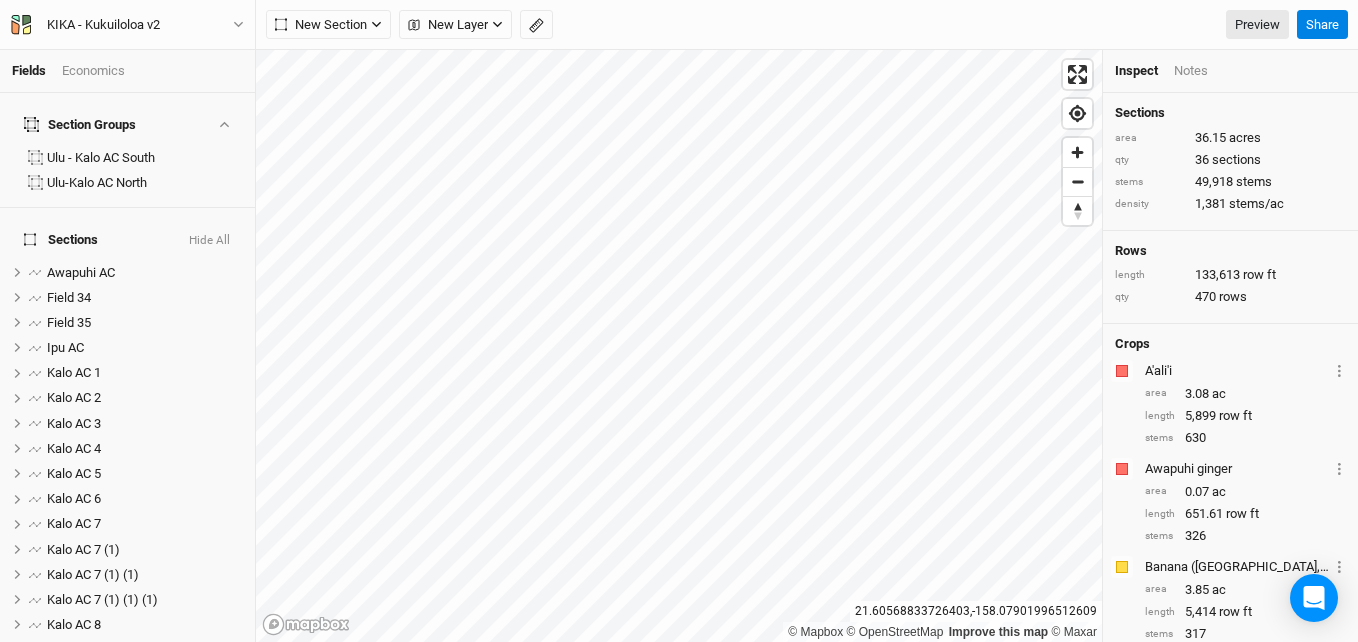 scroll, scrollTop: 0, scrollLeft: 0, axis: both 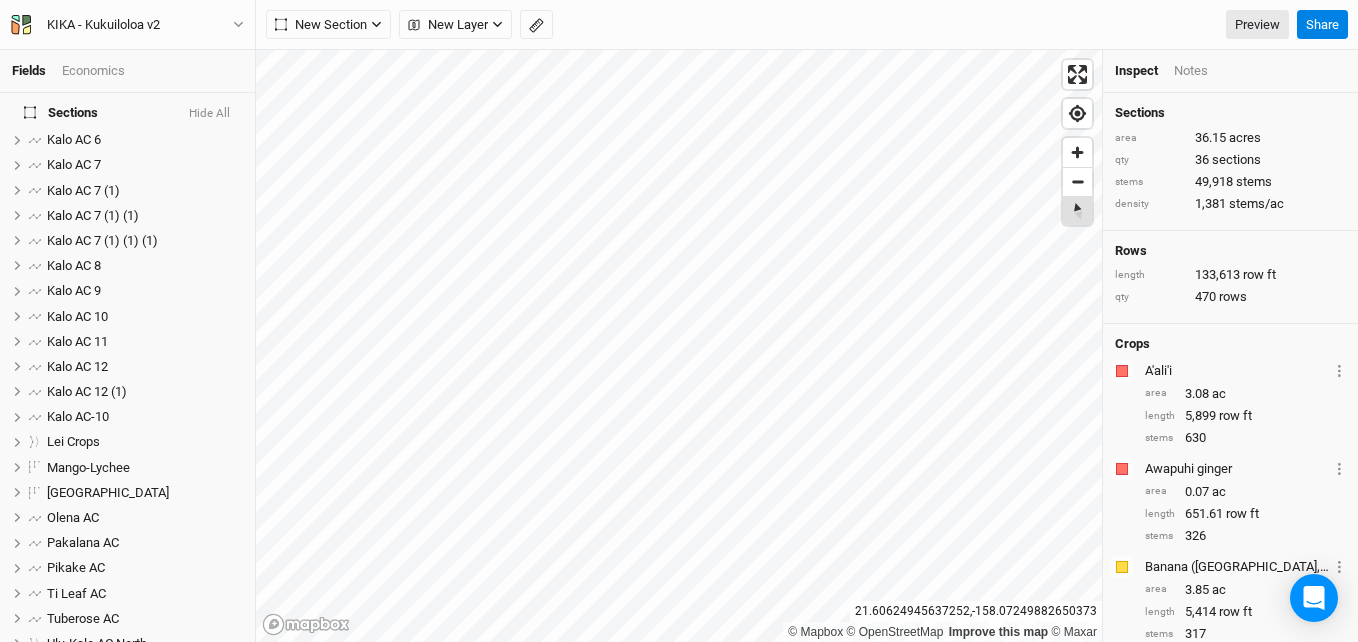 click on "© Mapbox   © OpenStreetMap   Improve this map   © Maxar" at bounding box center [679, 346] 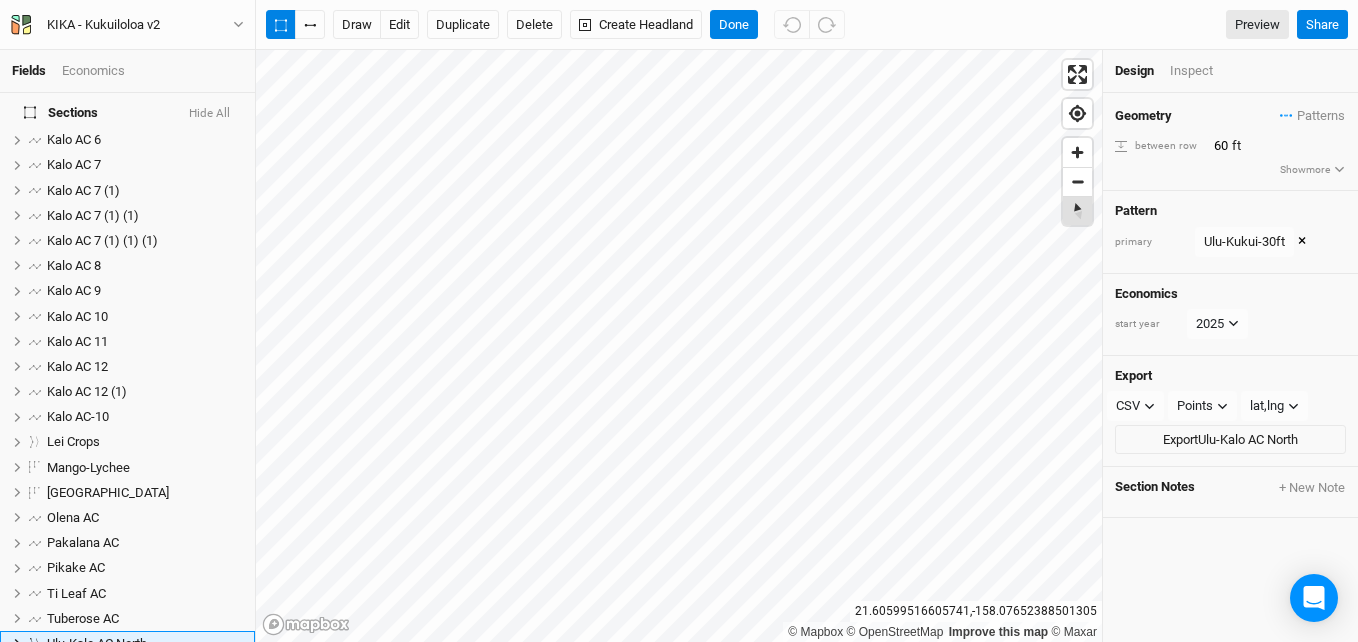 scroll, scrollTop: 611, scrollLeft: 0, axis: vertical 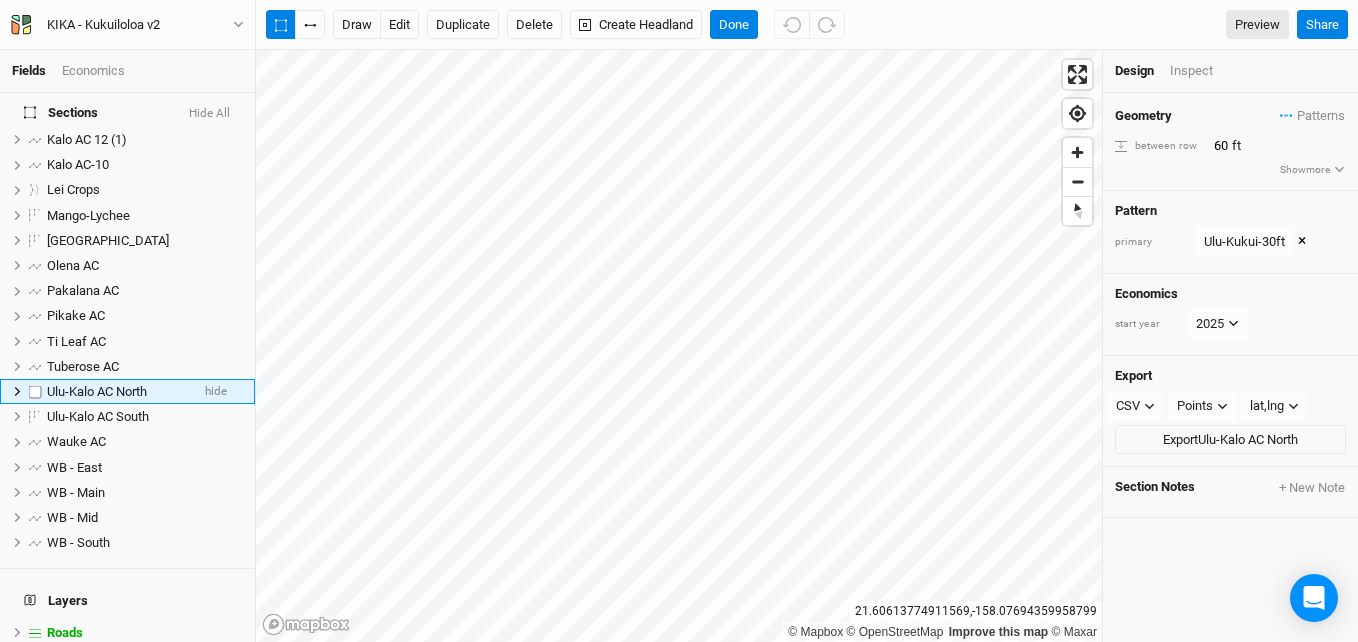 drag, startPoint x: 120, startPoint y: 365, endPoint x: 101, endPoint y: 365, distance: 19 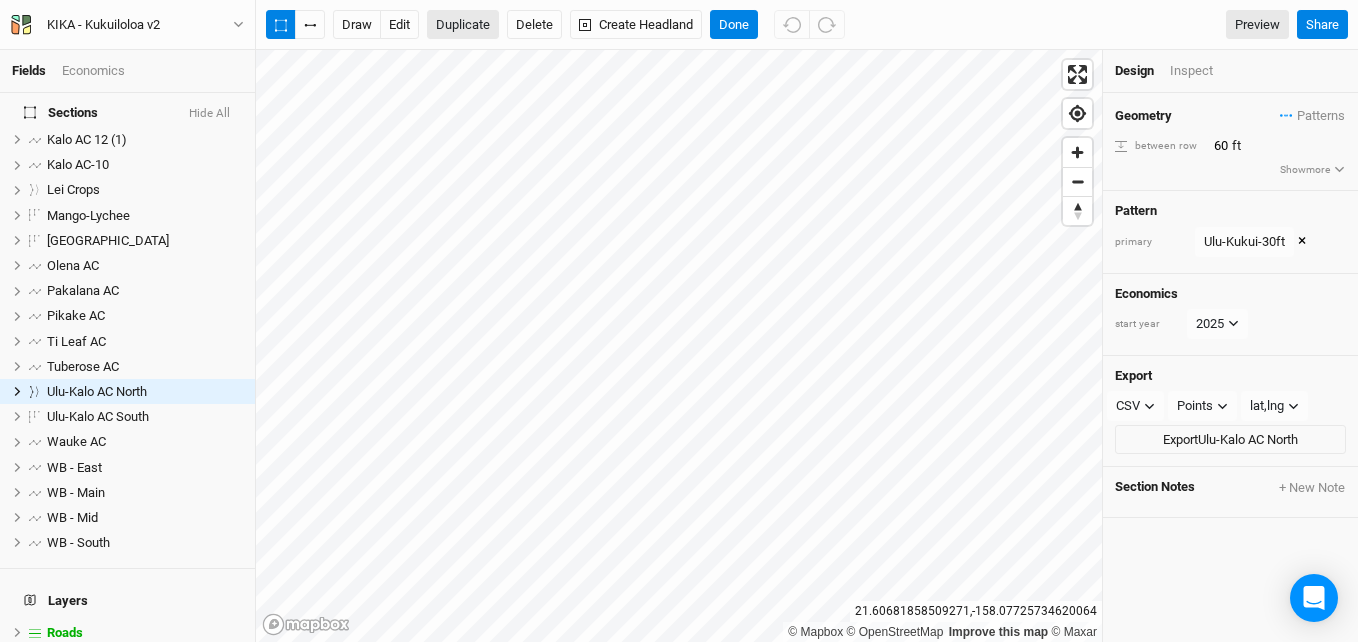 click on "Duplicate" at bounding box center [463, 25] 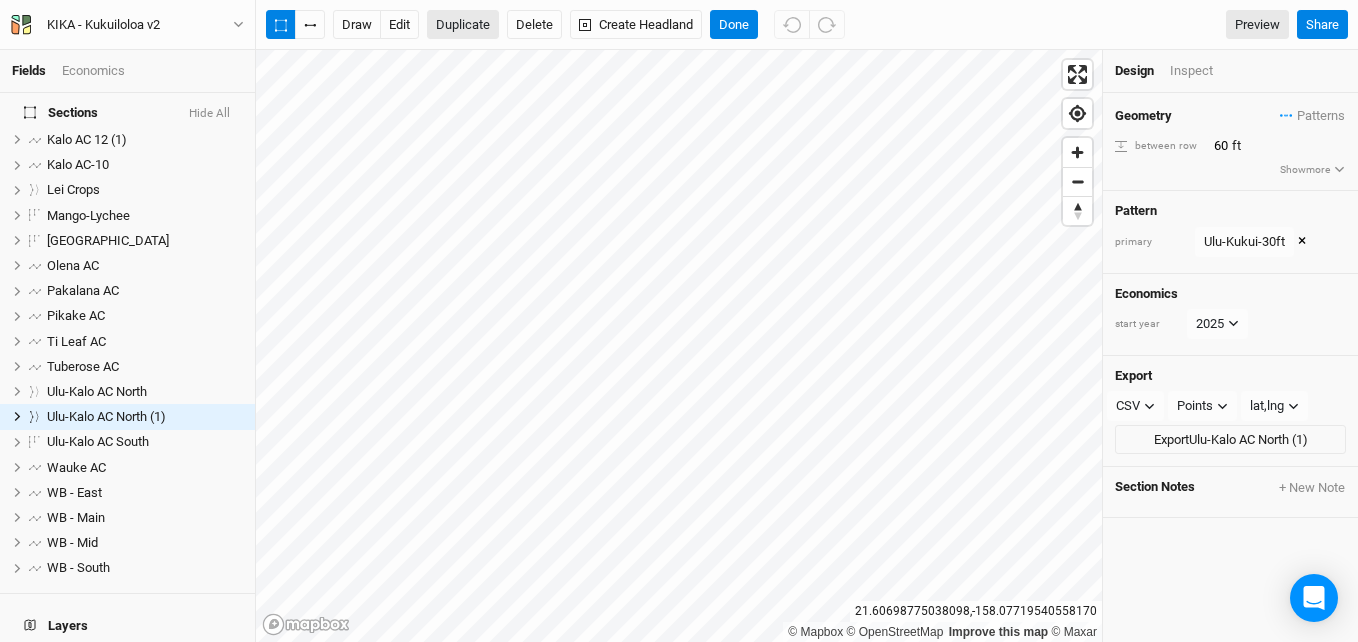 scroll, scrollTop: 636, scrollLeft: 0, axis: vertical 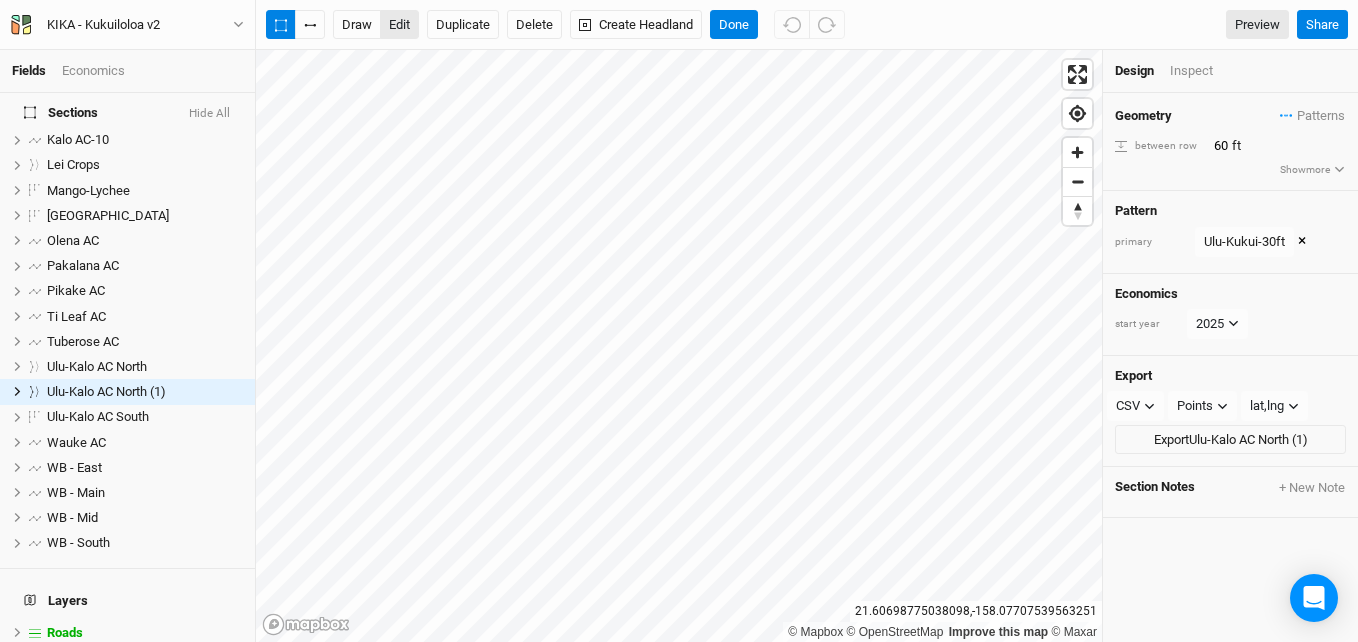 click on "edit" at bounding box center [399, 25] 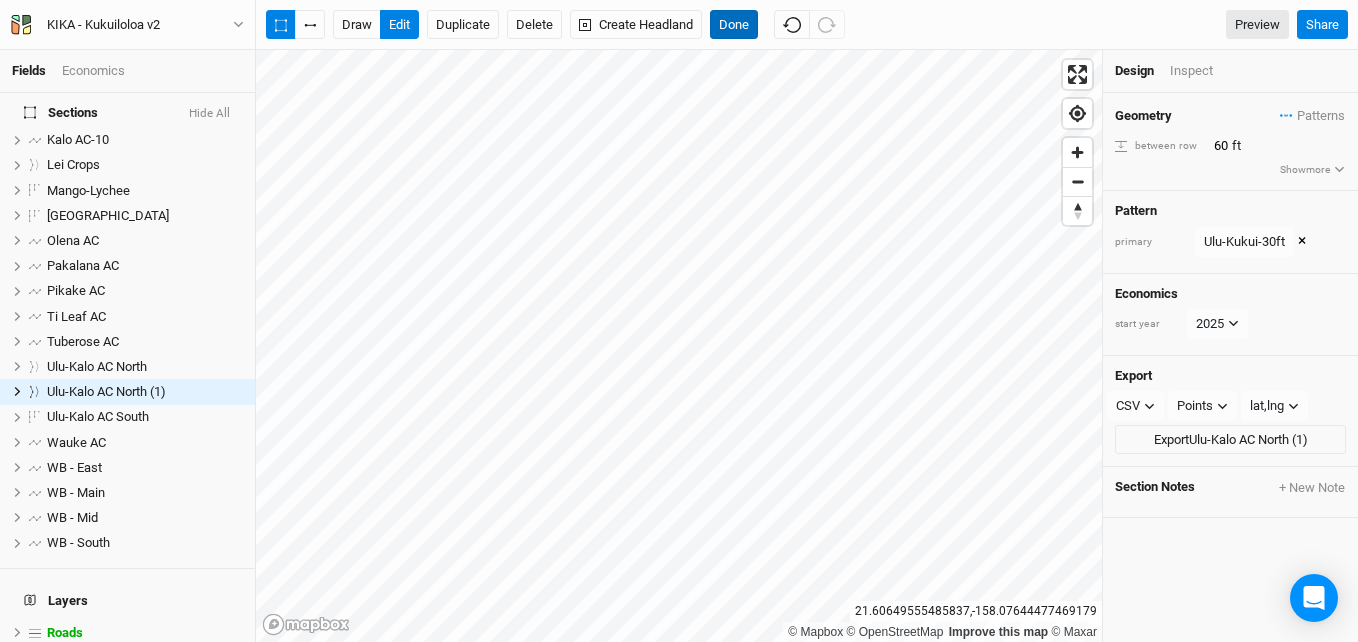 click on "Done" at bounding box center (734, 25) 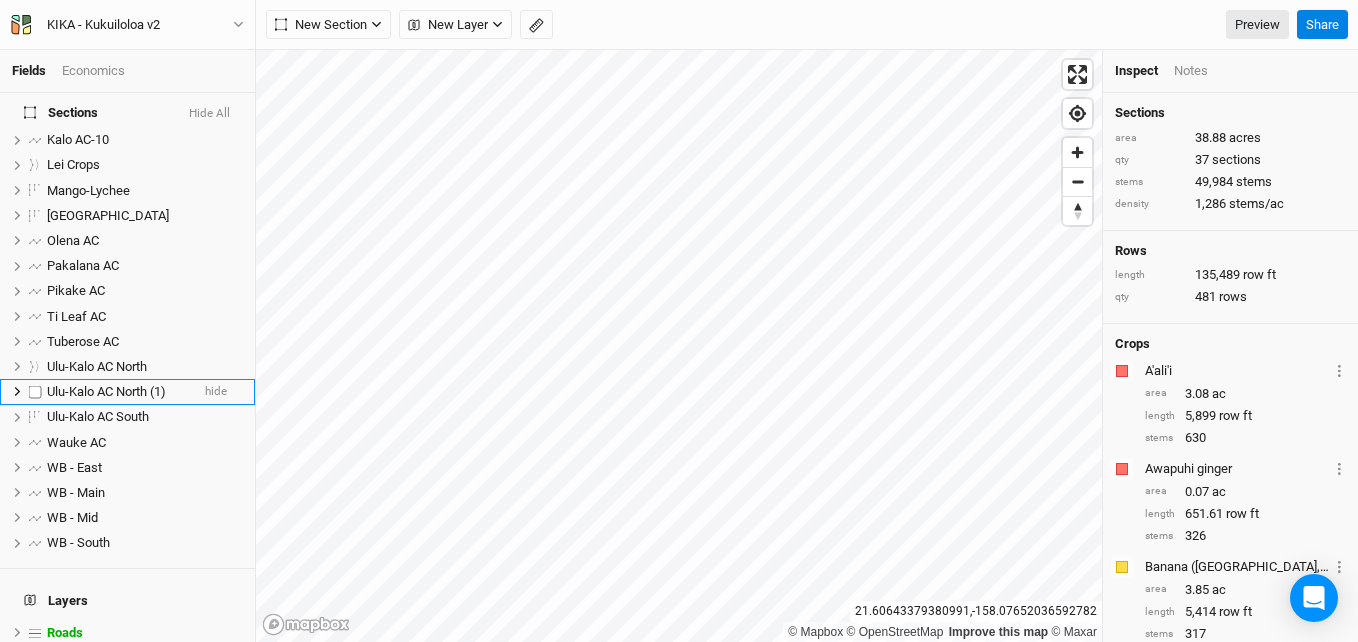 click on "Ulu-Kalo AC North (1)" at bounding box center [106, 391] 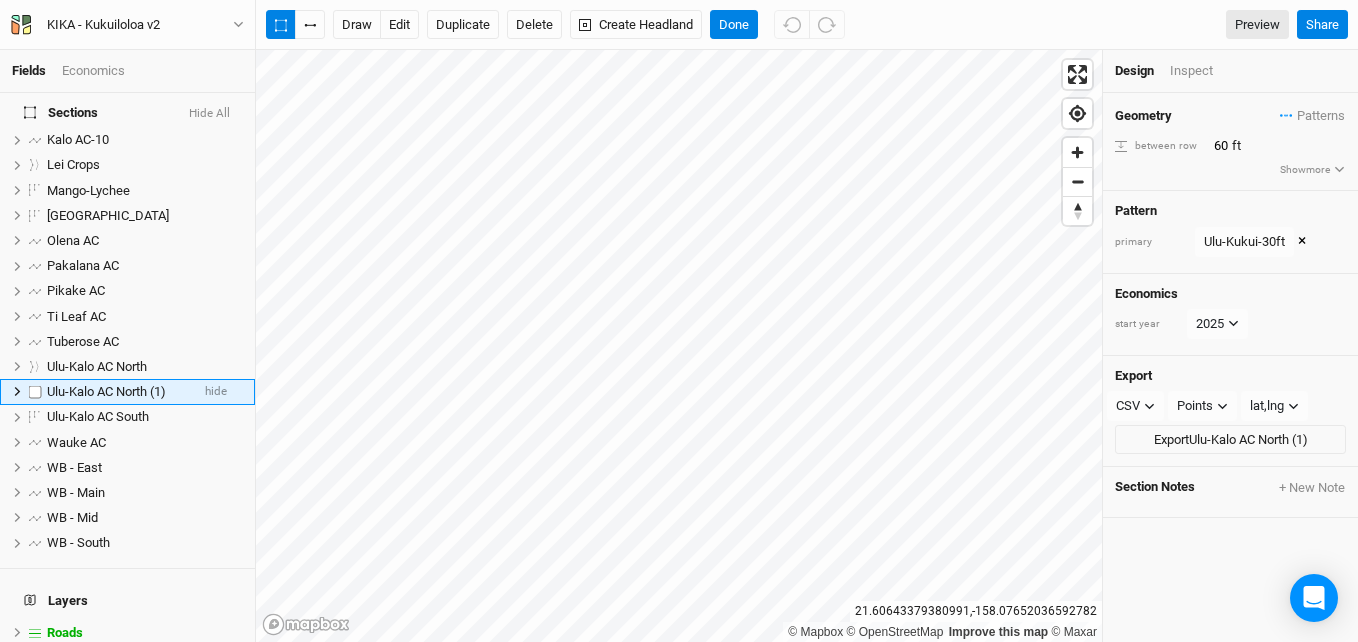 click on "Ulu-Kalo AC North (1)" at bounding box center [106, 391] 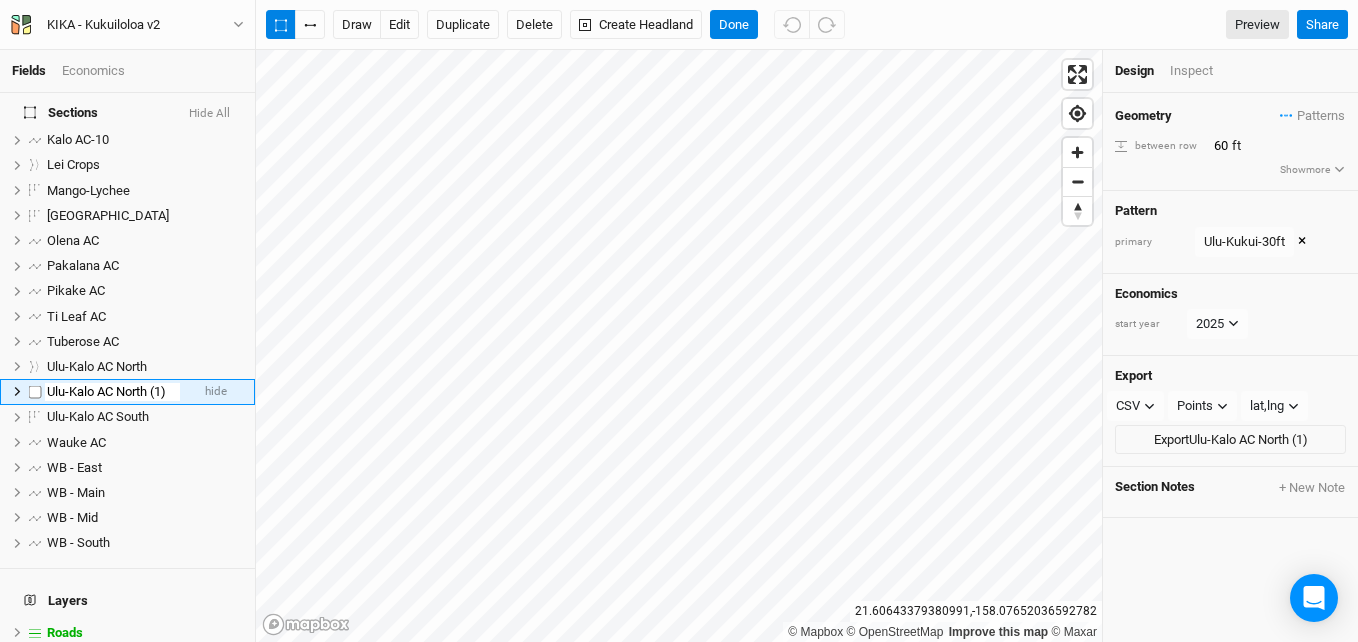 click on "Ulu-Kalo AC North (1)" at bounding box center (112, 392) 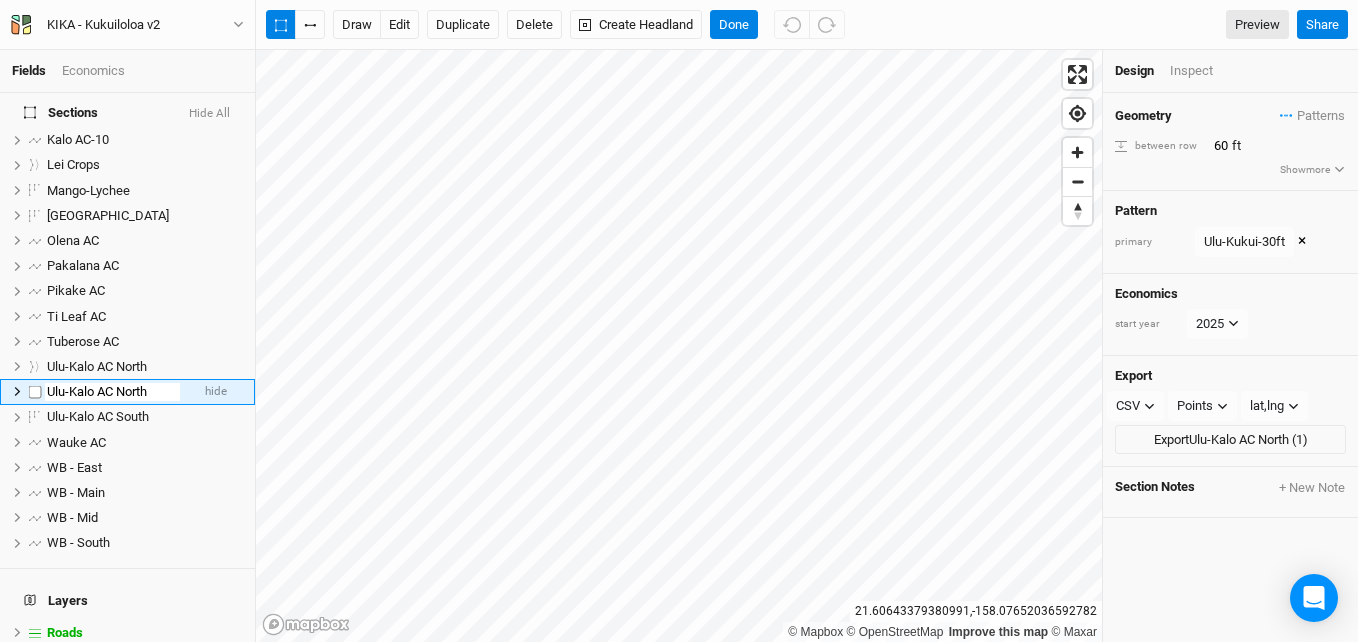 type on "Ulu-Kalo AC North 1" 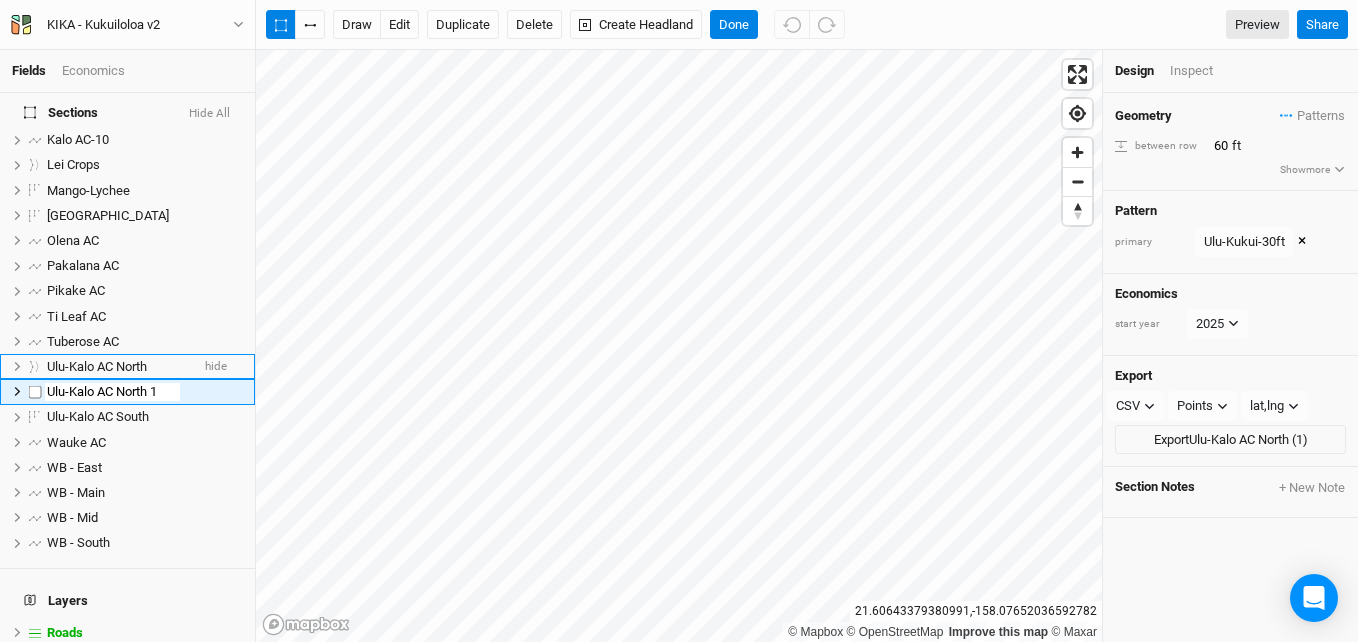 click on "Ulu-Kalo AC North" at bounding box center (97, 366) 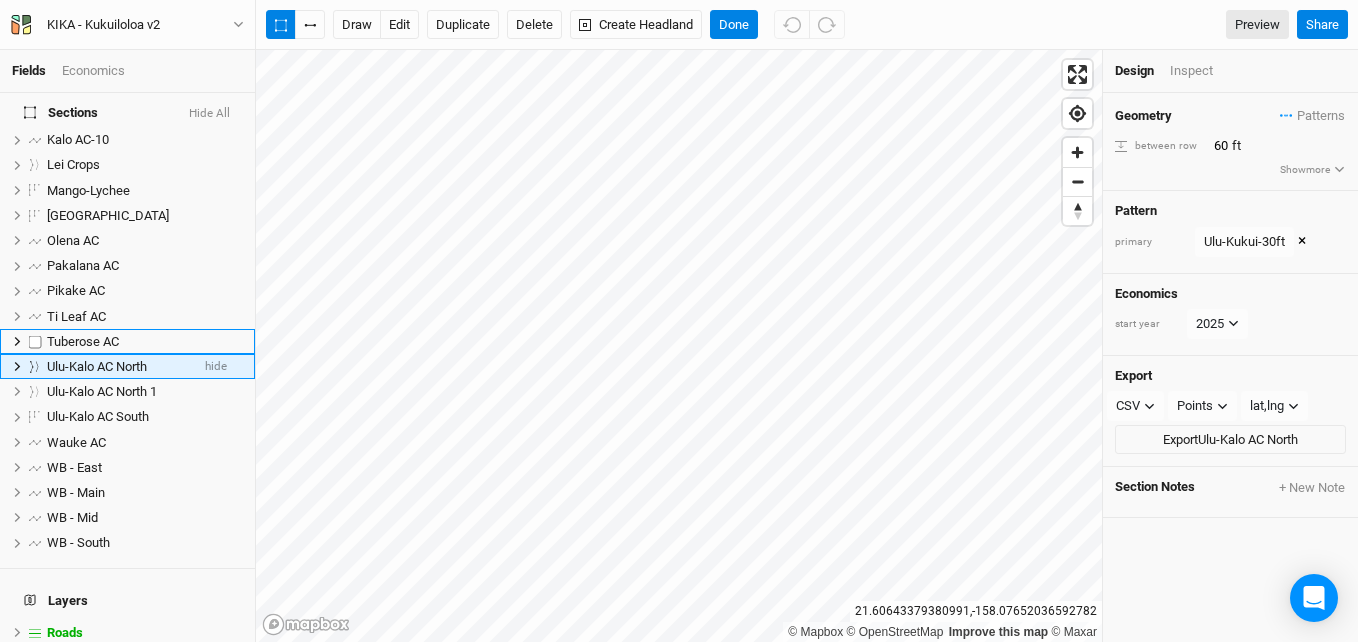 scroll, scrollTop: 611, scrollLeft: 0, axis: vertical 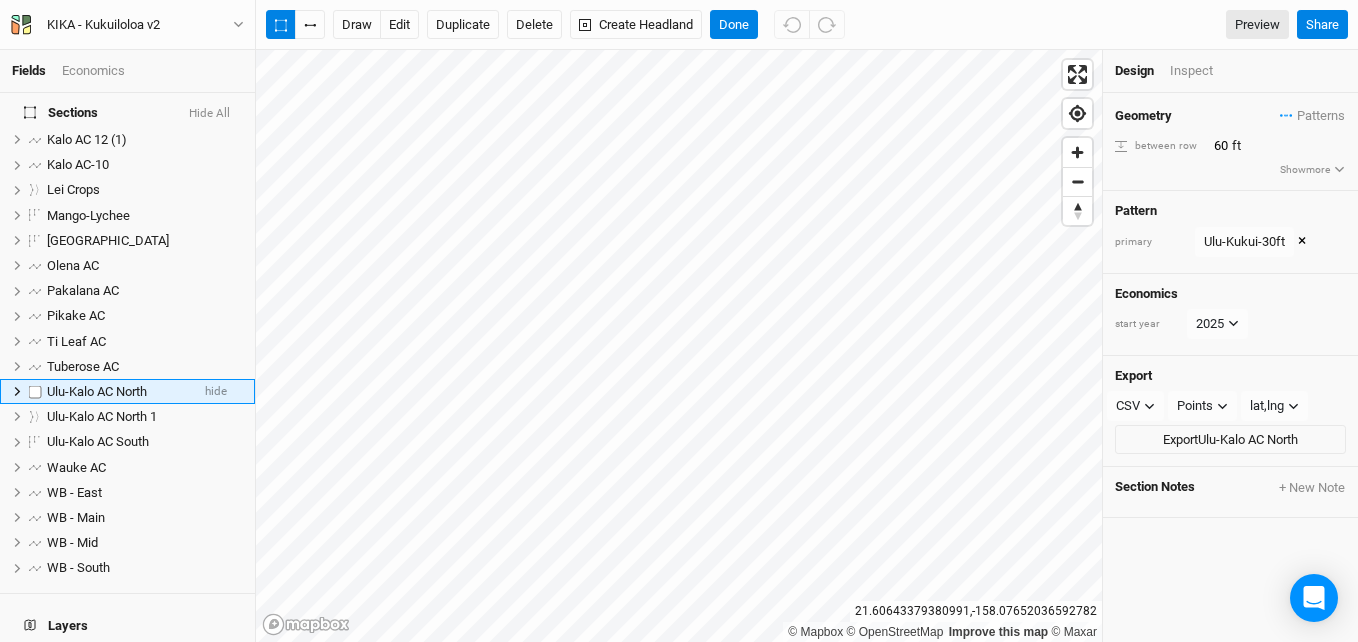 click on "Ulu-Kalo AC North" at bounding box center [97, 391] 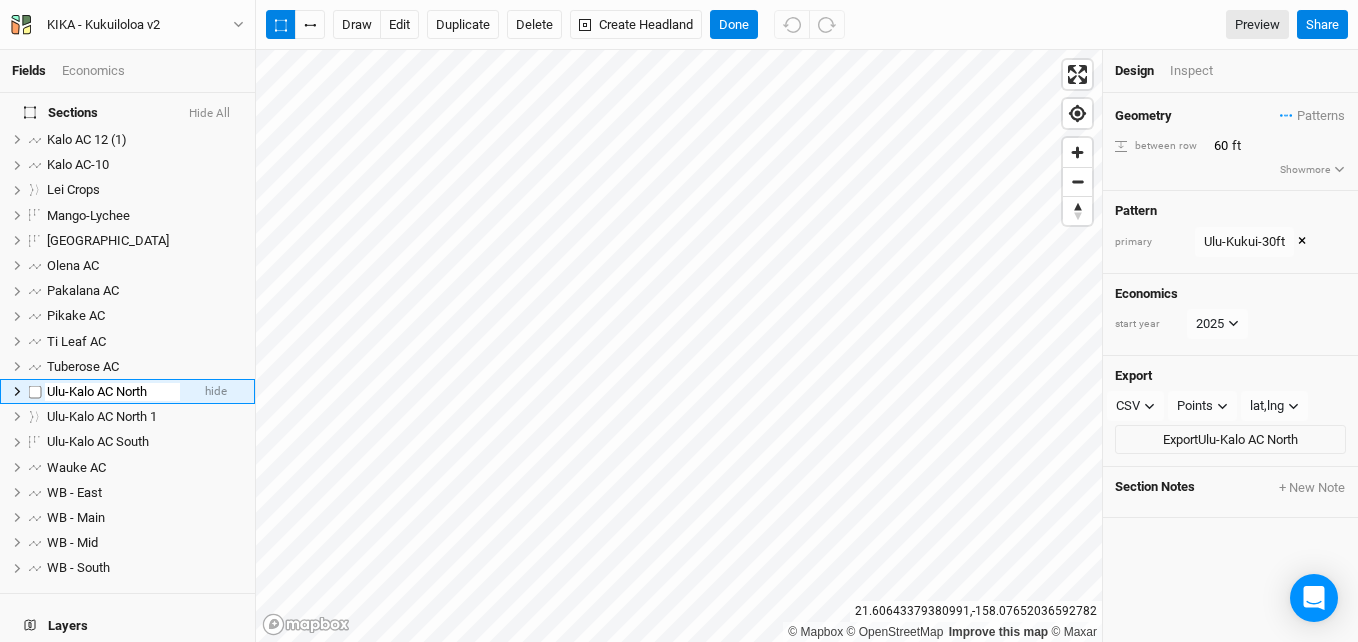 click on "Ulu-Kalo AC North" at bounding box center [112, 392] 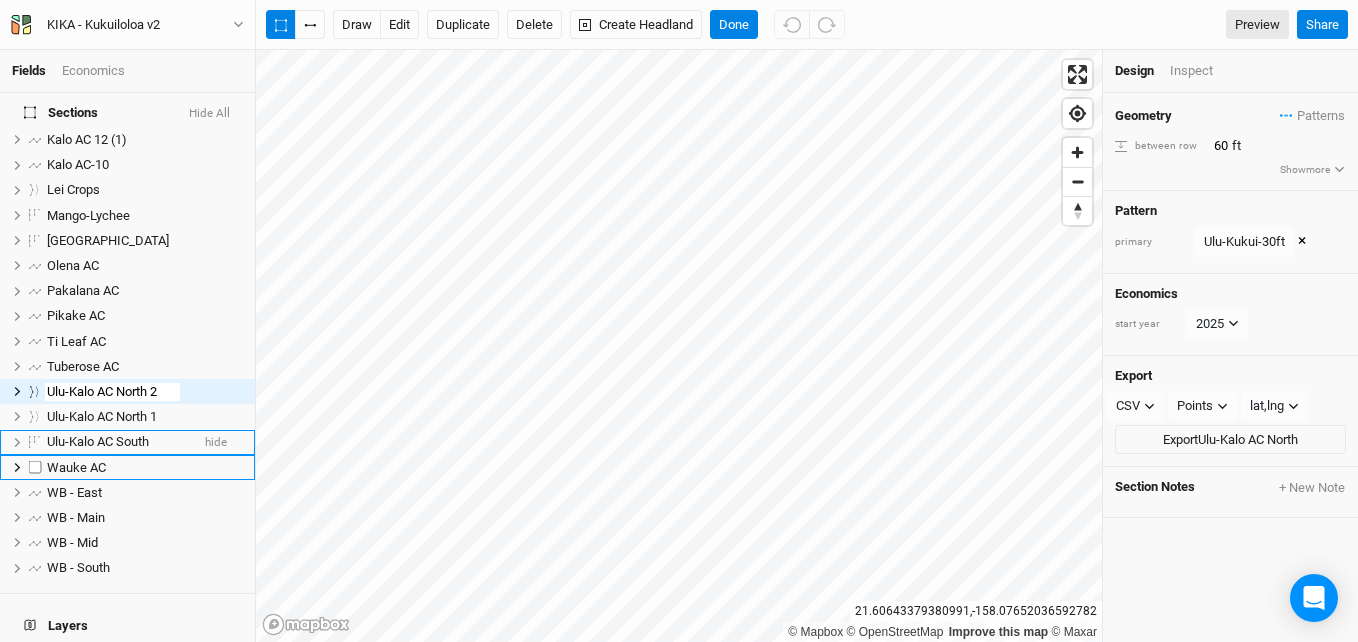 click on "Ulu-Kalo AC South" at bounding box center (98, 441) 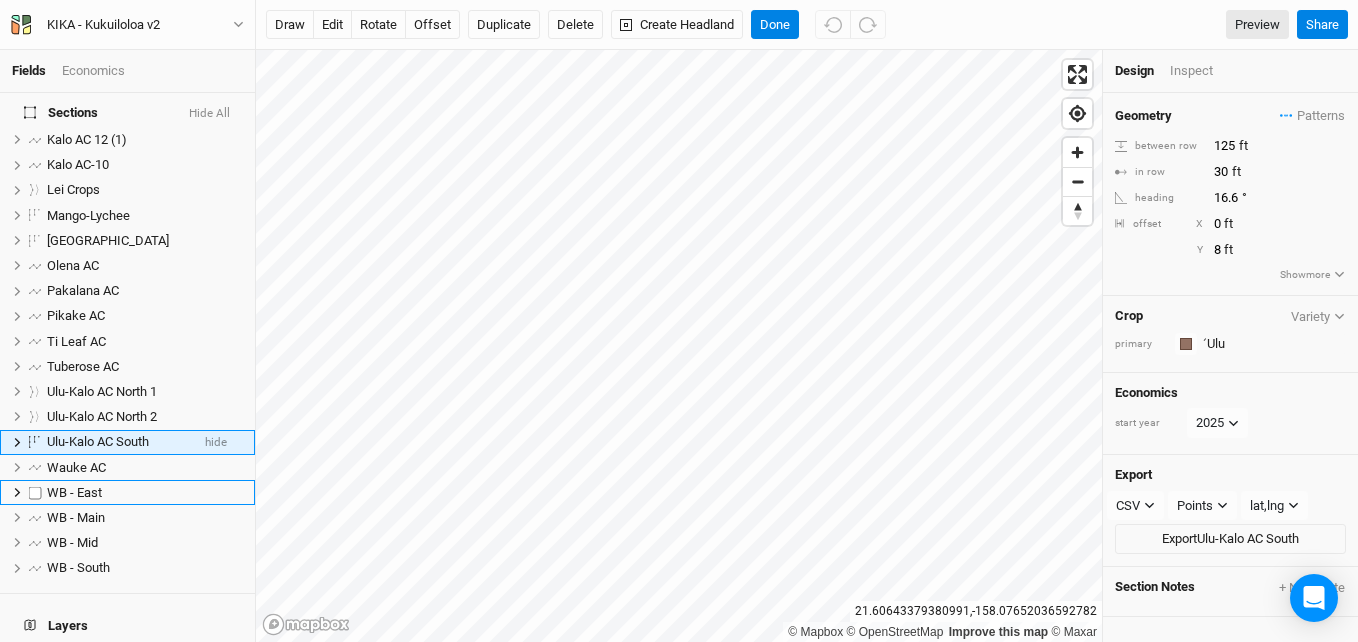 scroll, scrollTop: 662, scrollLeft: 0, axis: vertical 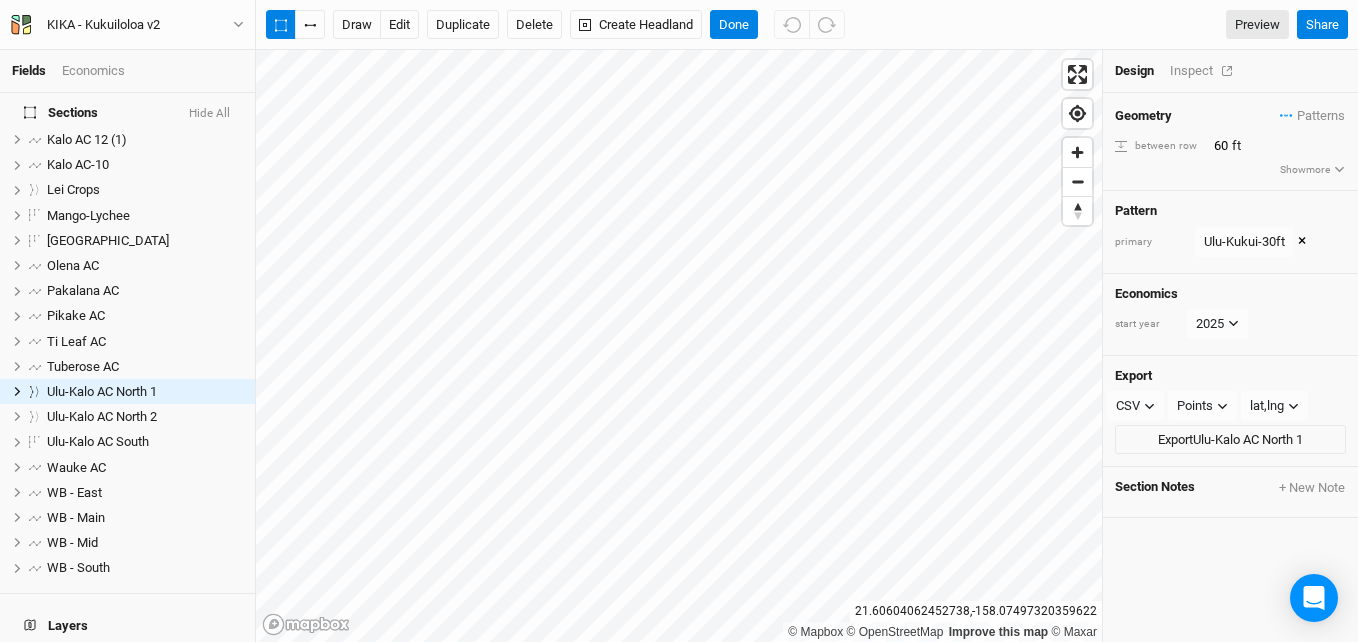 click on "Inspect" at bounding box center (1205, 71) 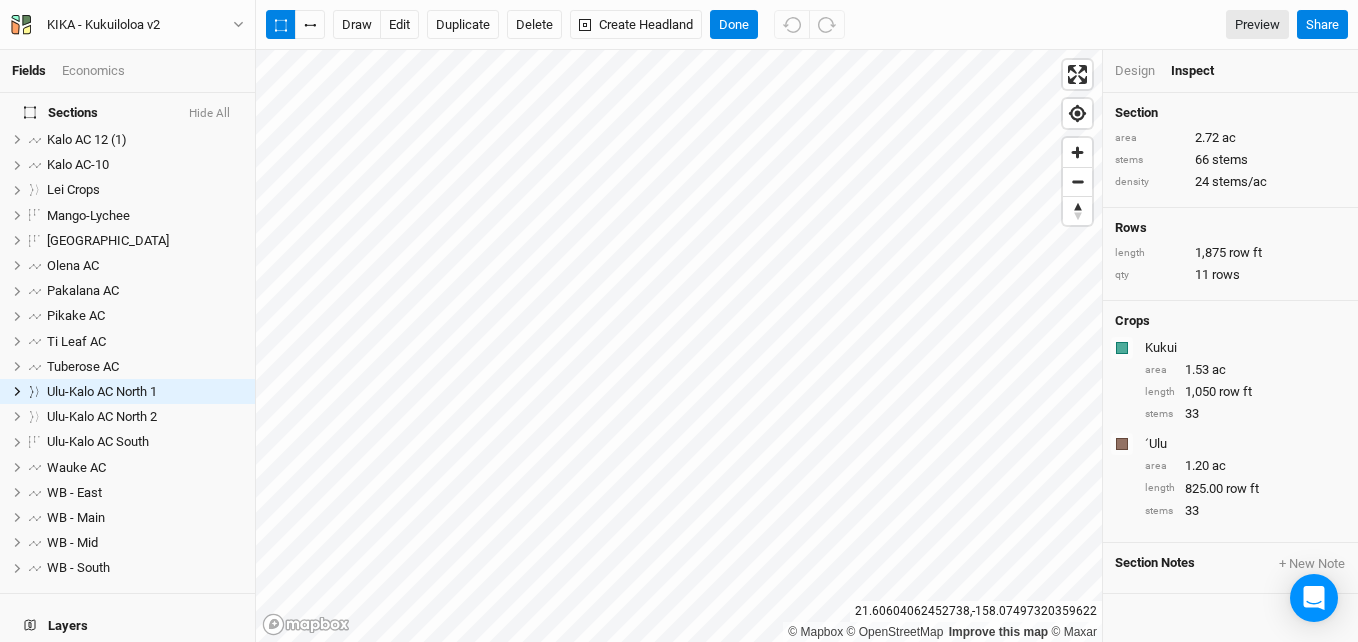click on "Design" at bounding box center [1135, 71] 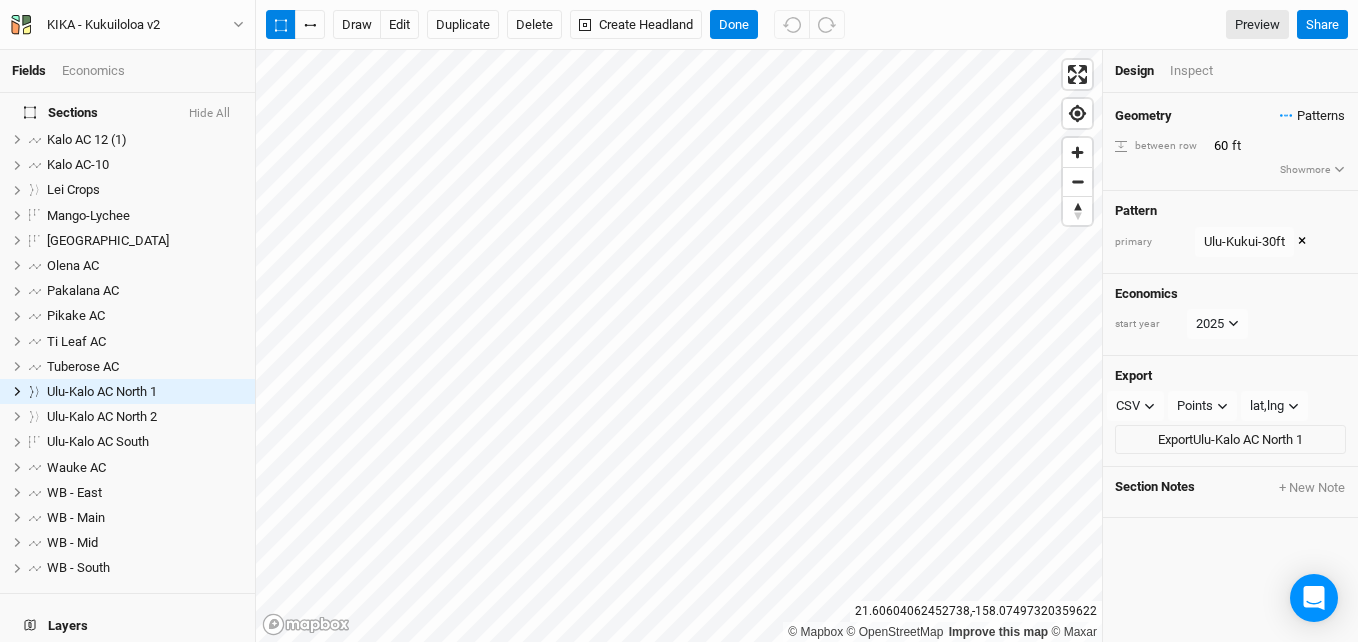 click on "Patterns" at bounding box center (1312, 116) 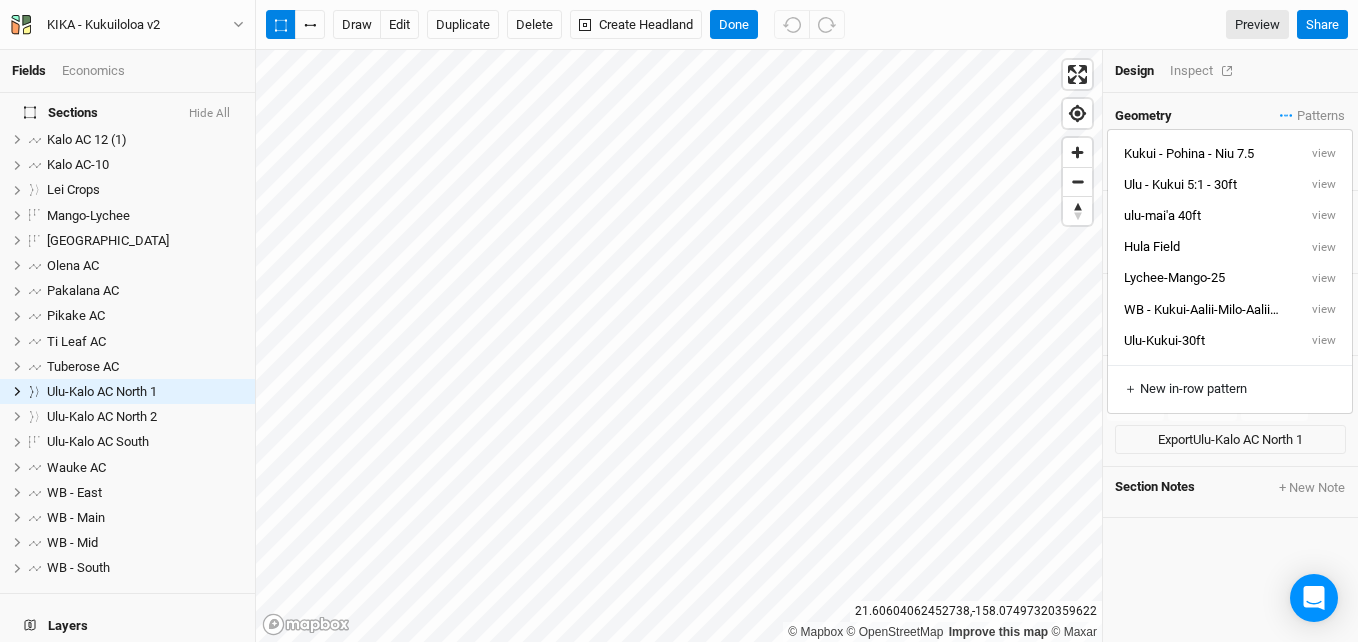 click on "Inspect" at bounding box center (1205, 71) 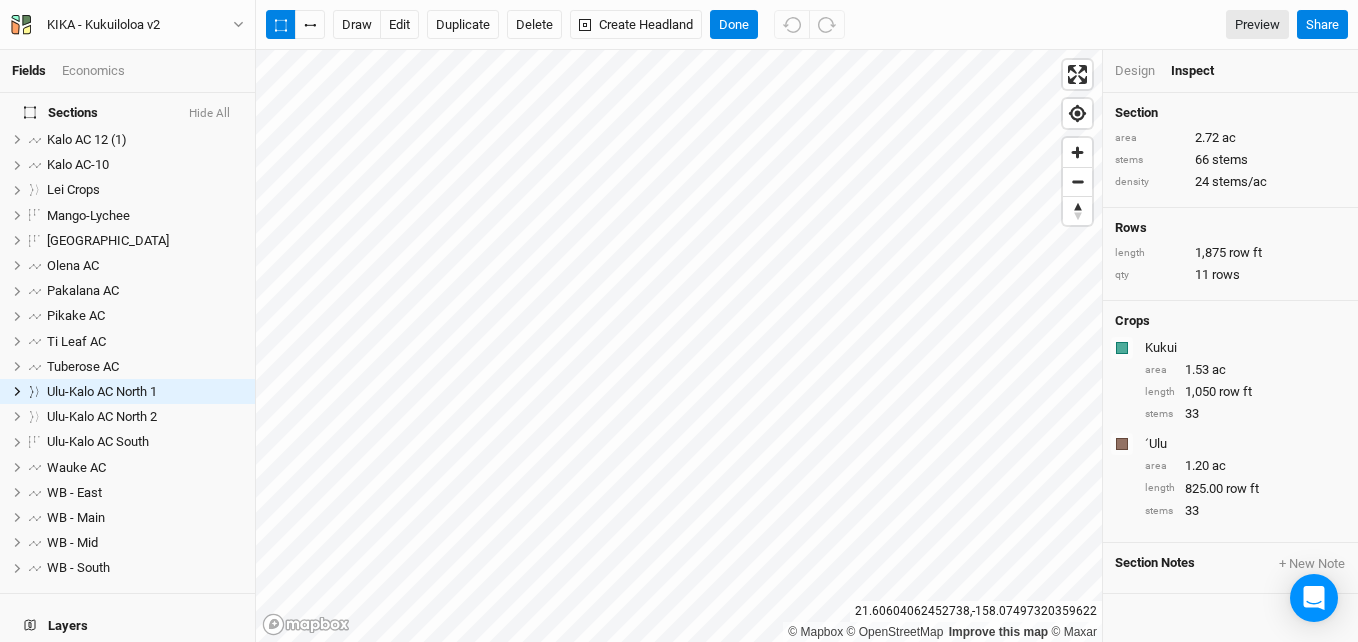 click on "Design" at bounding box center (1135, 71) 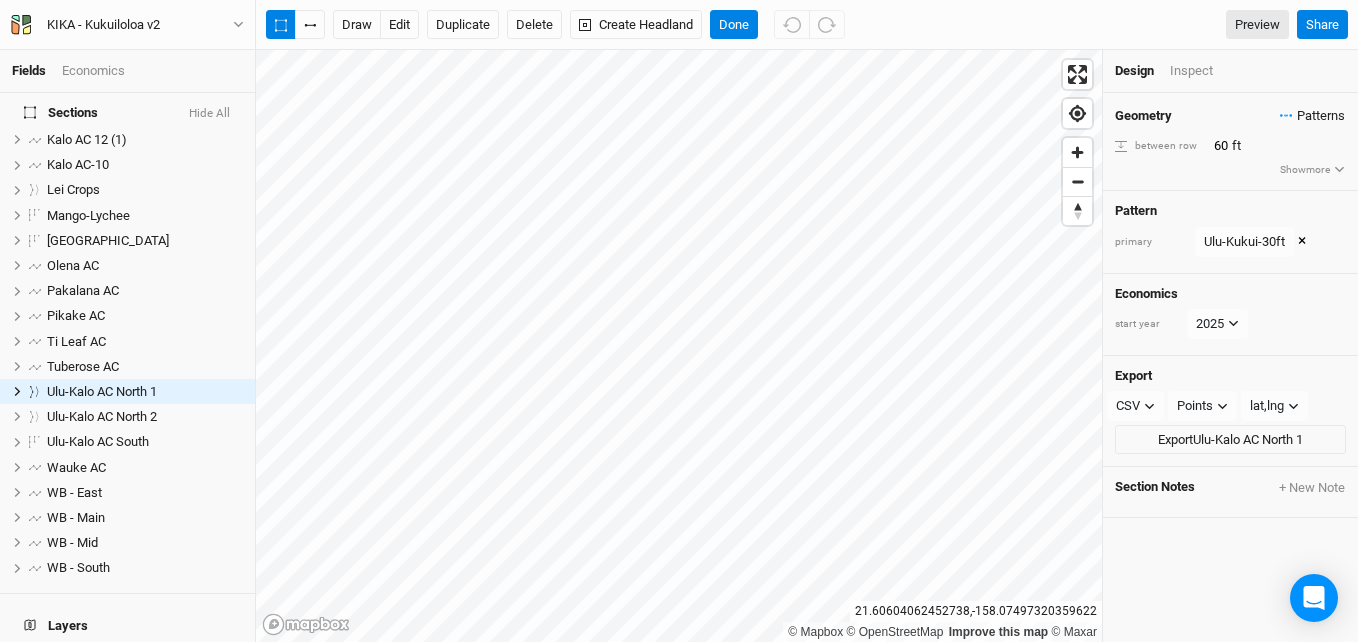 click on "Patterns" at bounding box center [1312, 116] 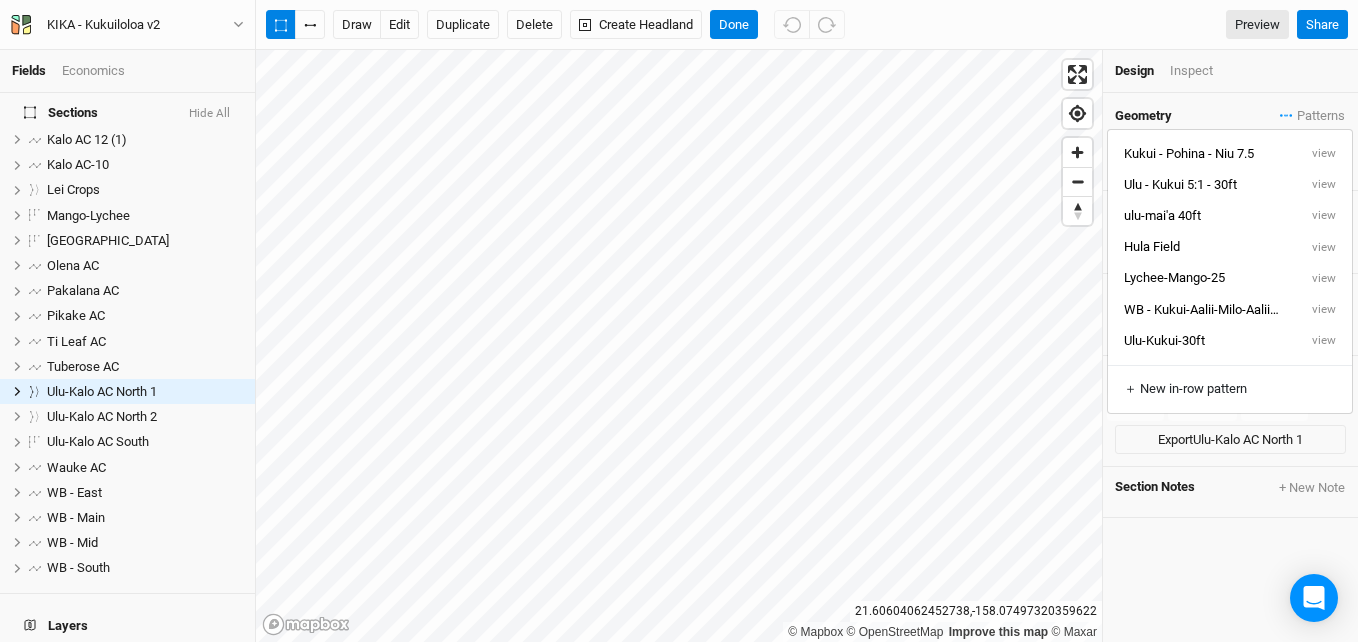 click on "Inspect" at bounding box center (1213, 71) 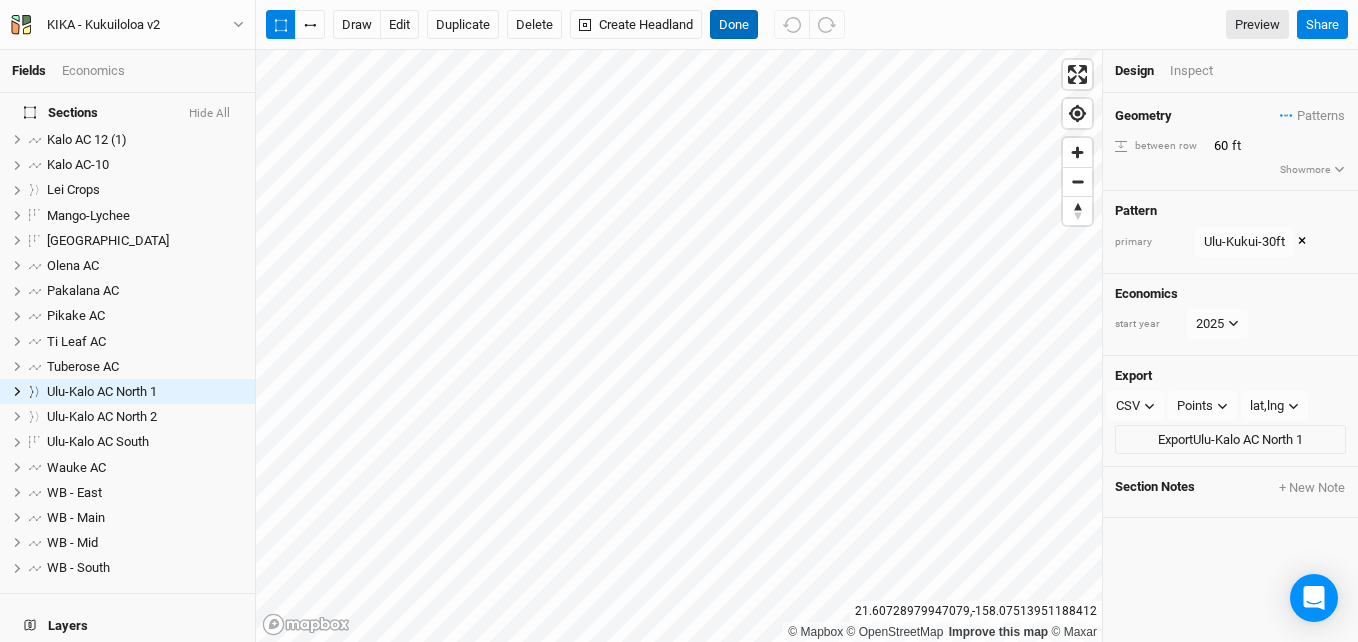 click on "Done" at bounding box center (734, 25) 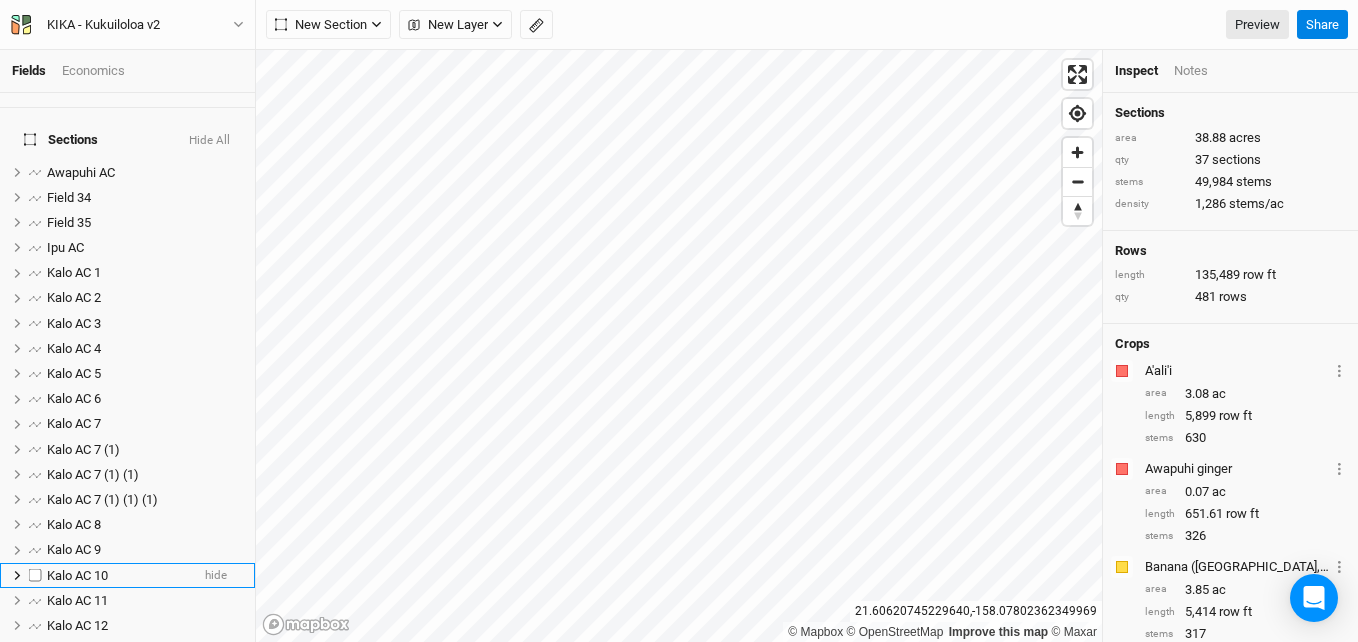 scroll, scrollTop: 300, scrollLeft: 0, axis: vertical 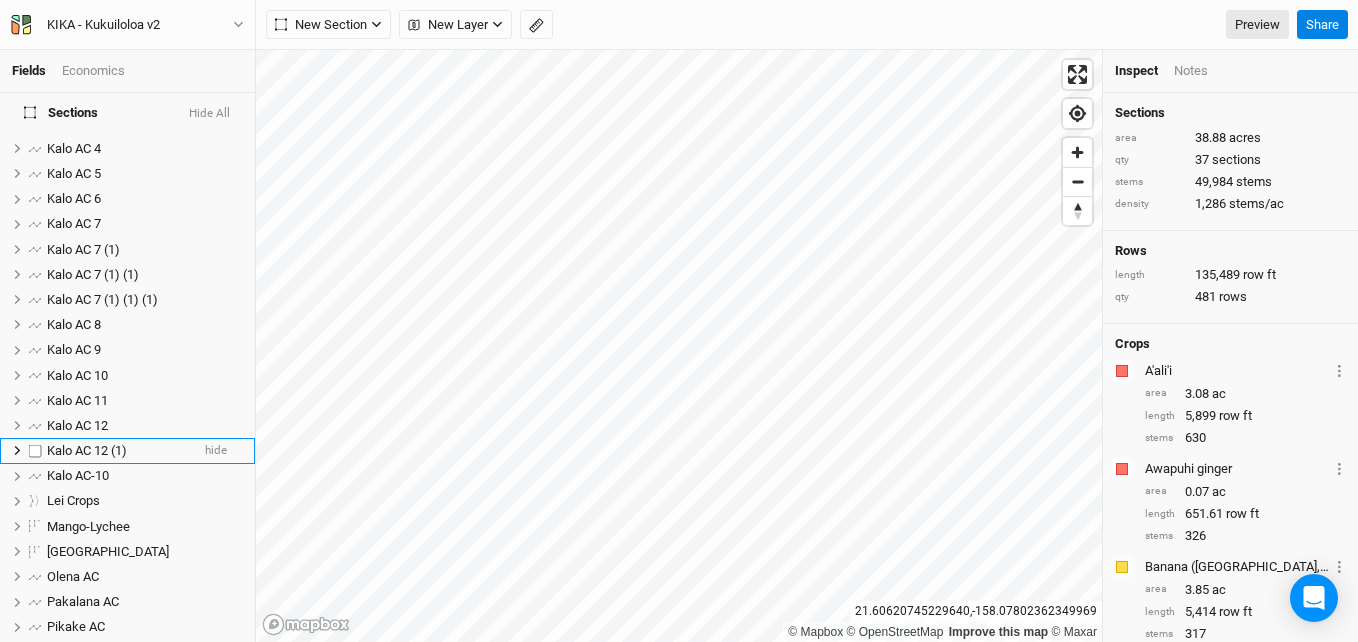 click on "Kalo AC 12 (1)" at bounding box center [87, 450] 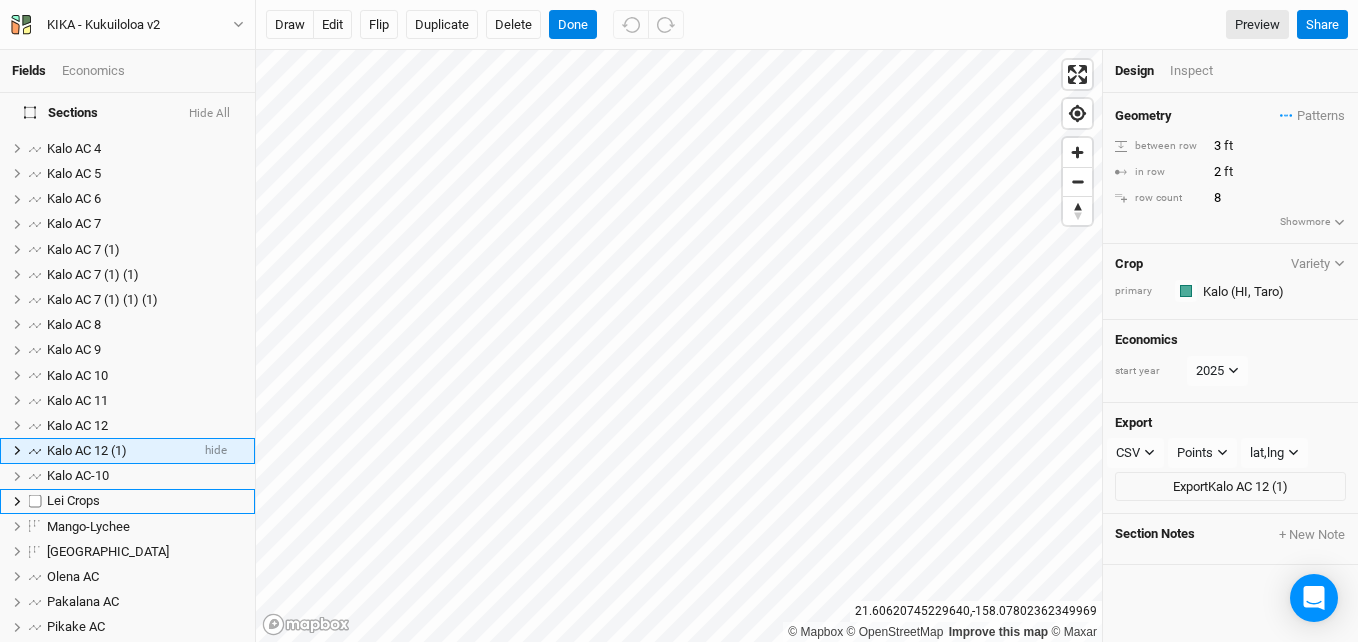 scroll, scrollTop: 359, scrollLeft: 0, axis: vertical 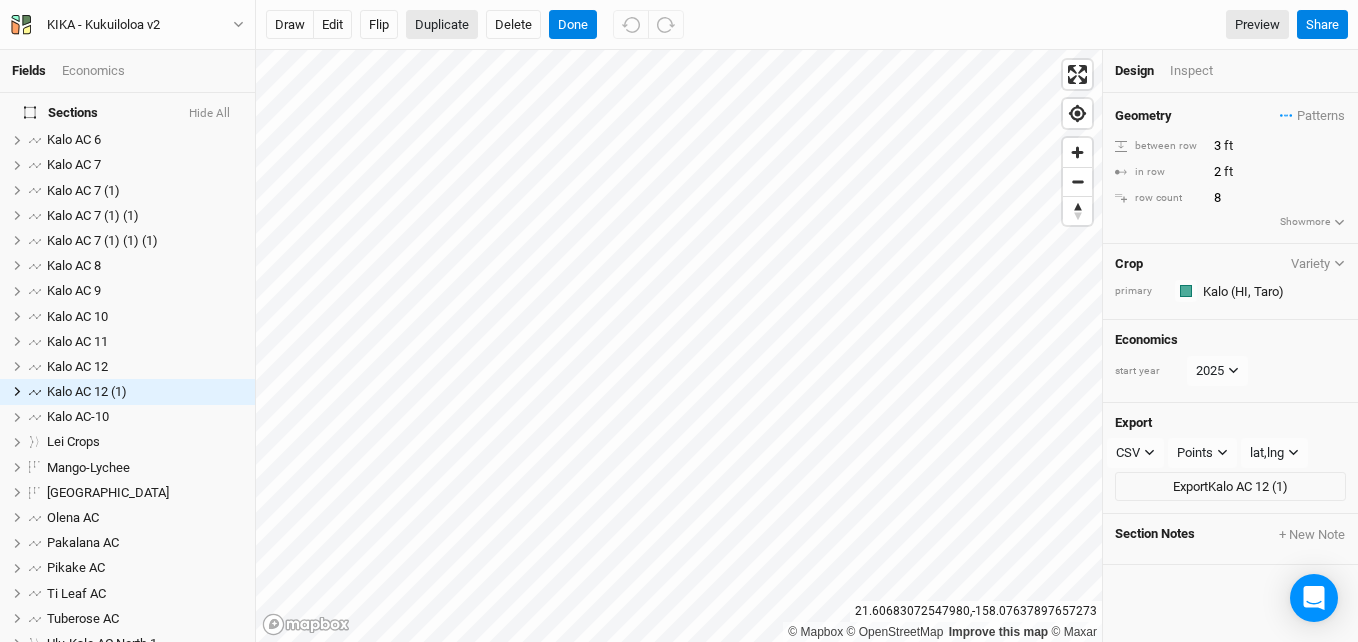 click on "Duplicate" at bounding box center (442, 25) 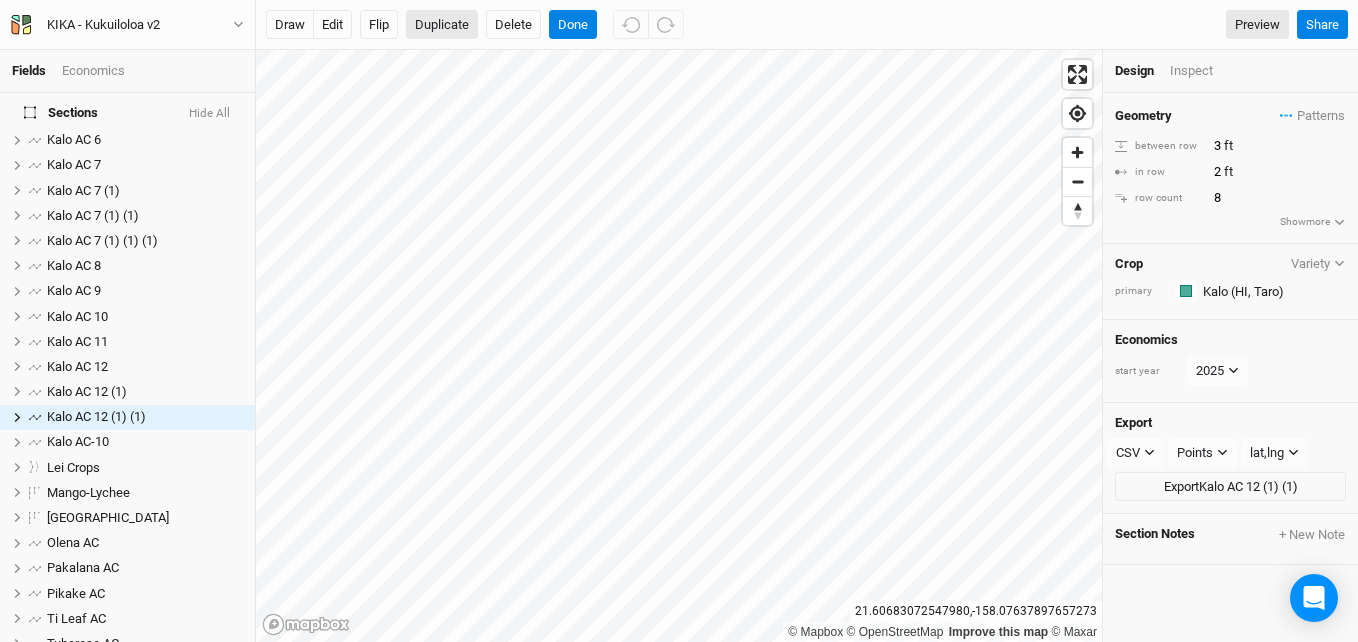 scroll, scrollTop: 385, scrollLeft: 0, axis: vertical 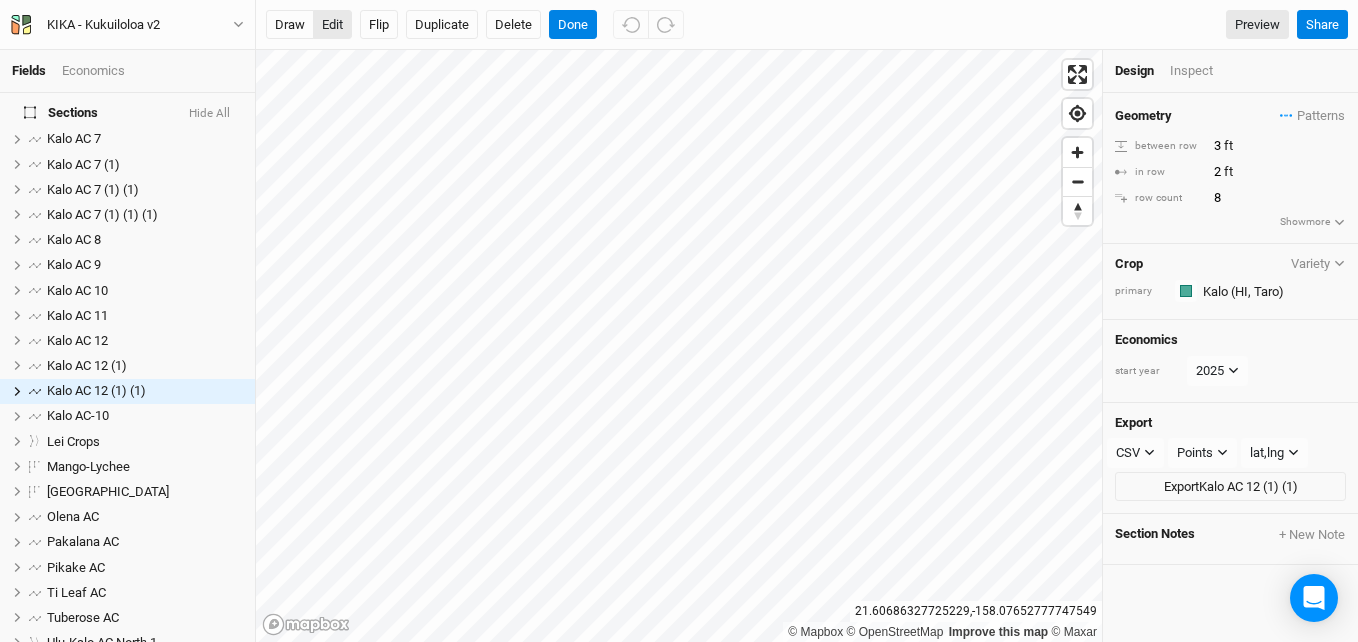 click on "edit" at bounding box center [332, 25] 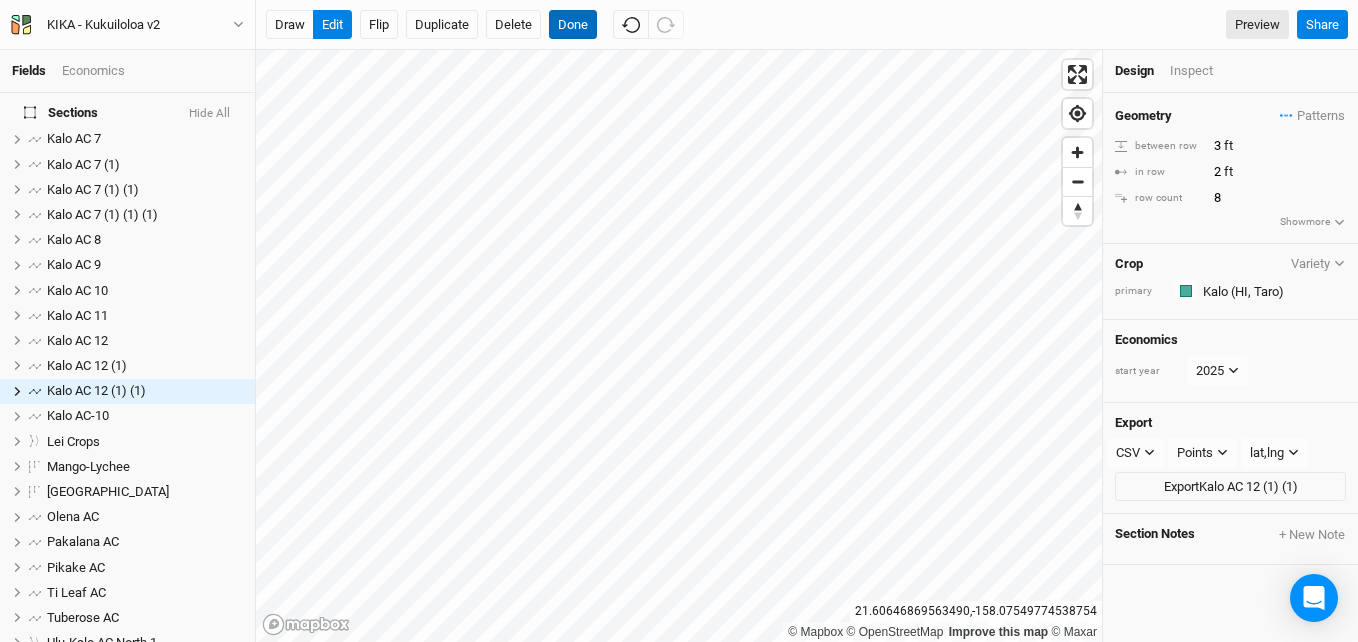 click on "Done" at bounding box center [573, 25] 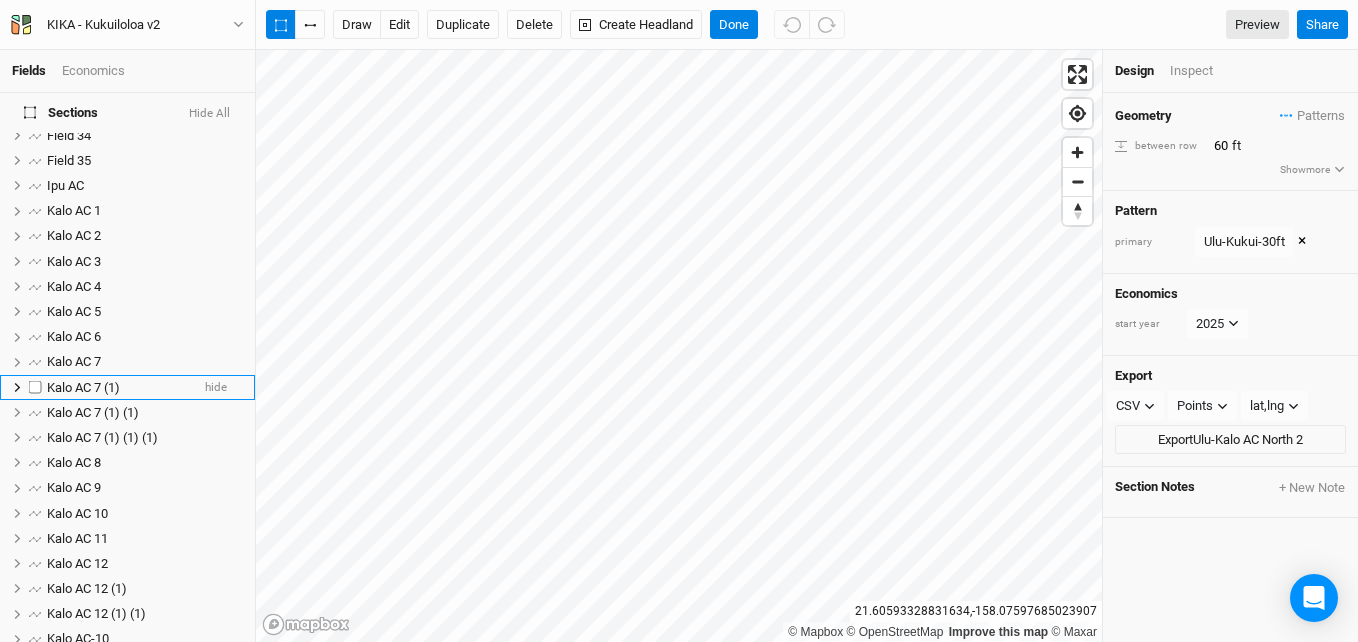scroll, scrollTop: 0, scrollLeft: 0, axis: both 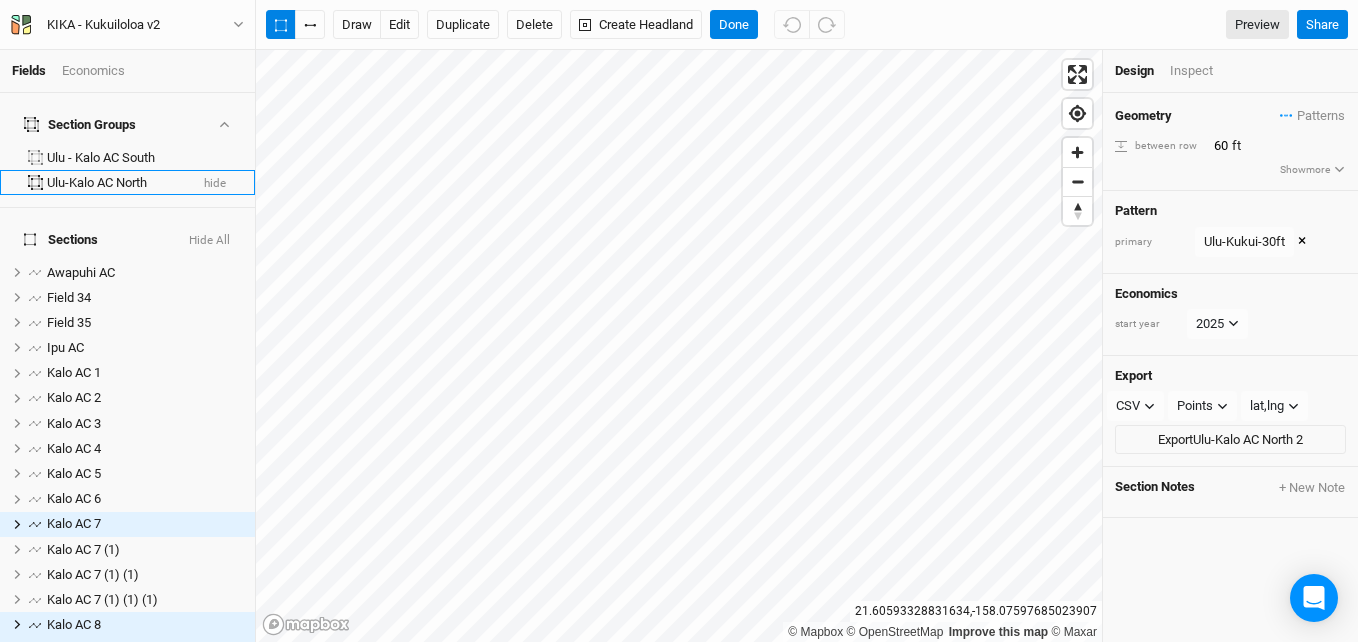 click on "Ulu-Kalo AC North" at bounding box center (117, 183) 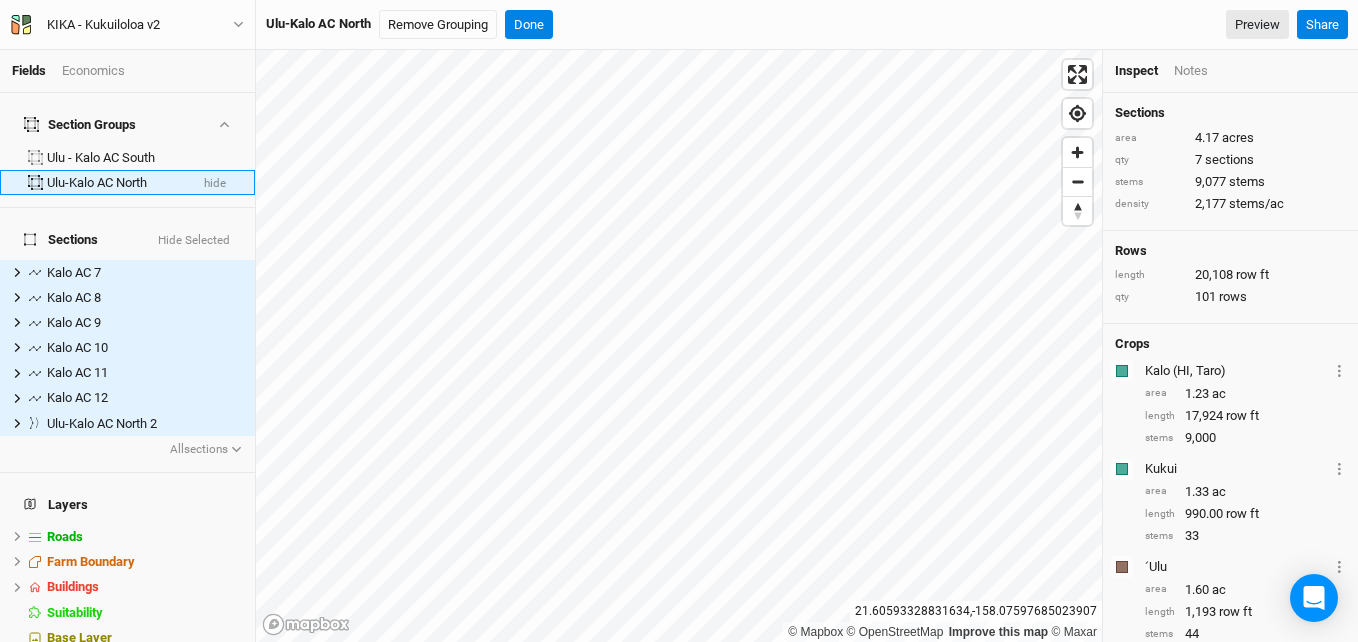 scroll, scrollTop: 0, scrollLeft: 0, axis: both 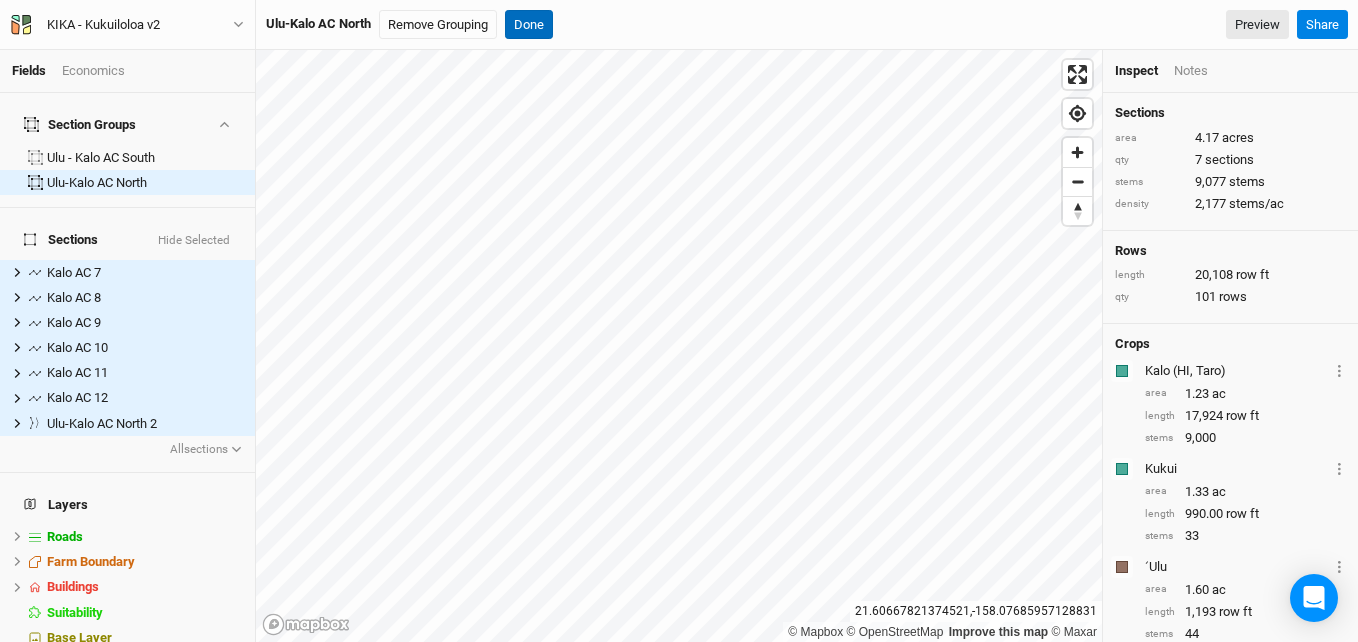 click on "Done" at bounding box center [529, 25] 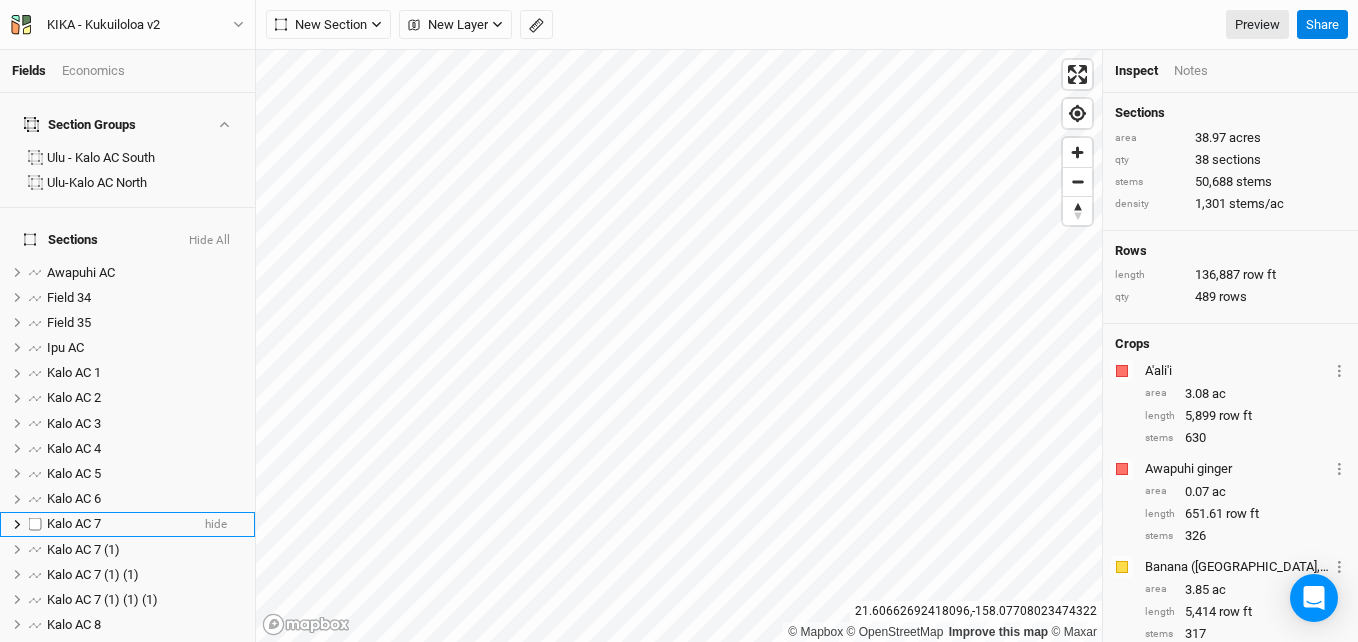 click on "Kalo AC 7" at bounding box center [74, 523] 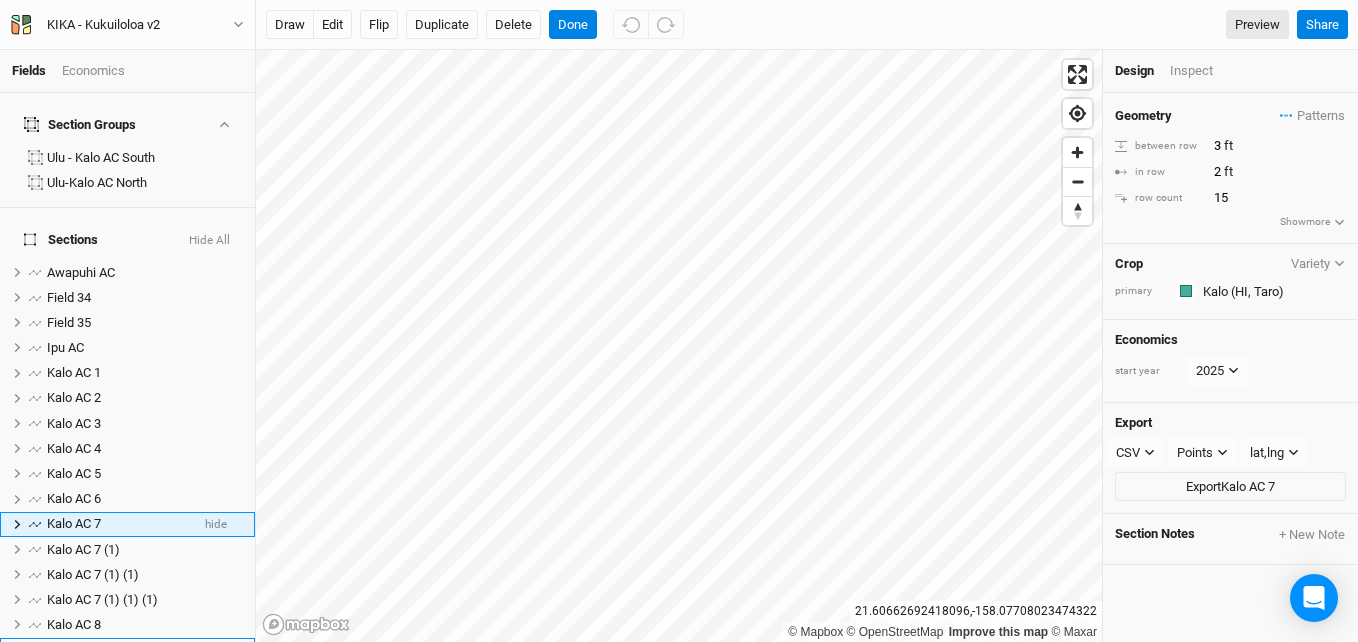 scroll, scrollTop: 133, scrollLeft: 0, axis: vertical 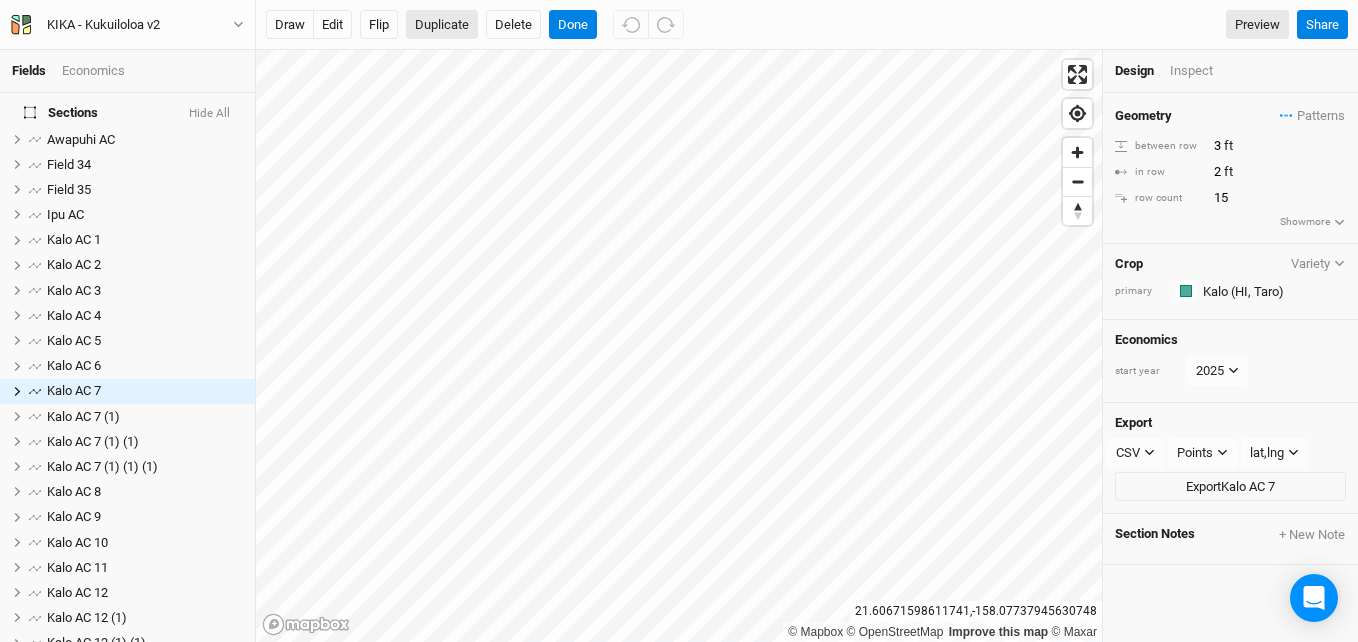 click on "Duplicate" at bounding box center (442, 25) 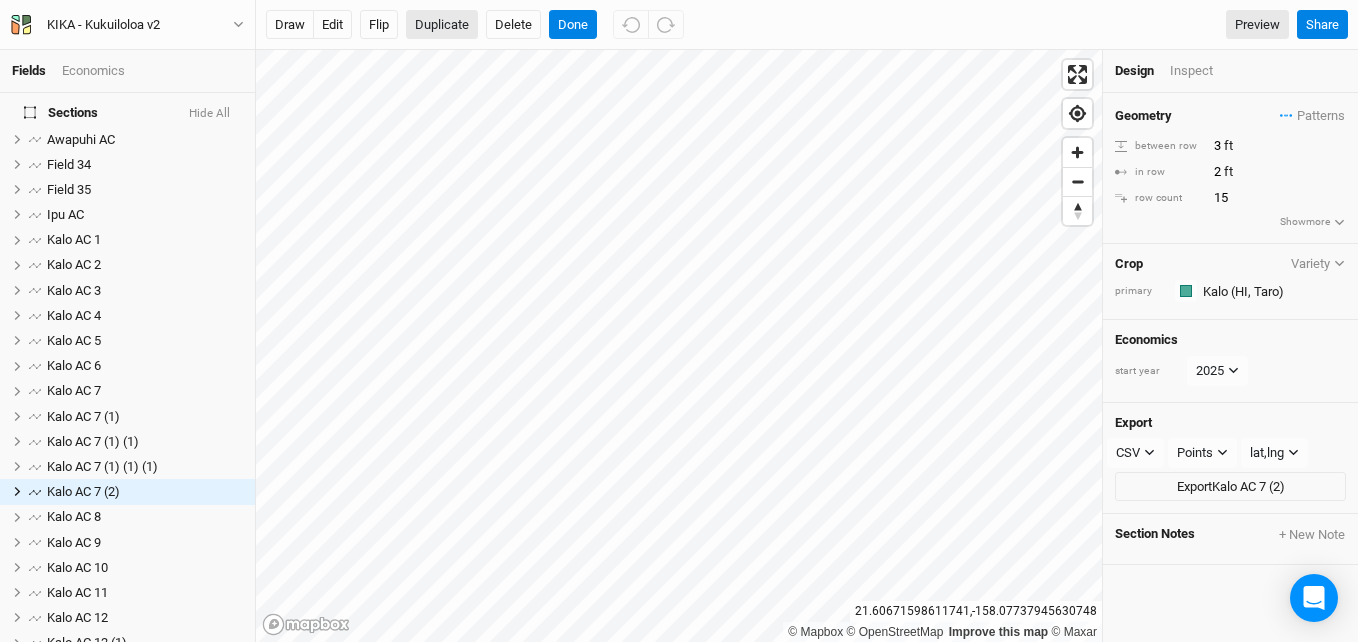 scroll, scrollTop: 233, scrollLeft: 0, axis: vertical 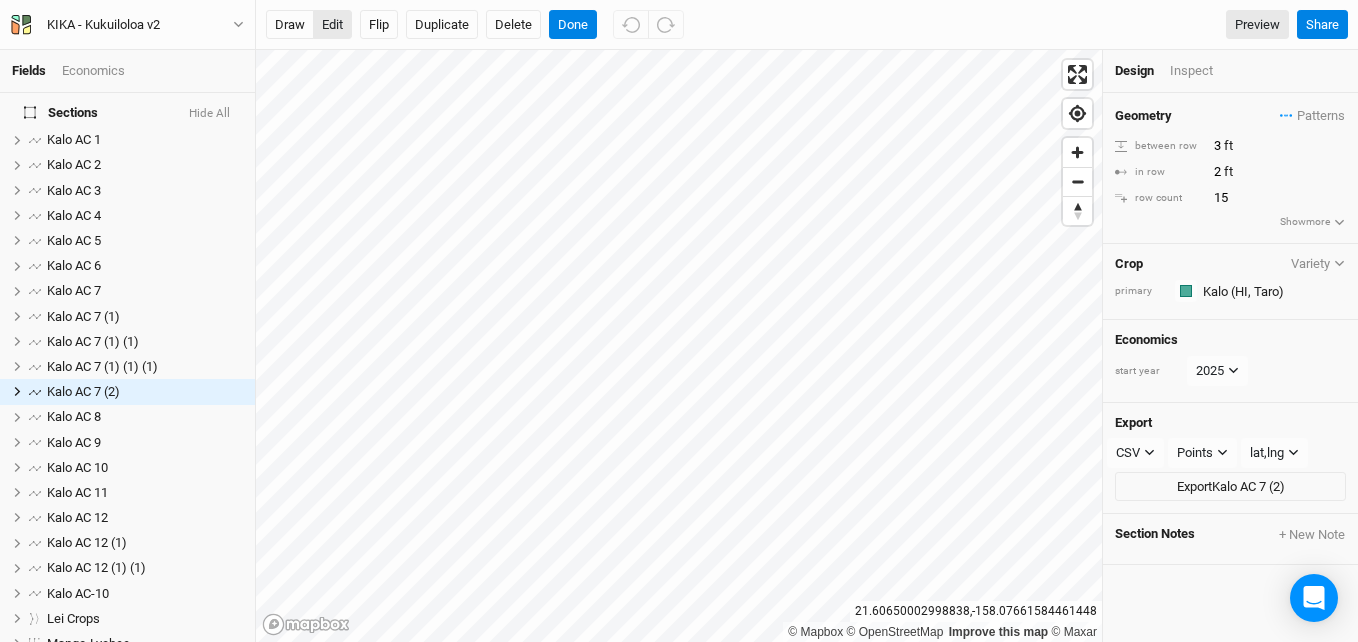 click on "edit" at bounding box center (332, 25) 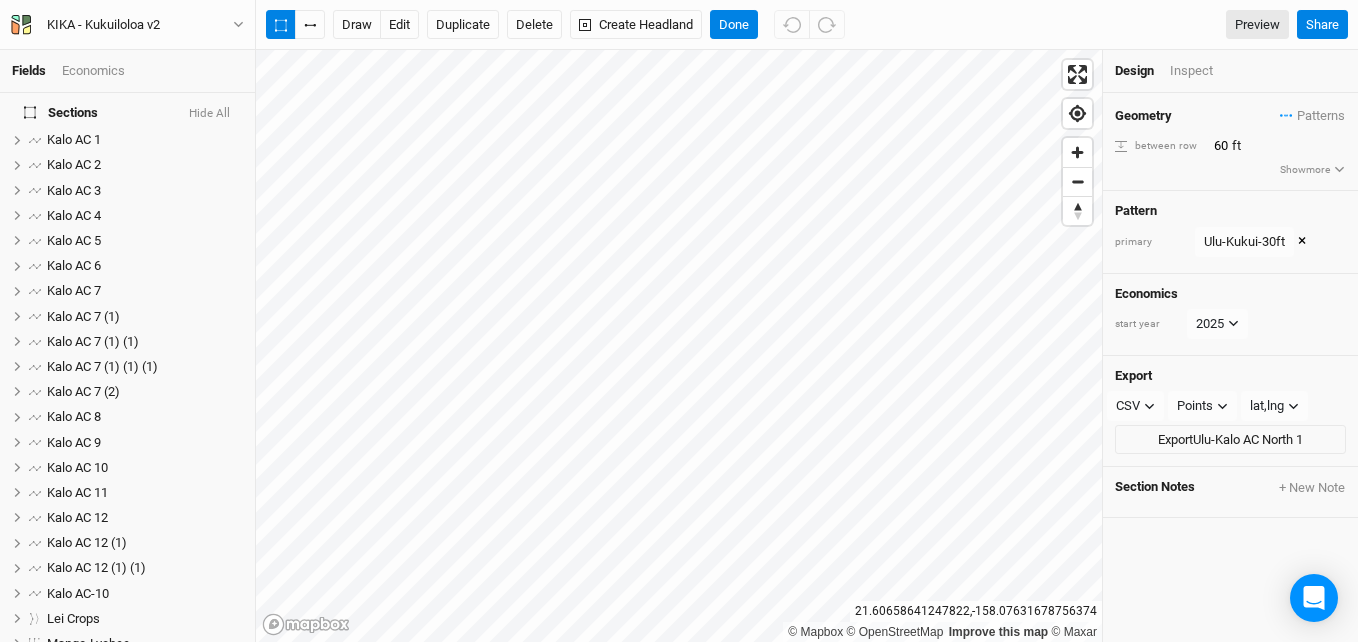scroll, scrollTop: 662, scrollLeft: 0, axis: vertical 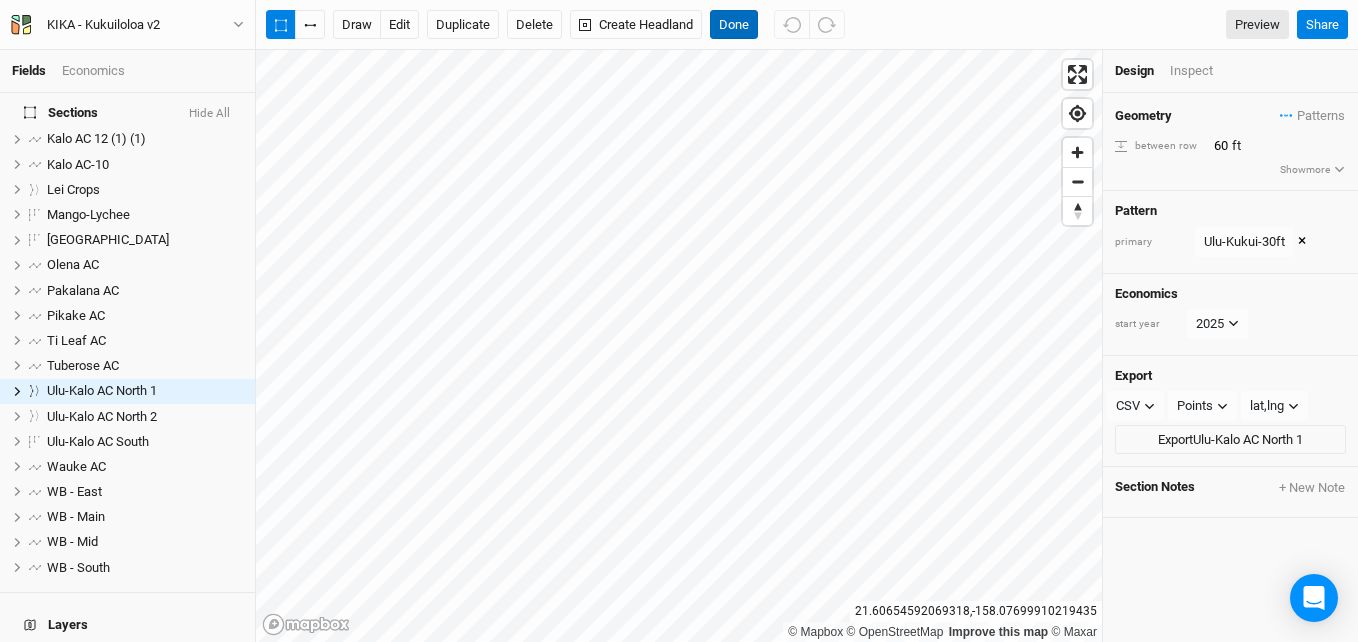 click on "Done" at bounding box center [734, 25] 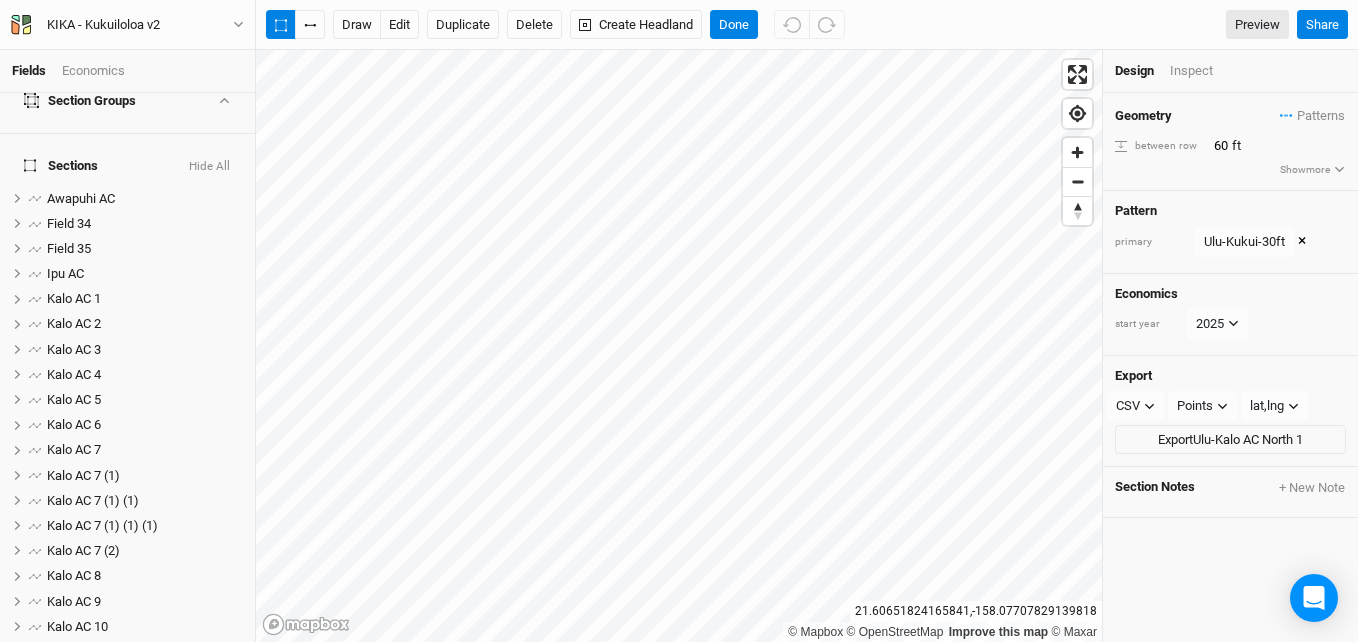 scroll, scrollTop: 62, scrollLeft: 0, axis: vertical 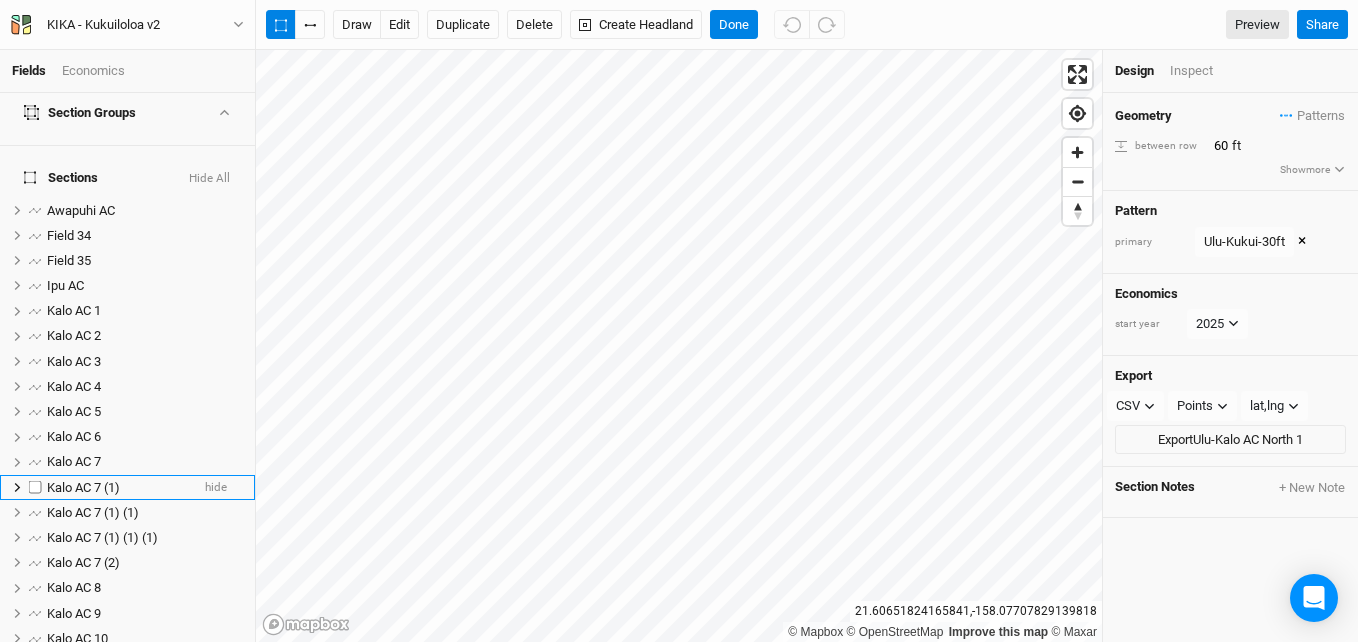 click on "Kalo AC 7 (1)" at bounding box center (83, 487) 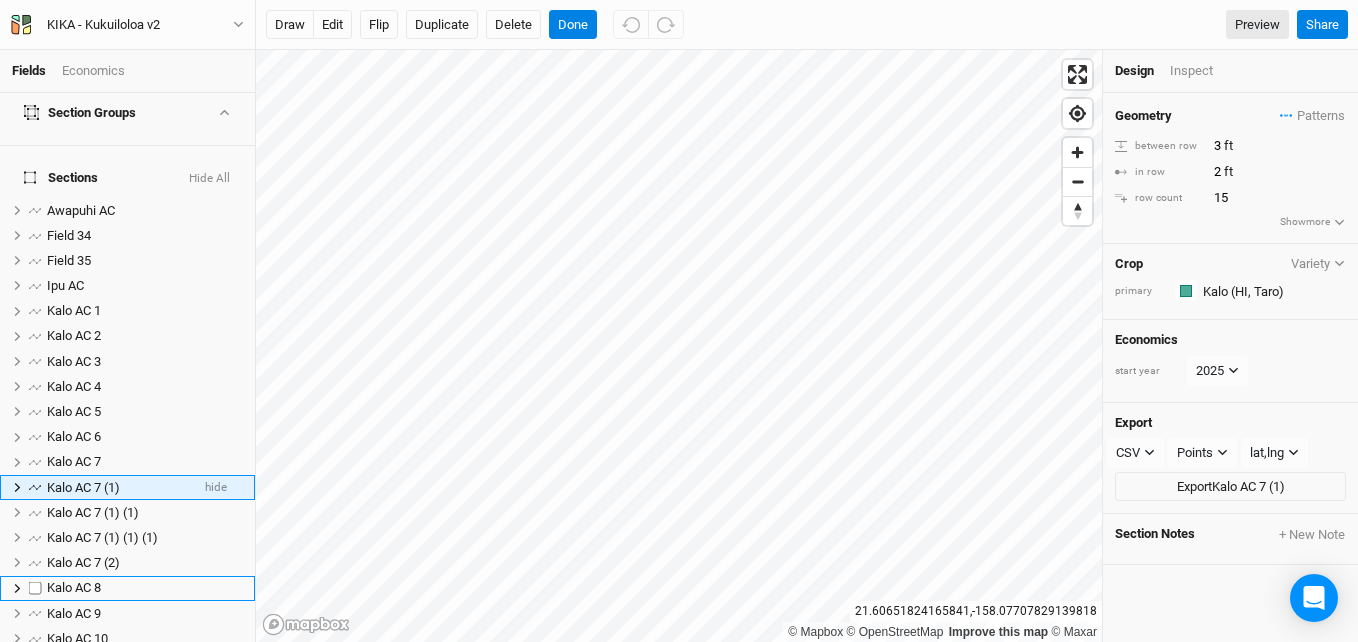scroll, scrollTop: 158, scrollLeft: 0, axis: vertical 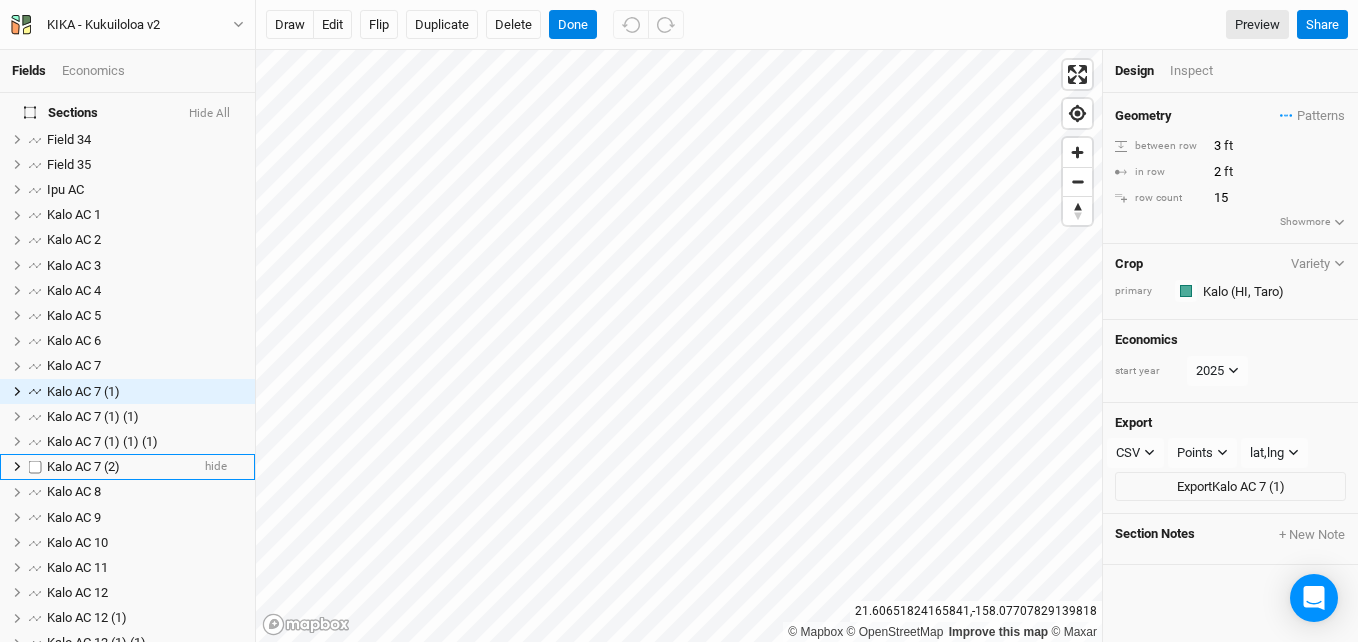 click on "Kalo AC 7 (2)" at bounding box center [83, 466] 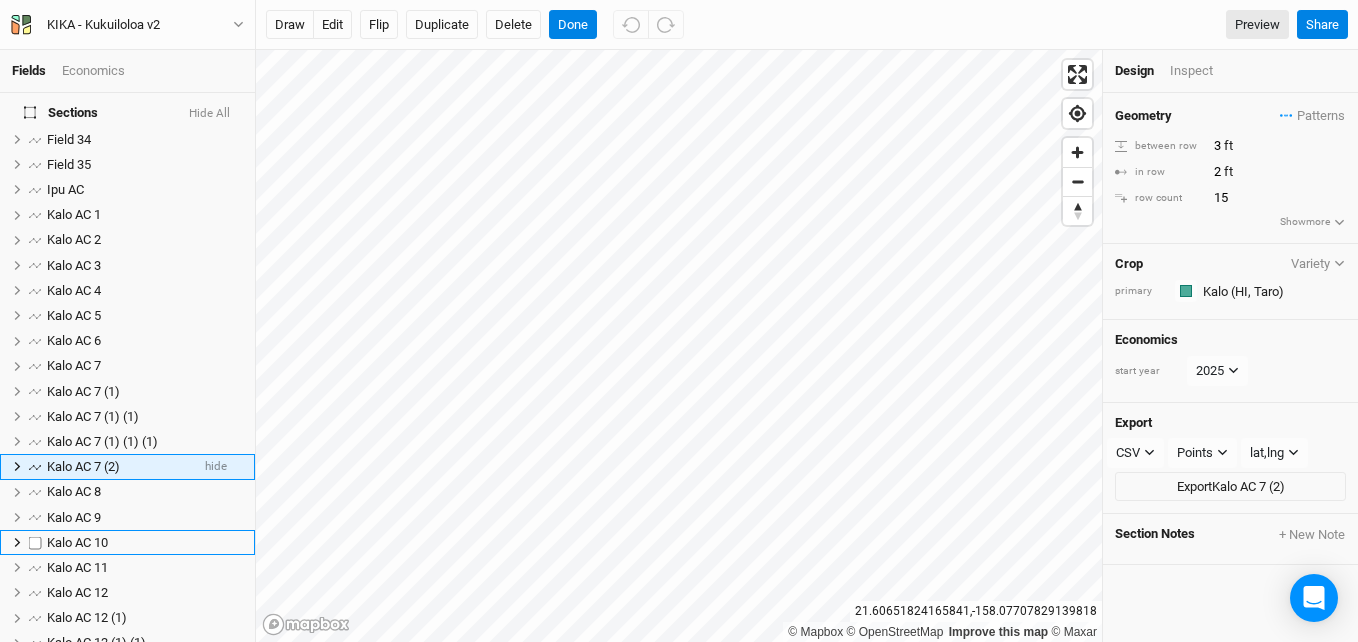 scroll, scrollTop: 233, scrollLeft: 0, axis: vertical 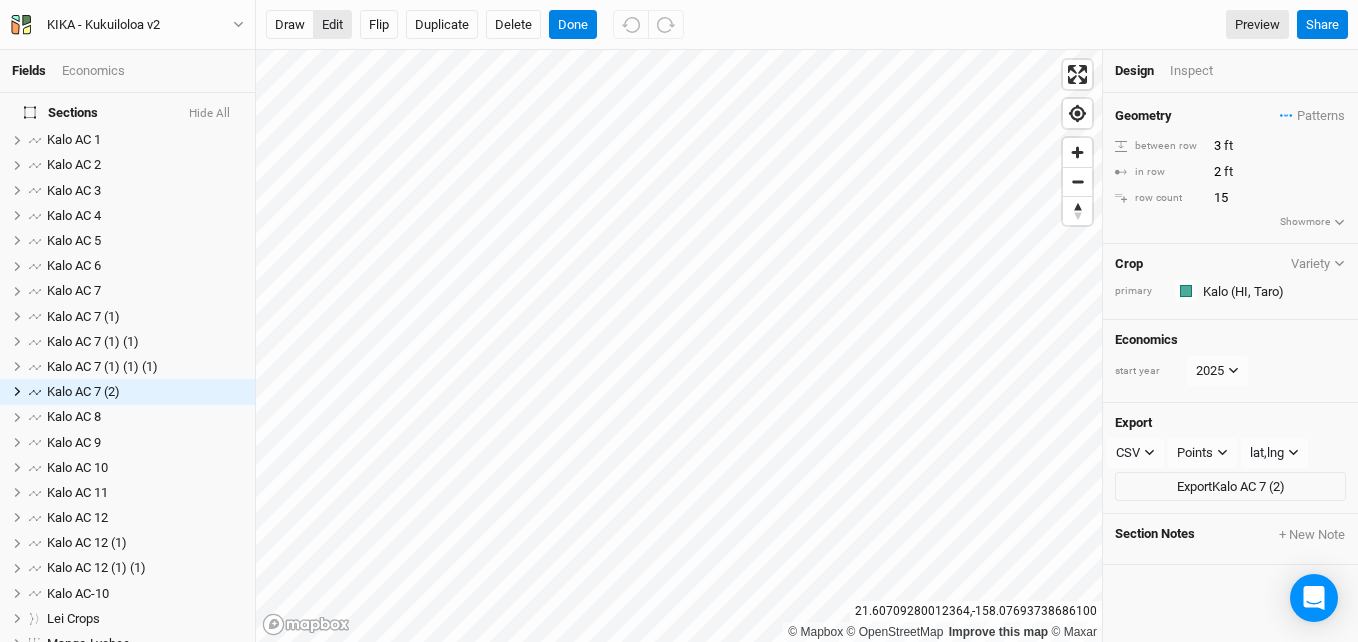 click on "edit" at bounding box center (332, 25) 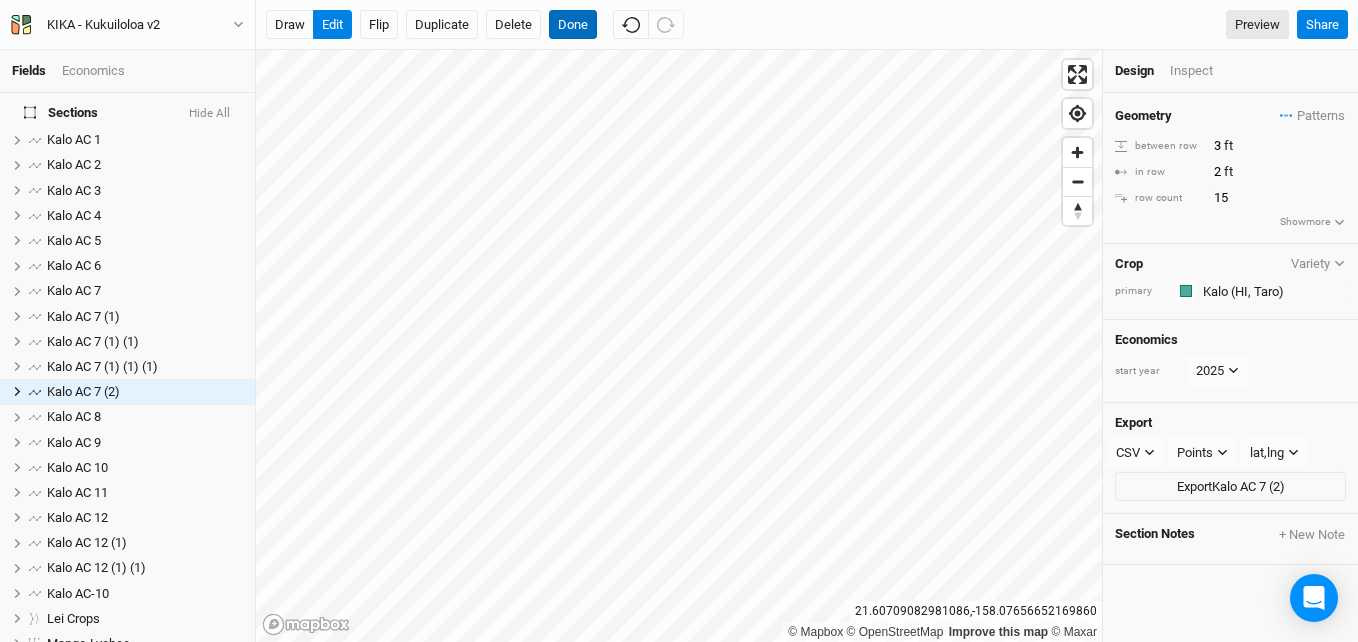 click on "Done" at bounding box center (573, 25) 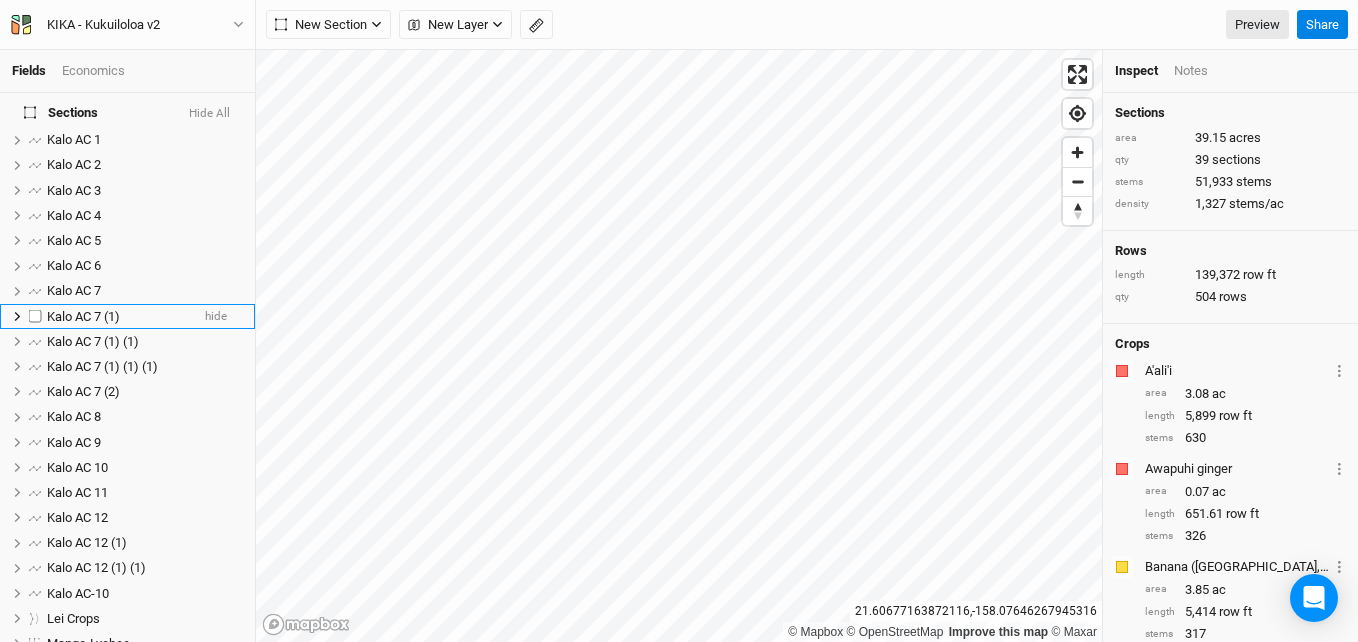 click on "Kalo AC 7 (1)" at bounding box center (83, 316) 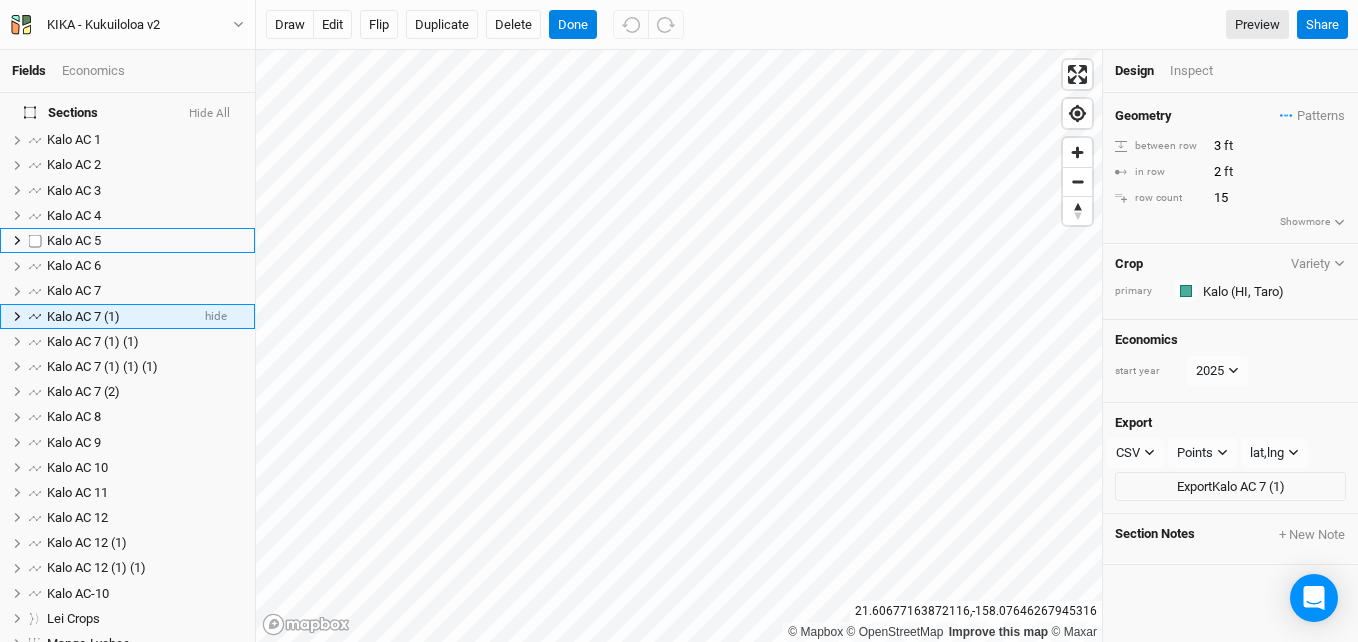 scroll, scrollTop: 158, scrollLeft: 0, axis: vertical 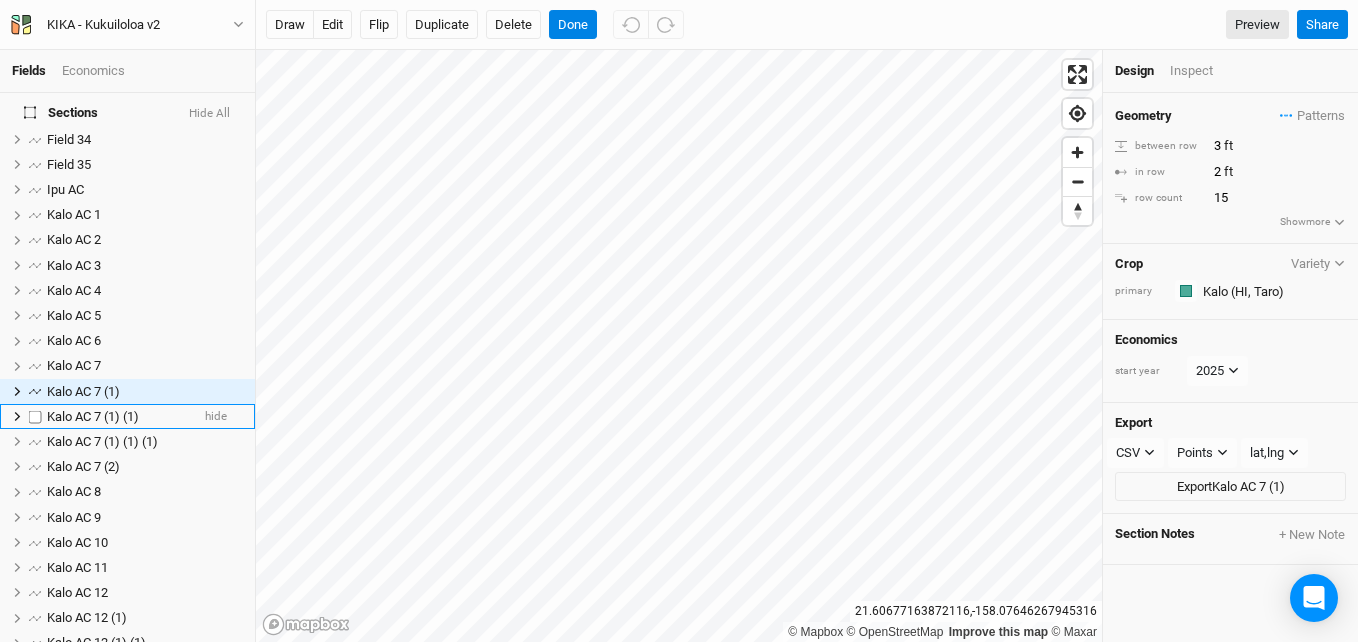 click on "Kalo AC 7 (1) (1)" at bounding box center (93, 416) 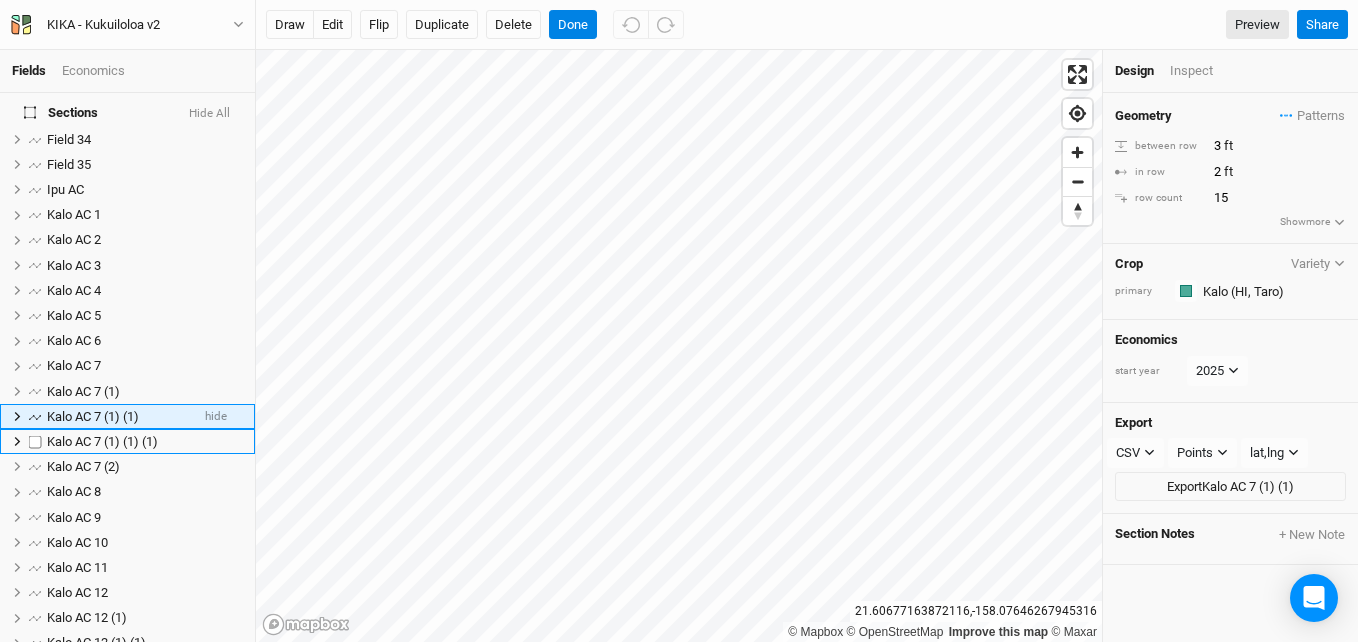 scroll, scrollTop: 183, scrollLeft: 0, axis: vertical 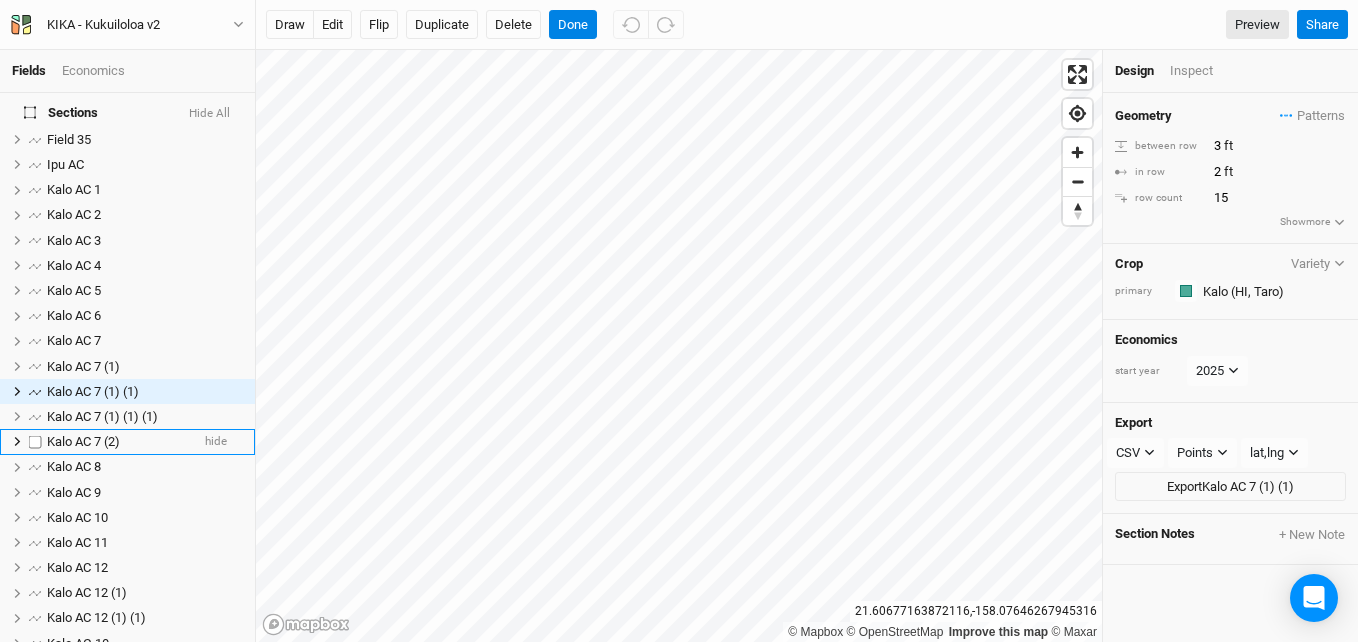 click on "Kalo AC 7 (2)" at bounding box center (83, 441) 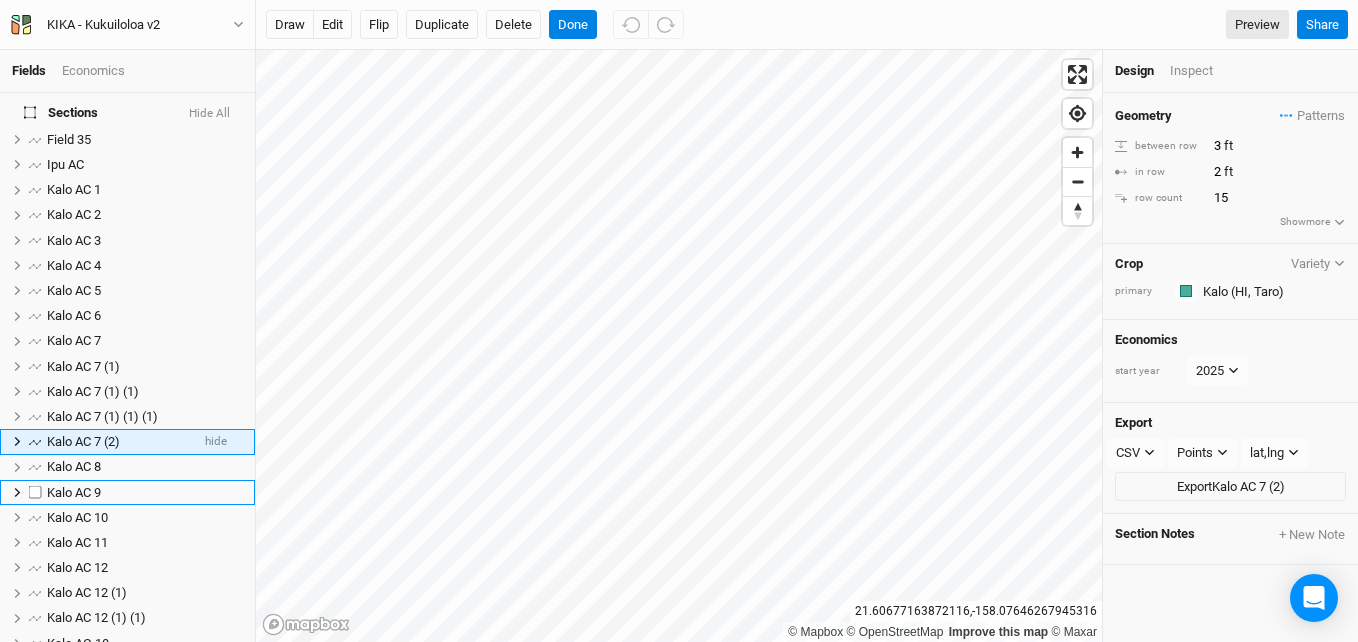 scroll, scrollTop: 233, scrollLeft: 0, axis: vertical 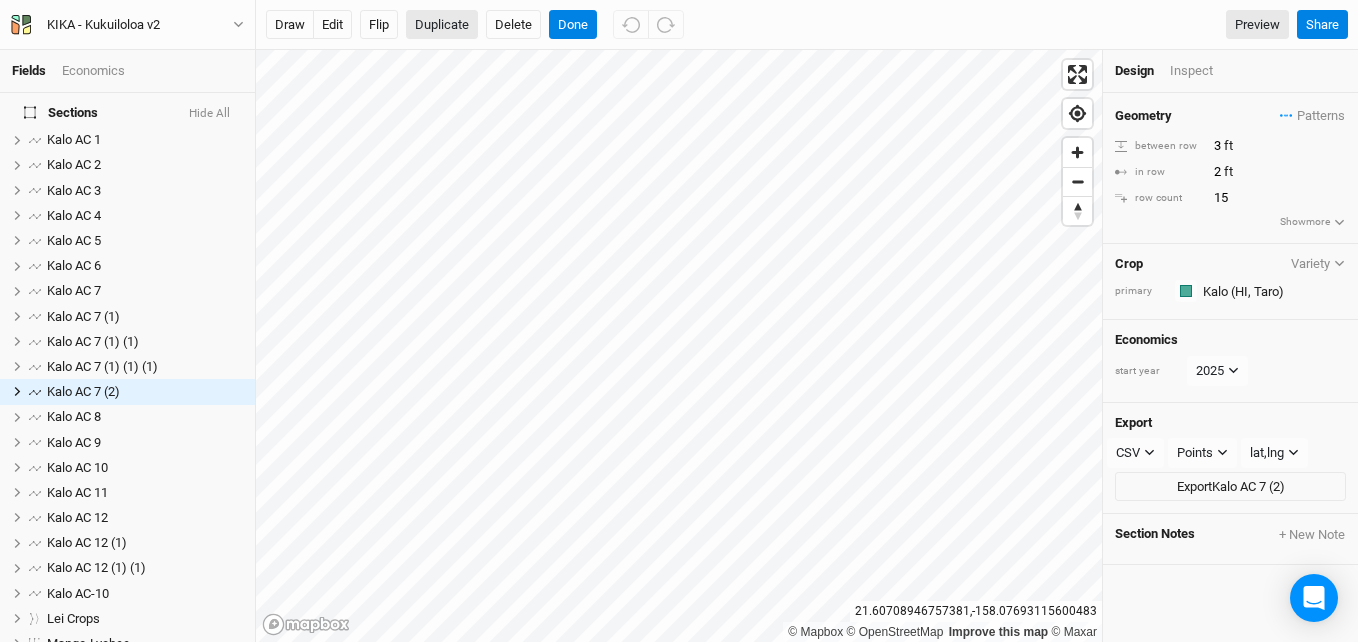 click on "Duplicate" at bounding box center (442, 25) 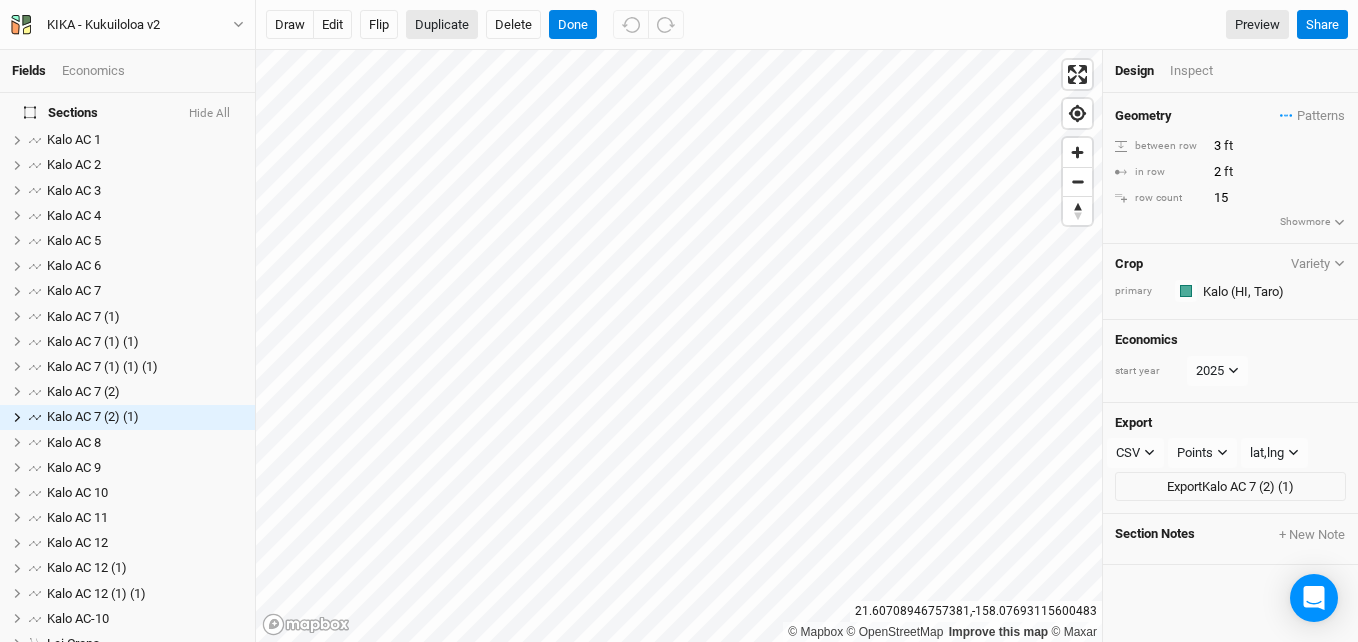 scroll, scrollTop: 259, scrollLeft: 0, axis: vertical 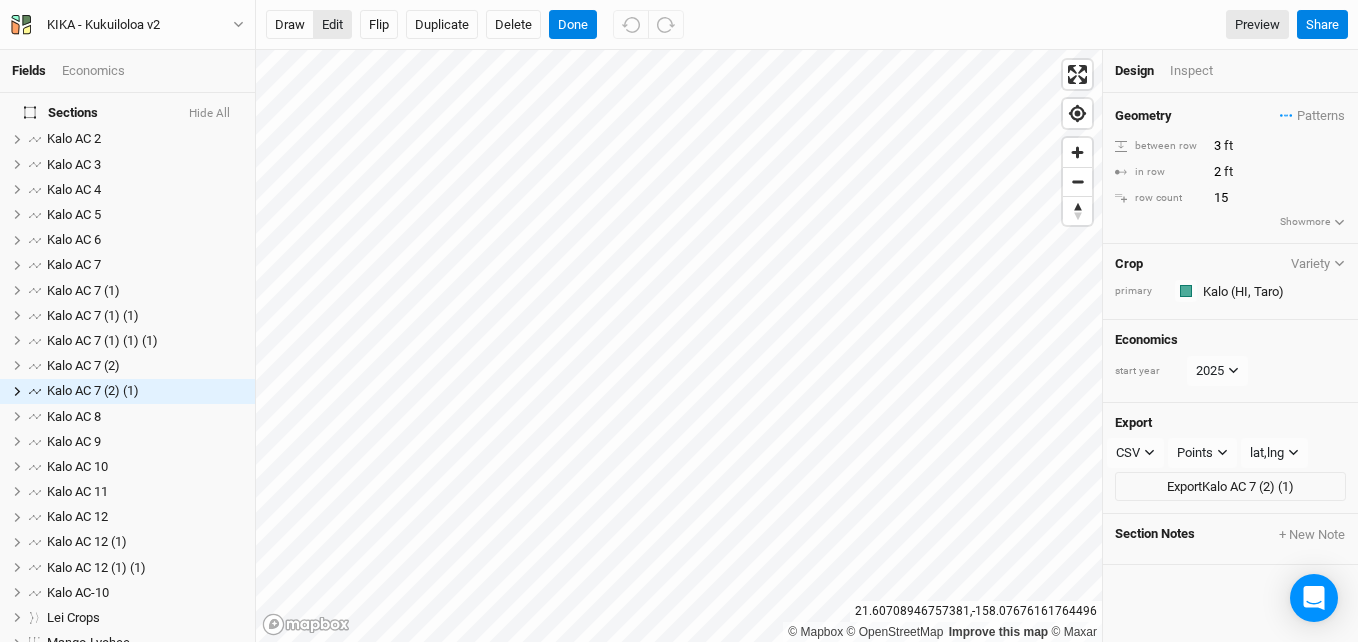 click on "edit" at bounding box center [332, 25] 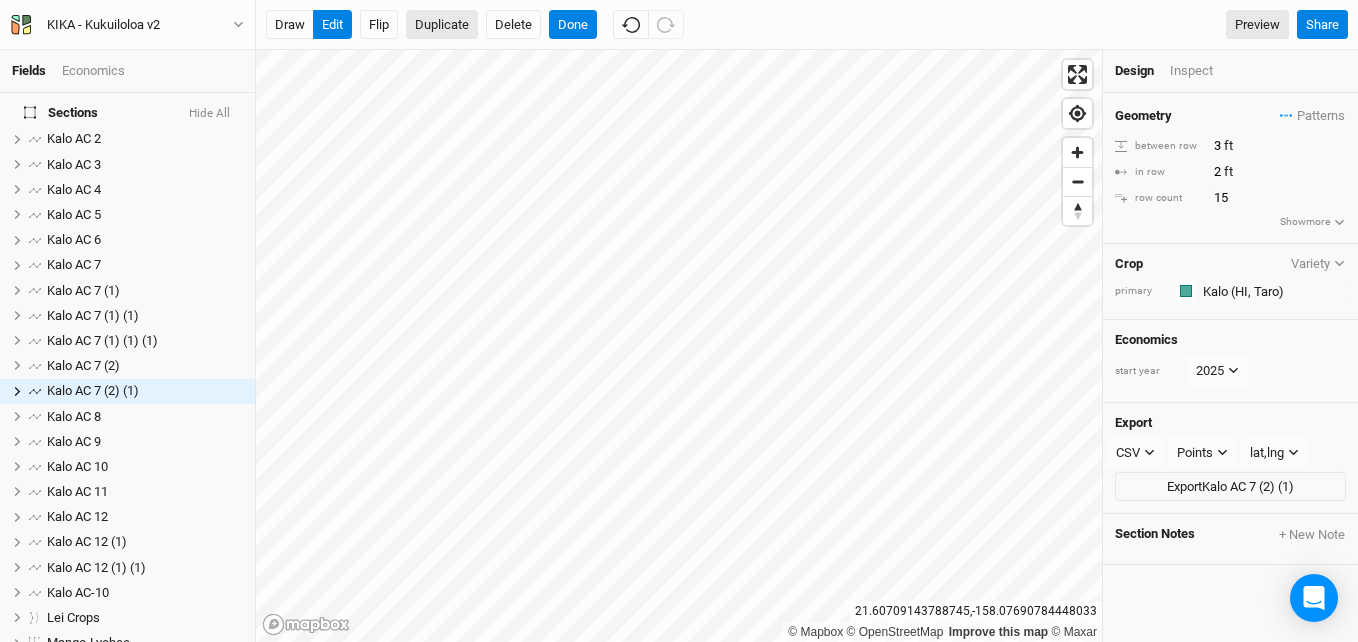 click on "Duplicate" at bounding box center (442, 25) 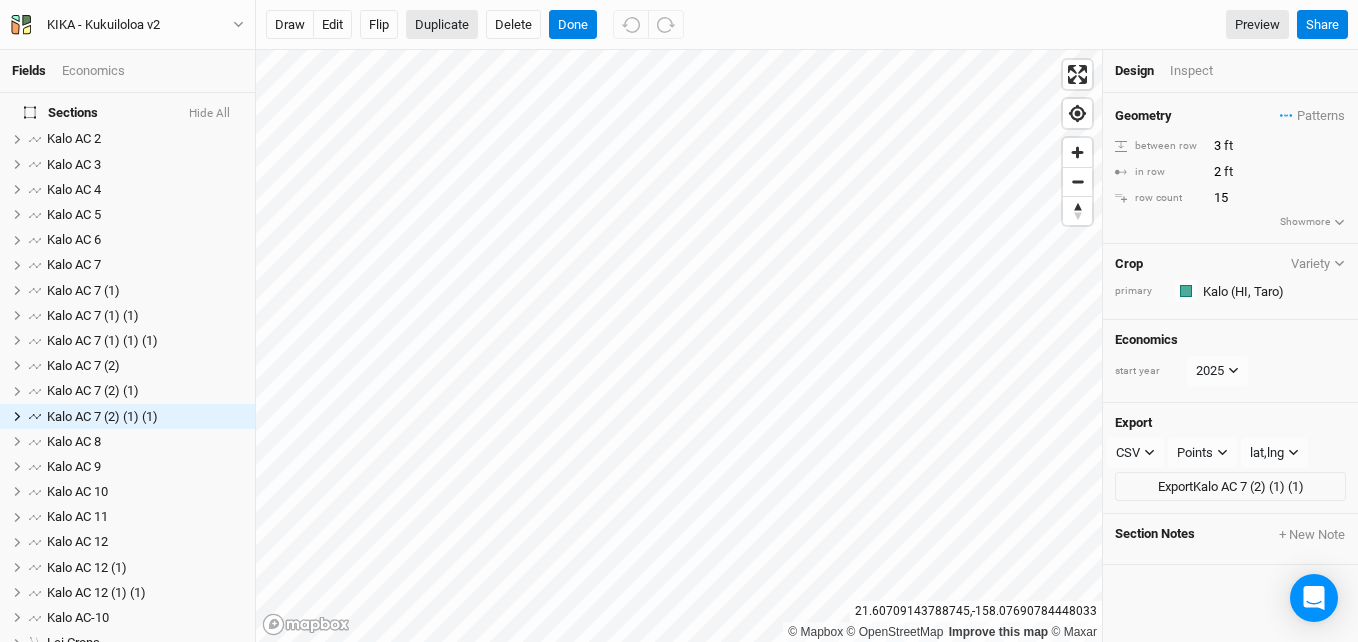 scroll, scrollTop: 284, scrollLeft: 0, axis: vertical 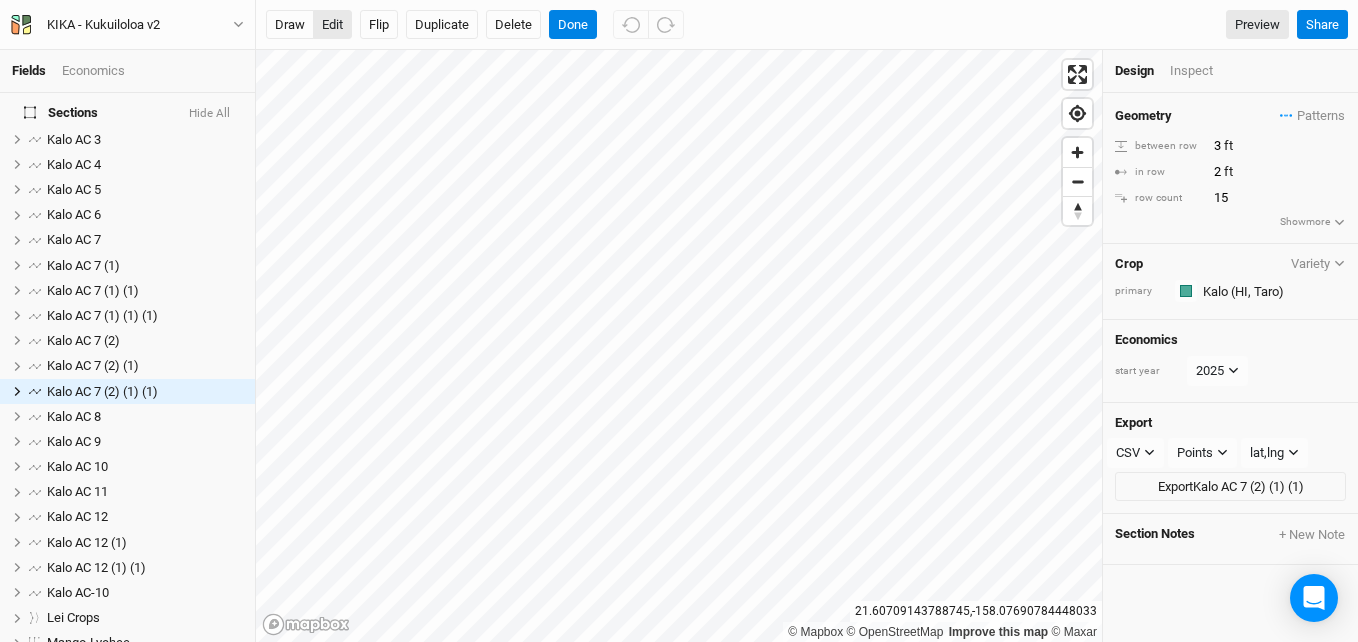 click on "edit" at bounding box center (332, 25) 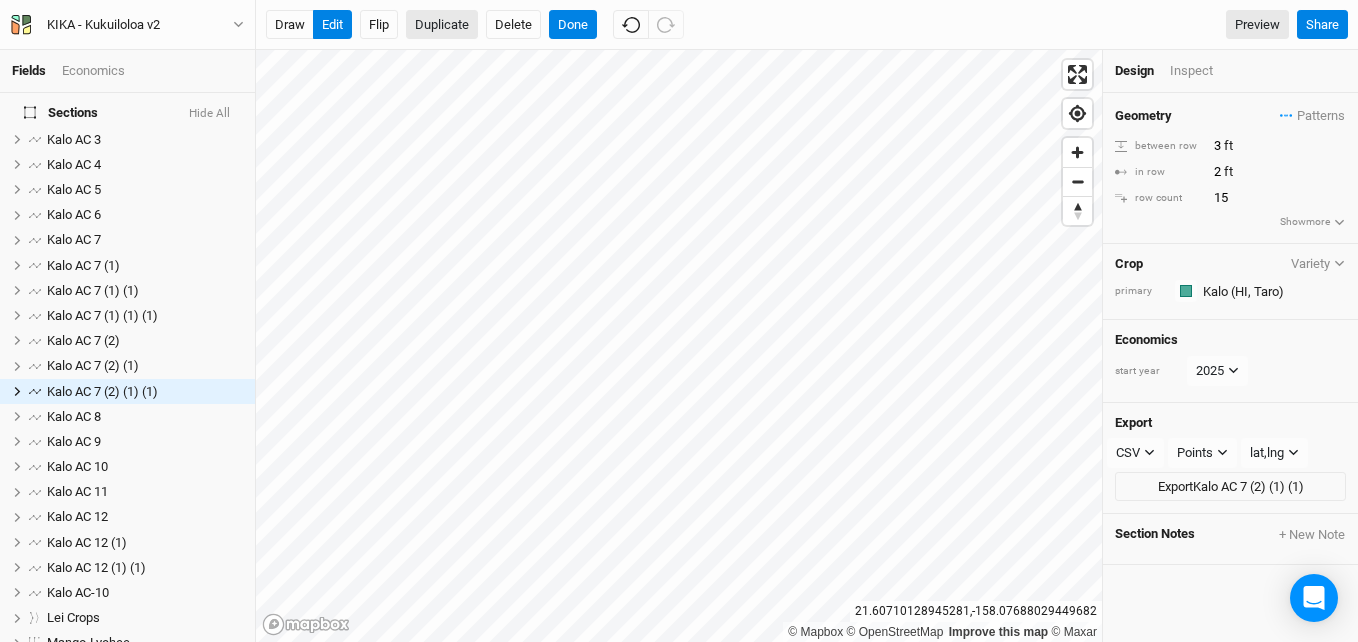 click on "Duplicate" at bounding box center [442, 25] 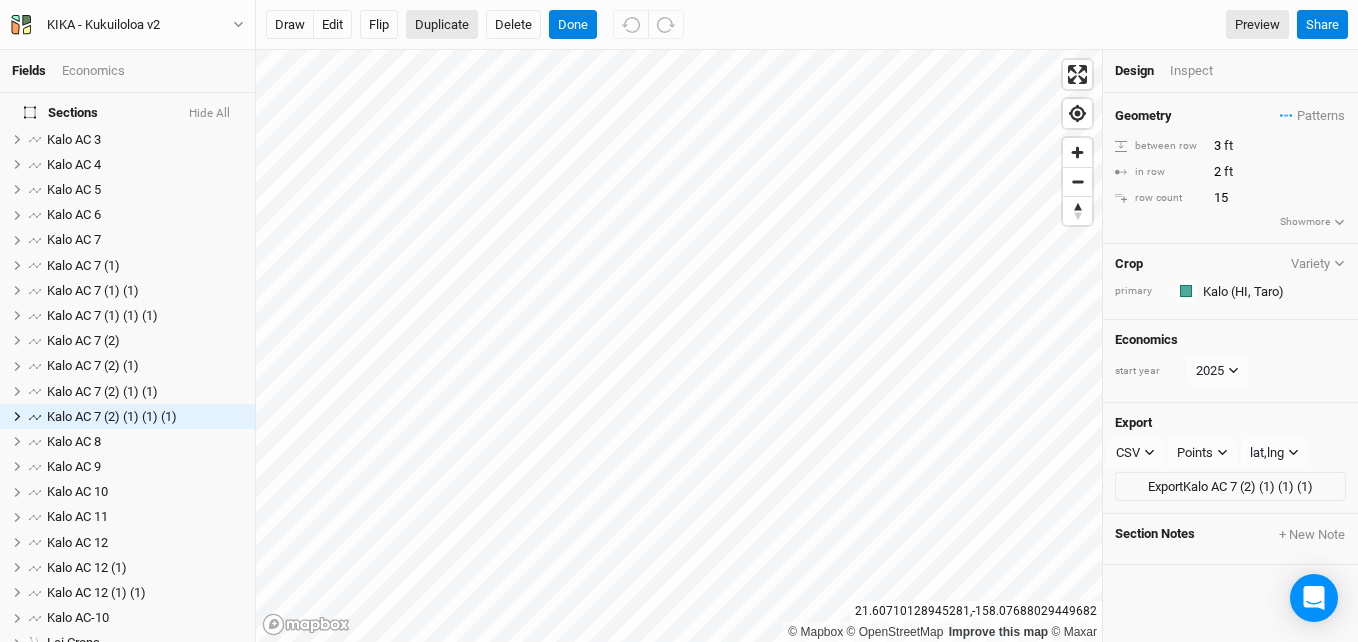 scroll, scrollTop: 309, scrollLeft: 0, axis: vertical 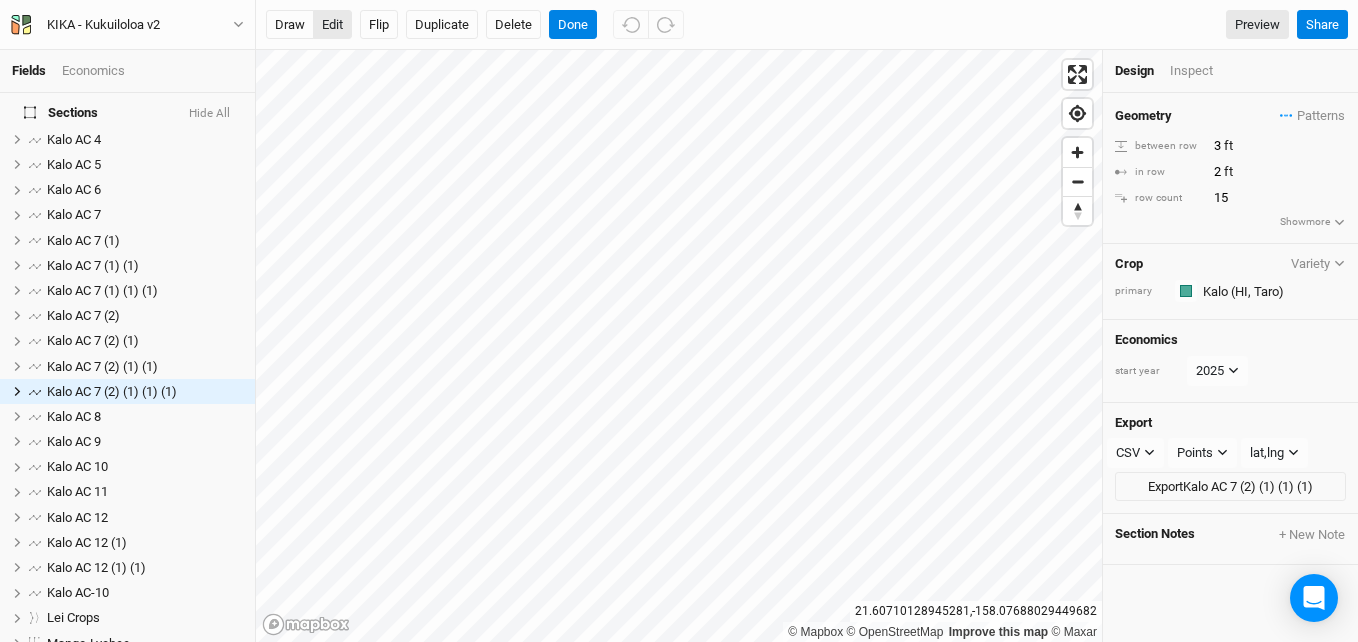 click on "edit" at bounding box center (332, 25) 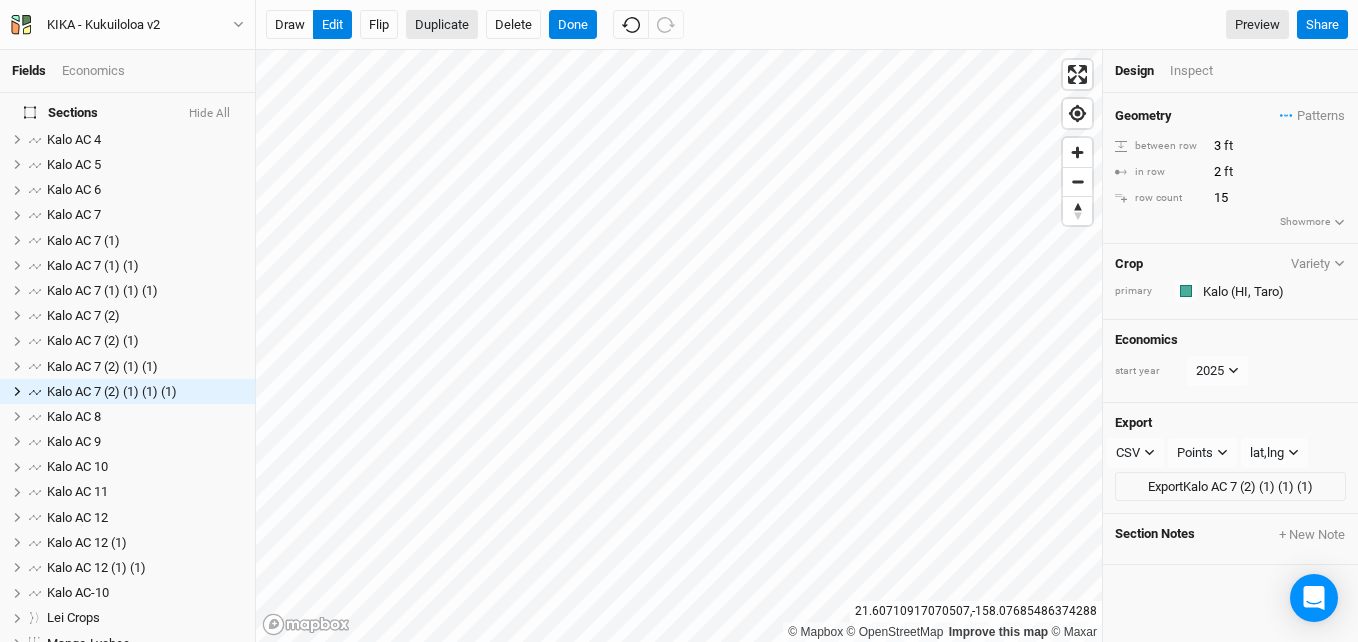 click on "Duplicate" at bounding box center [442, 25] 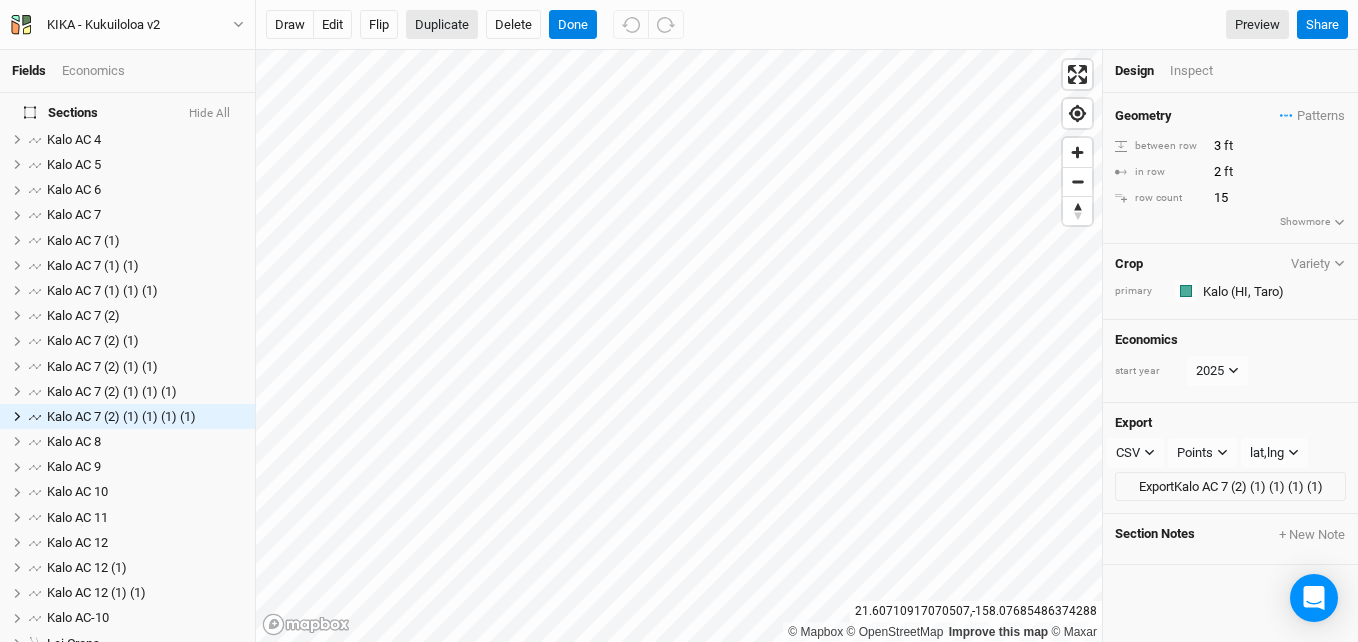 scroll, scrollTop: 334, scrollLeft: 0, axis: vertical 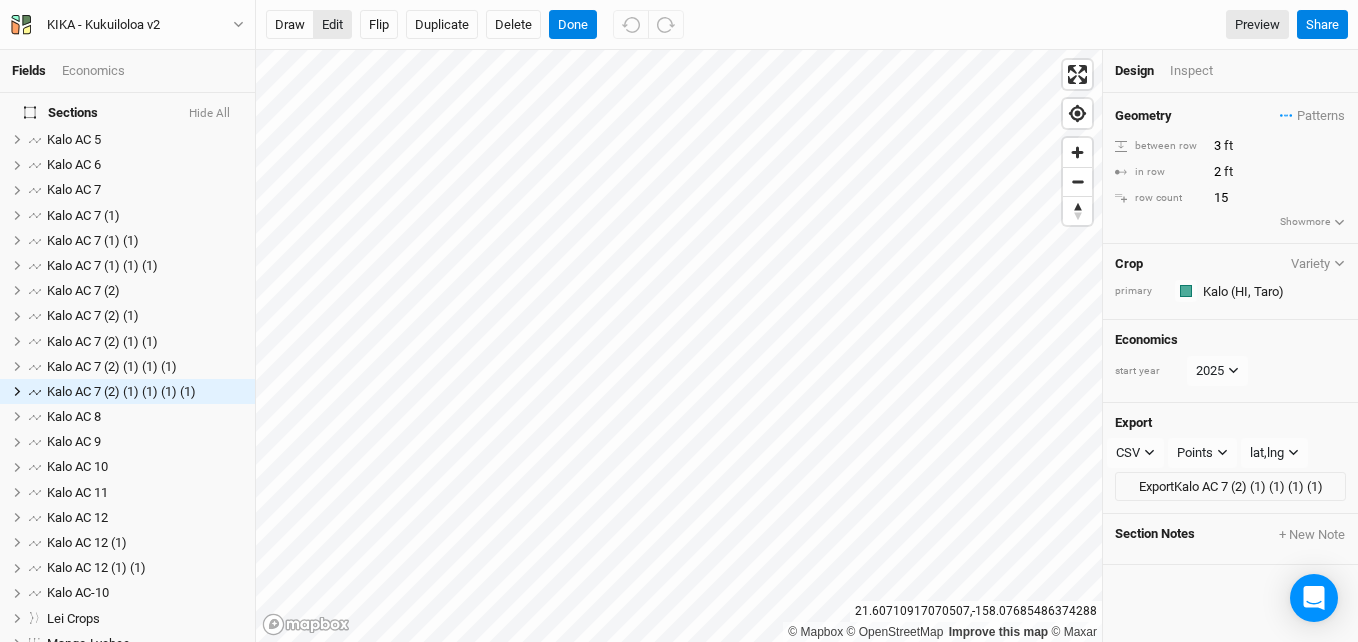 click on "edit" at bounding box center (332, 25) 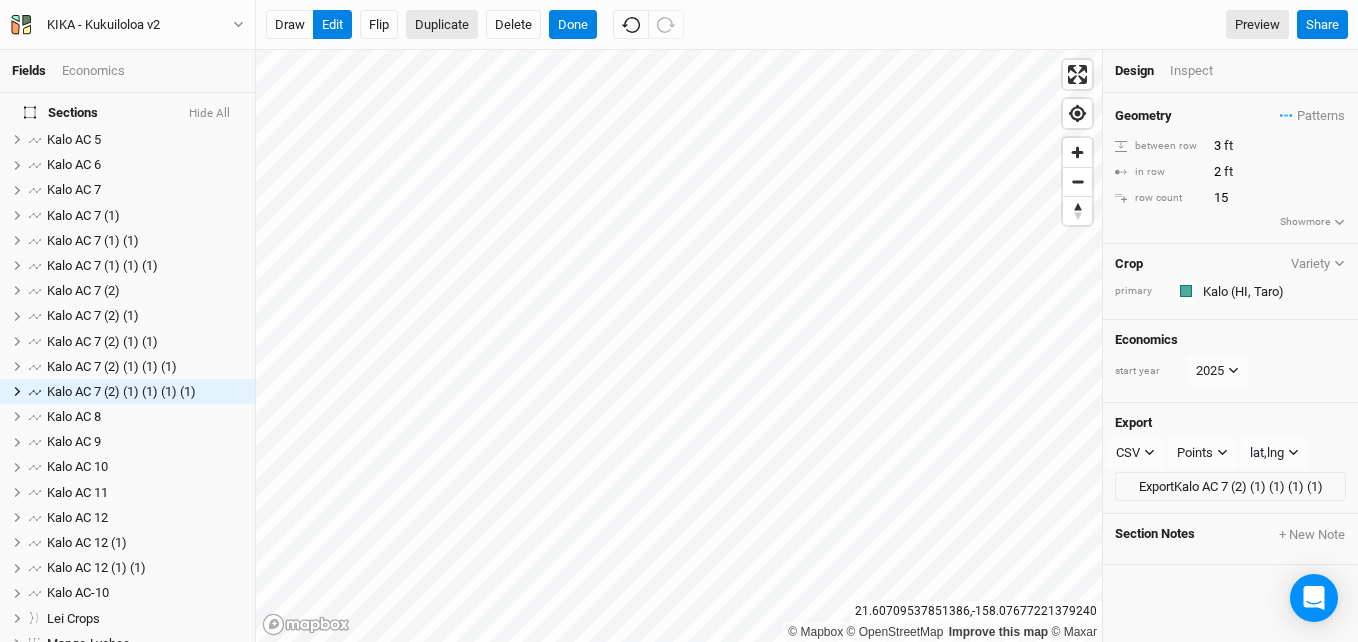 click on "Duplicate" at bounding box center [442, 25] 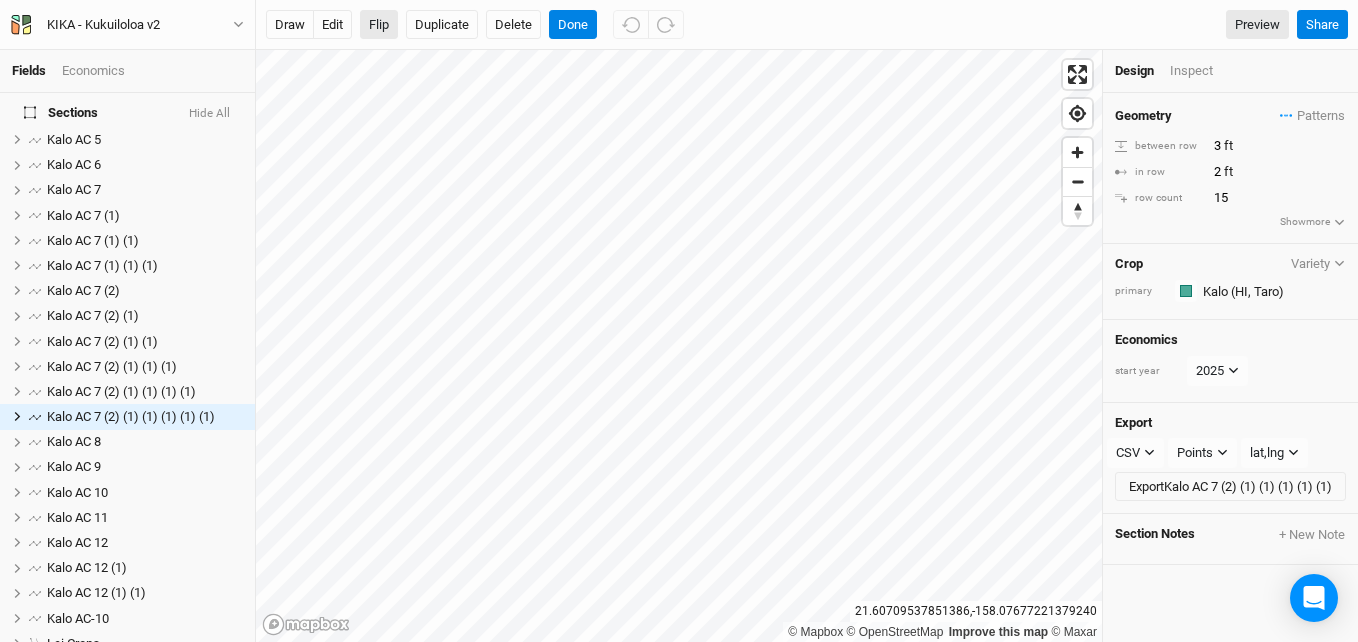 scroll, scrollTop: 359, scrollLeft: 0, axis: vertical 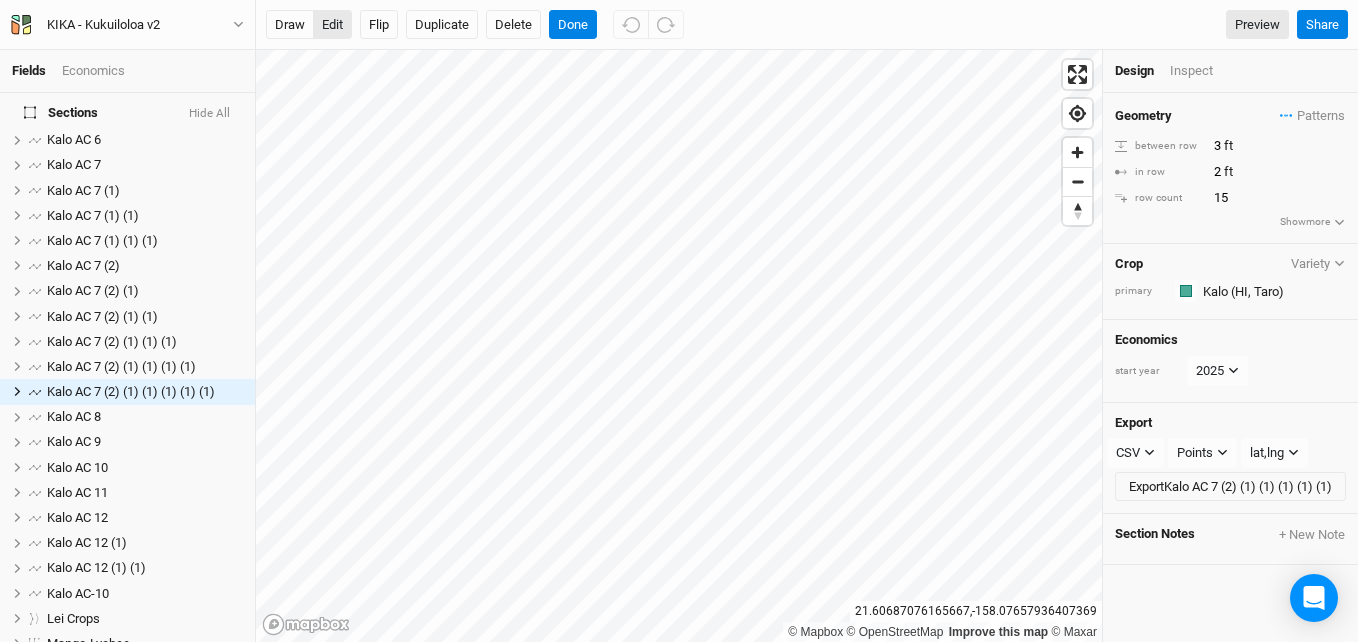 click on "edit" at bounding box center [332, 25] 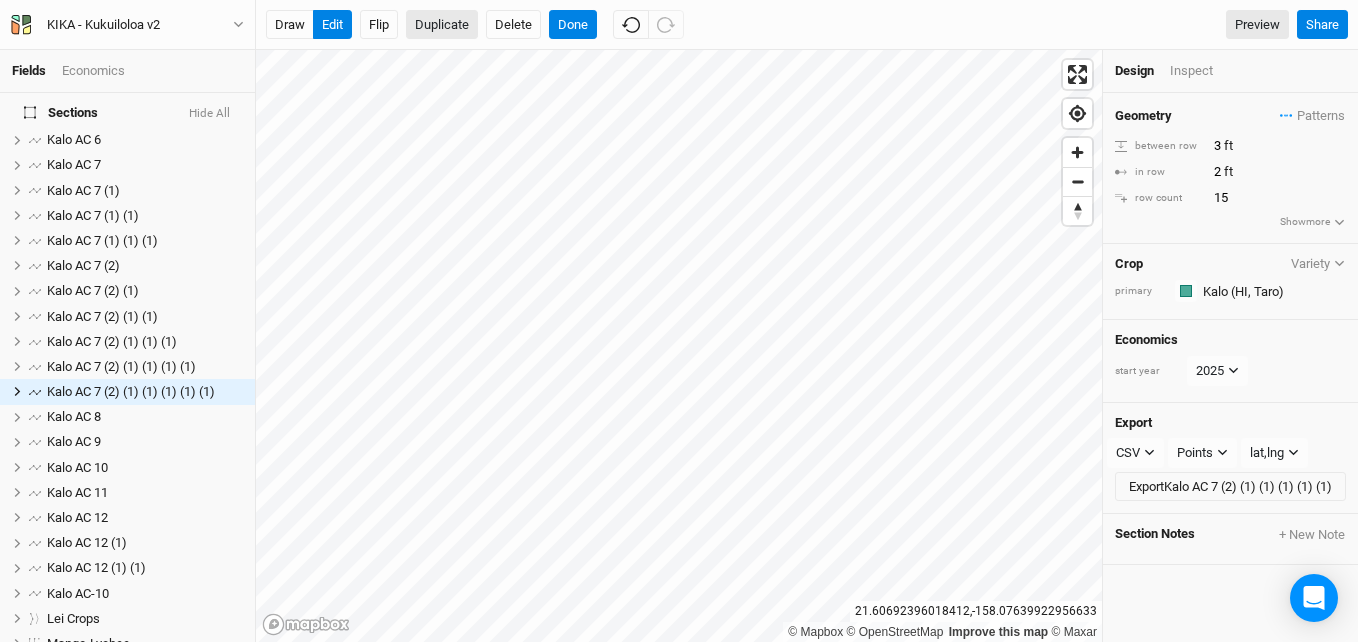 click on "Duplicate" at bounding box center (442, 25) 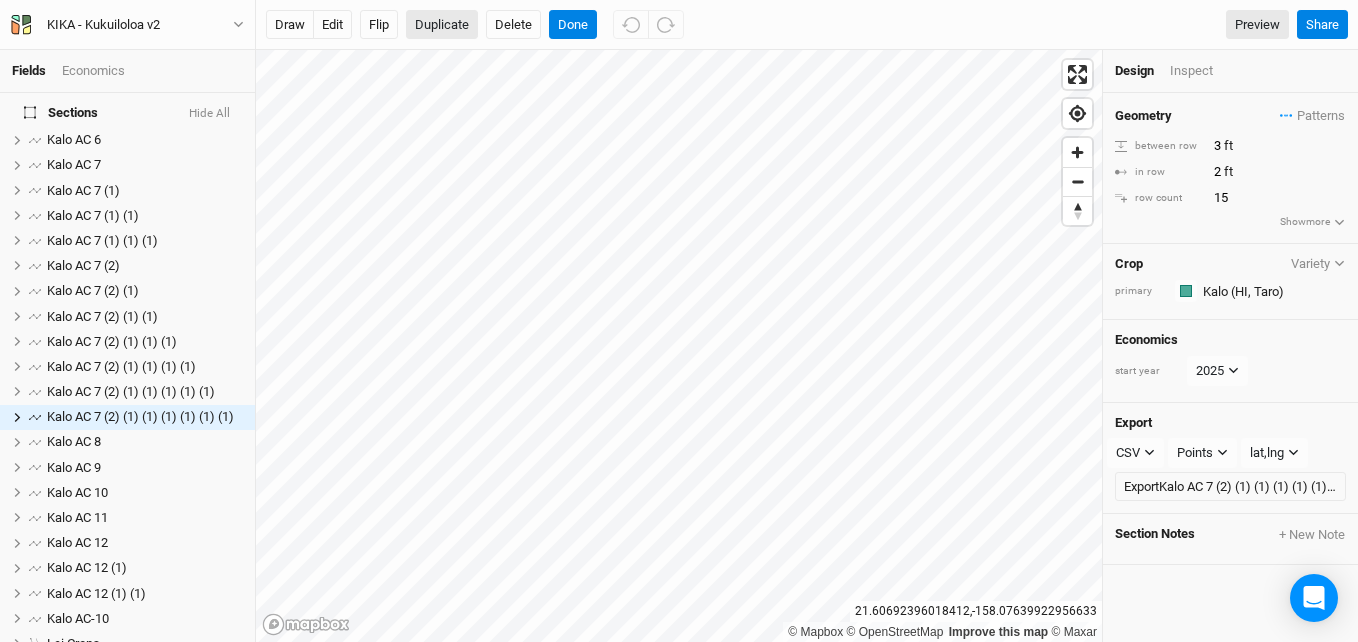 scroll, scrollTop: 385, scrollLeft: 0, axis: vertical 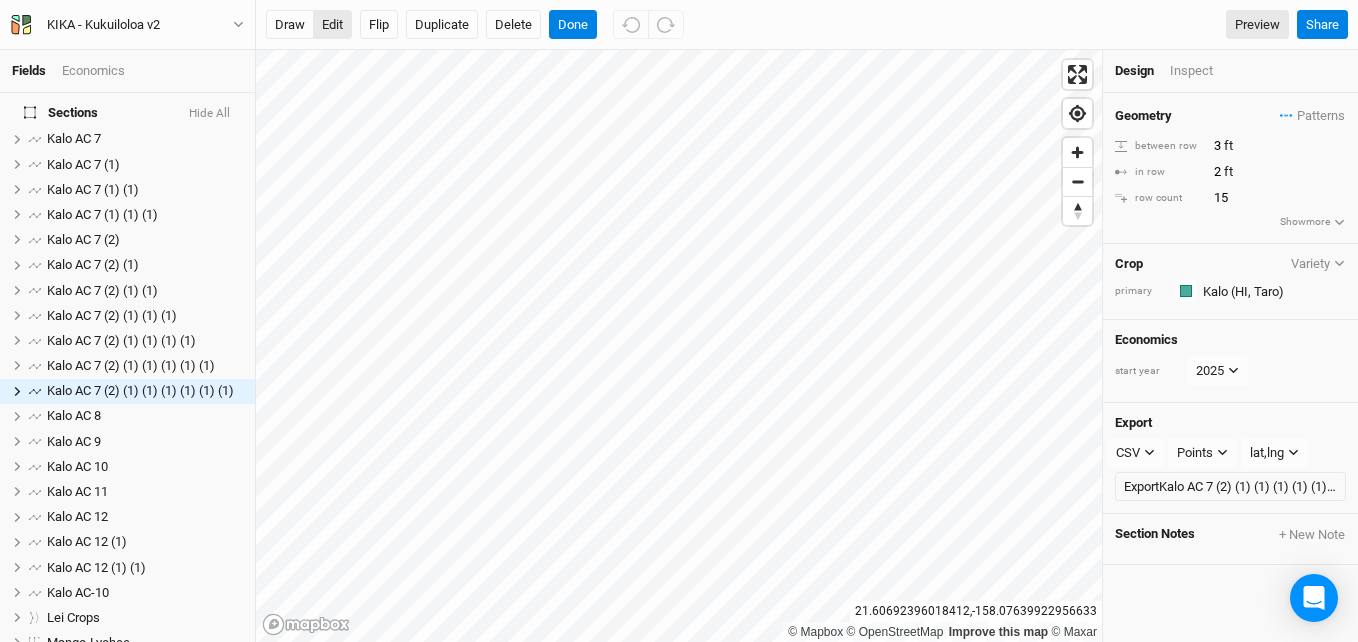 click on "edit" at bounding box center (332, 25) 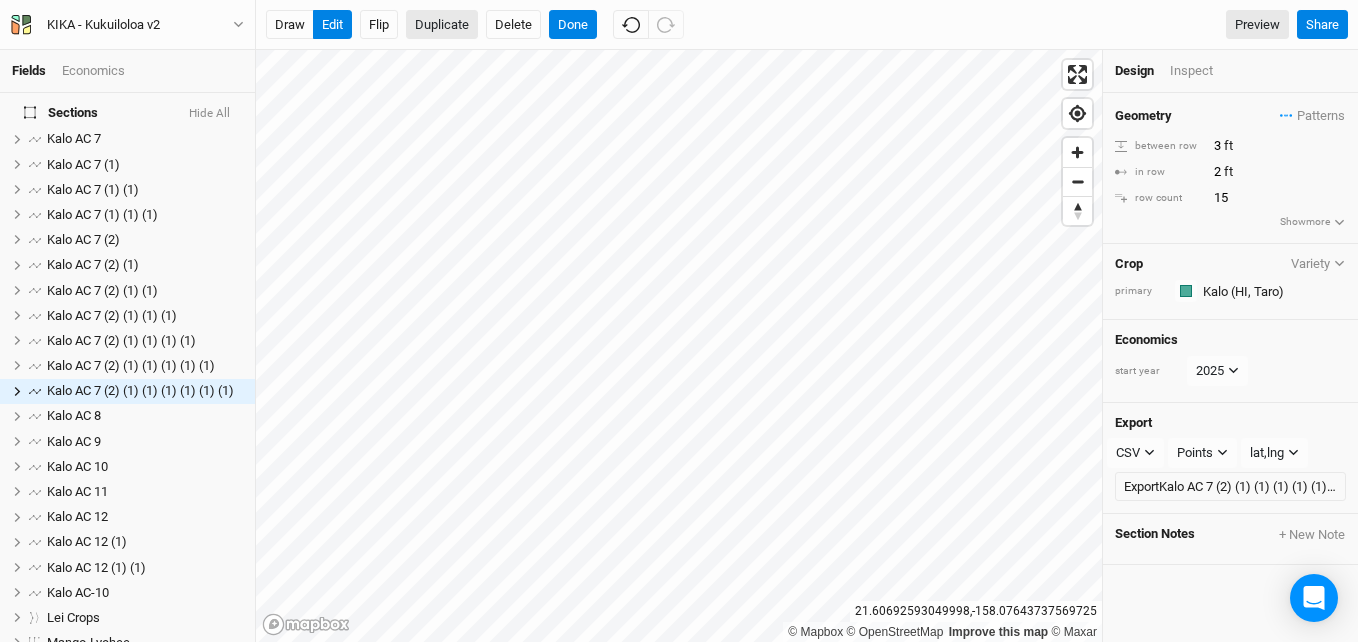 click on "Duplicate" at bounding box center (442, 25) 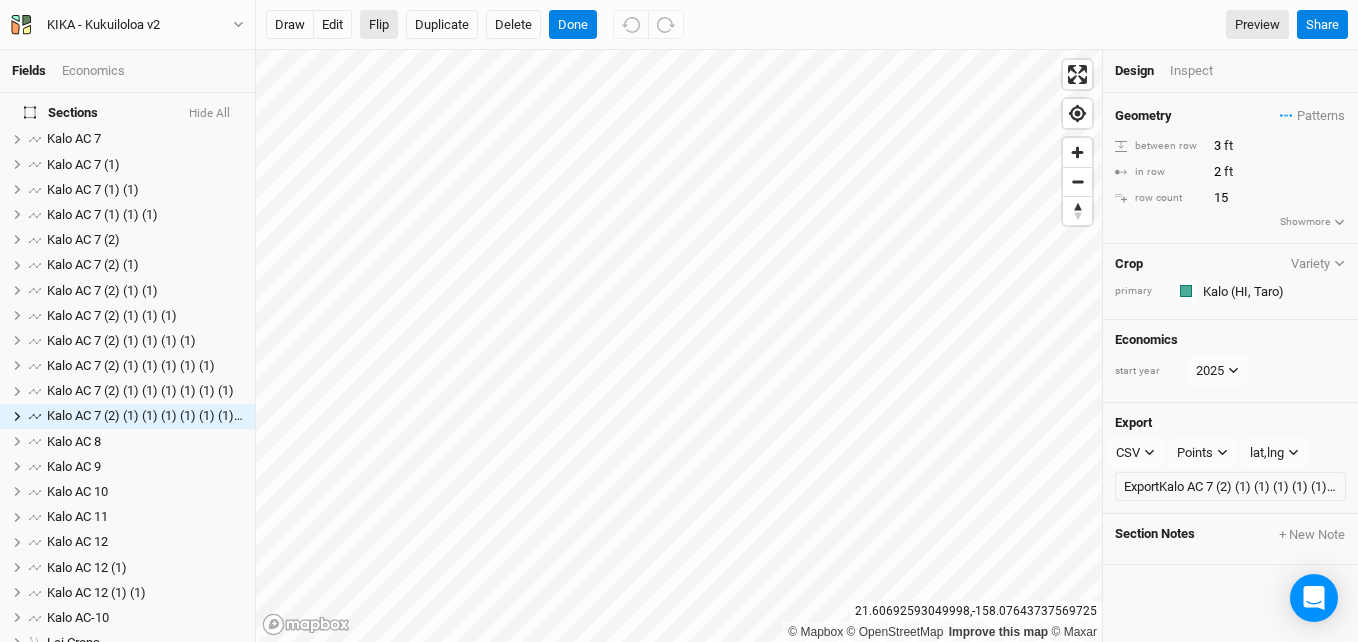 scroll, scrollTop: 410, scrollLeft: 0, axis: vertical 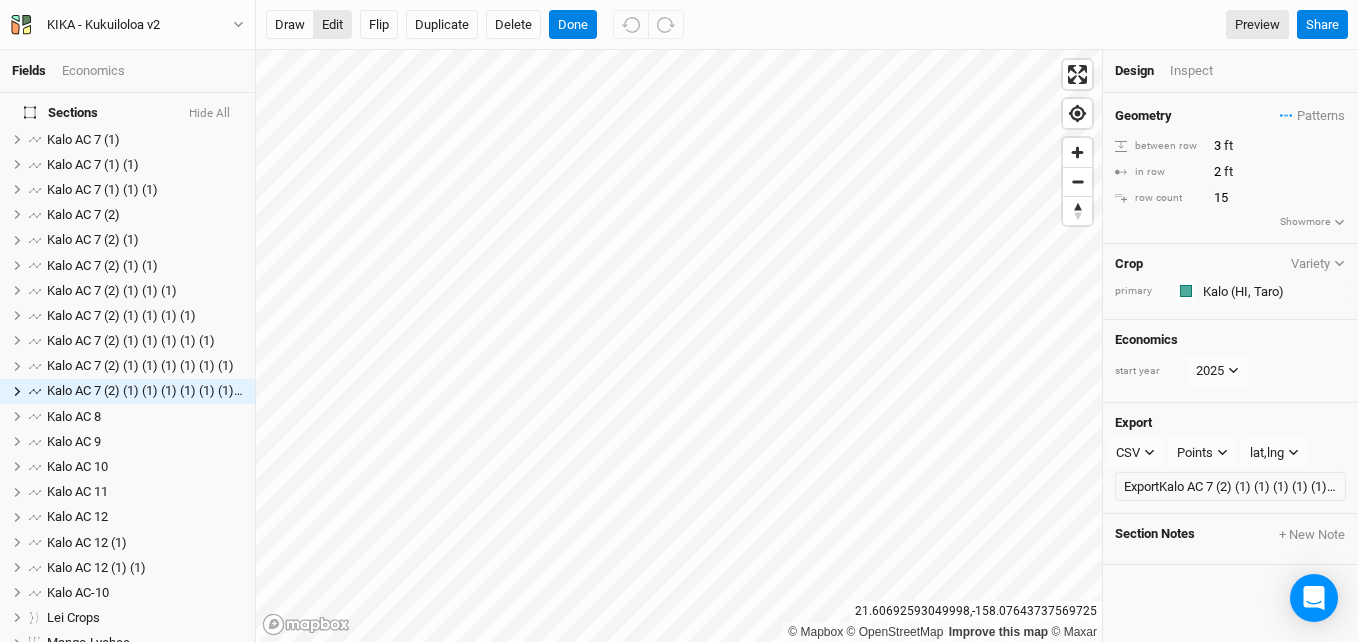 click on "edit" at bounding box center [332, 25] 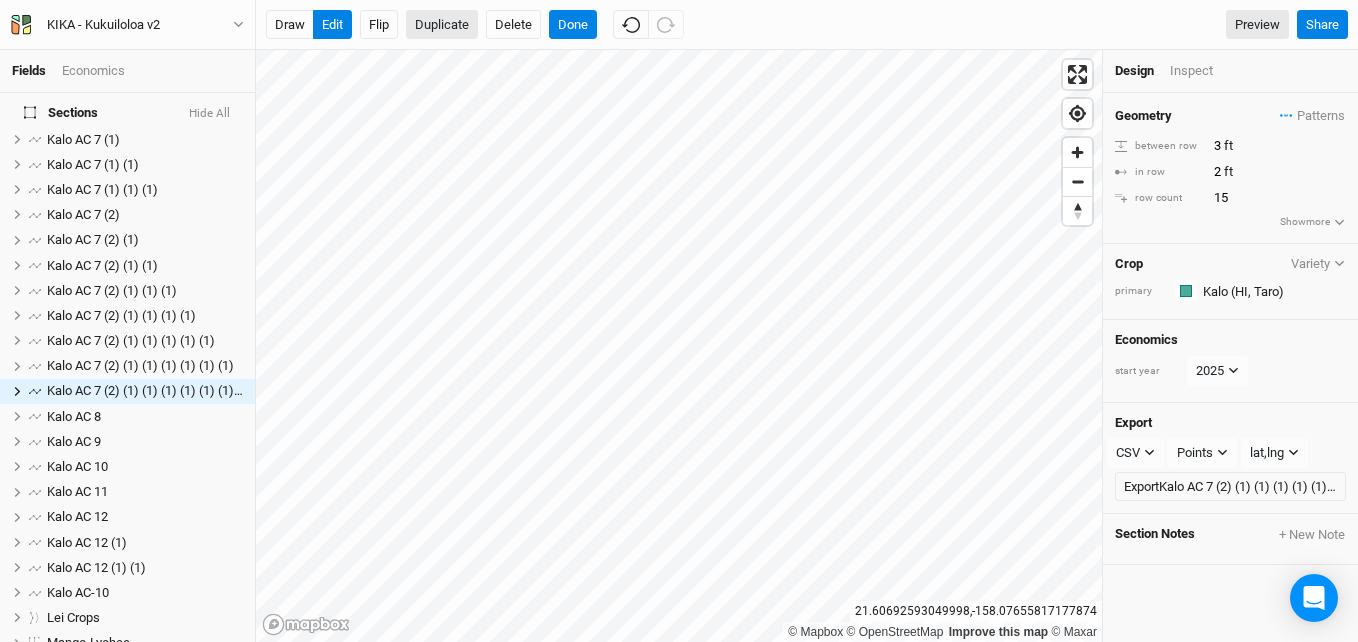 click on "Duplicate" at bounding box center (442, 25) 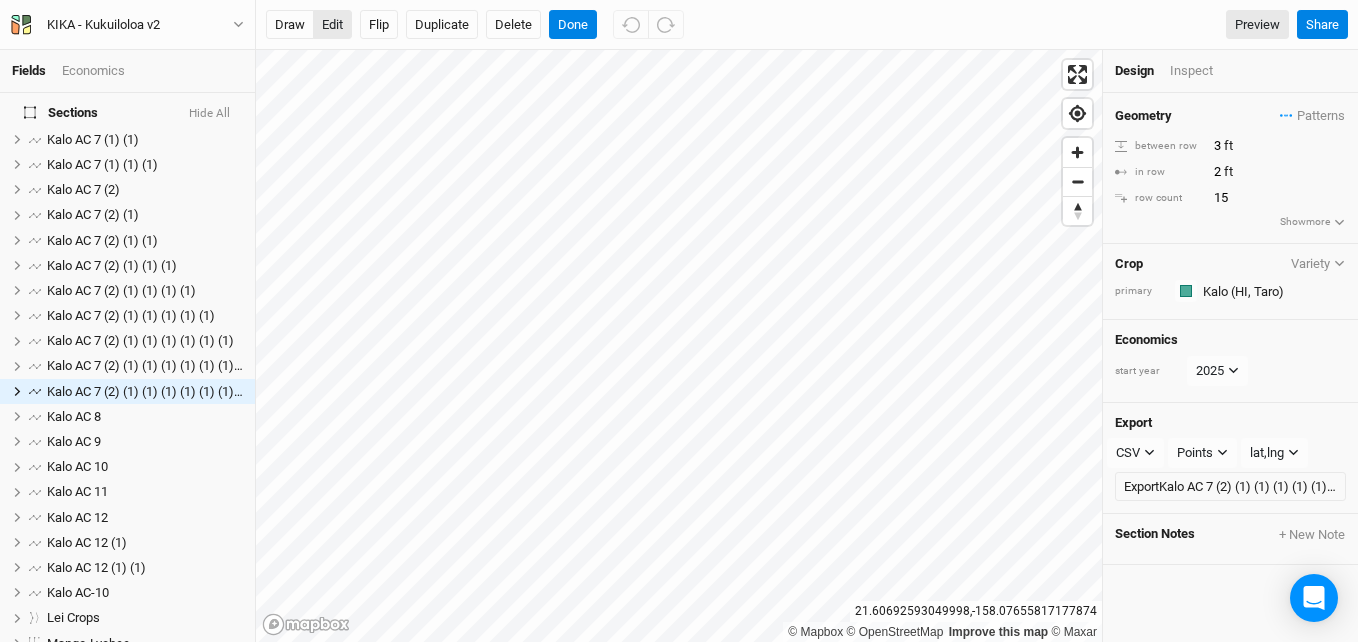 click on "edit" at bounding box center [332, 25] 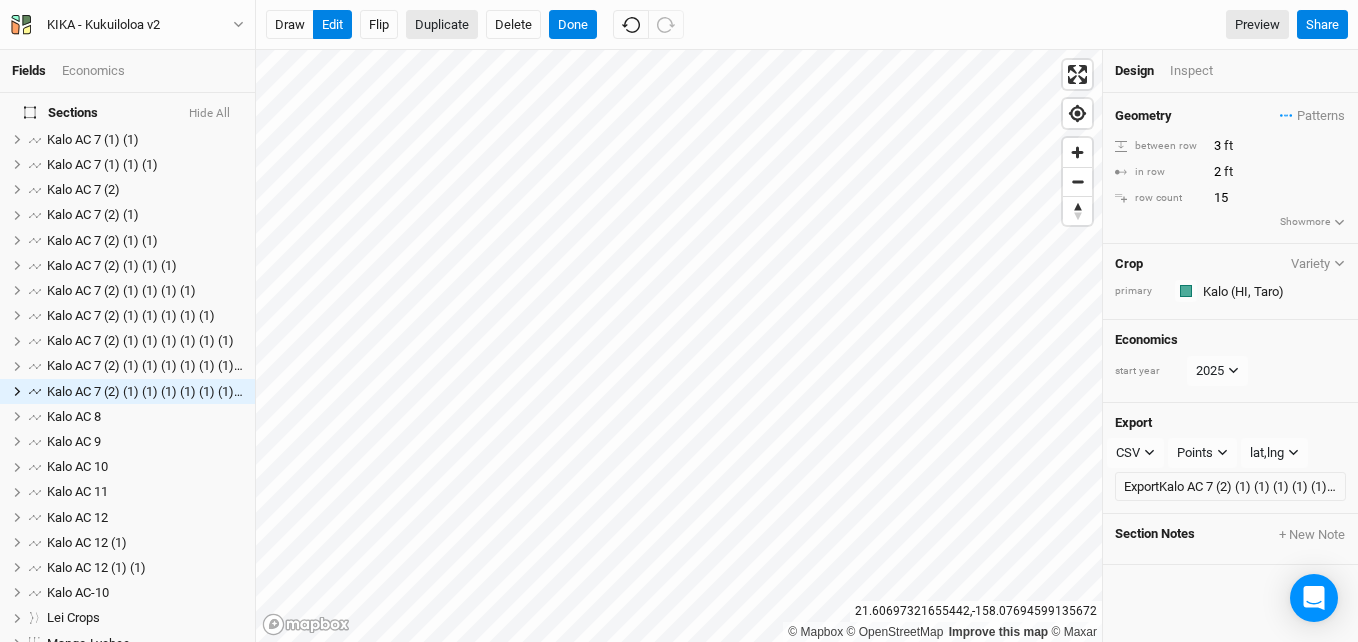 click on "Duplicate" at bounding box center (442, 25) 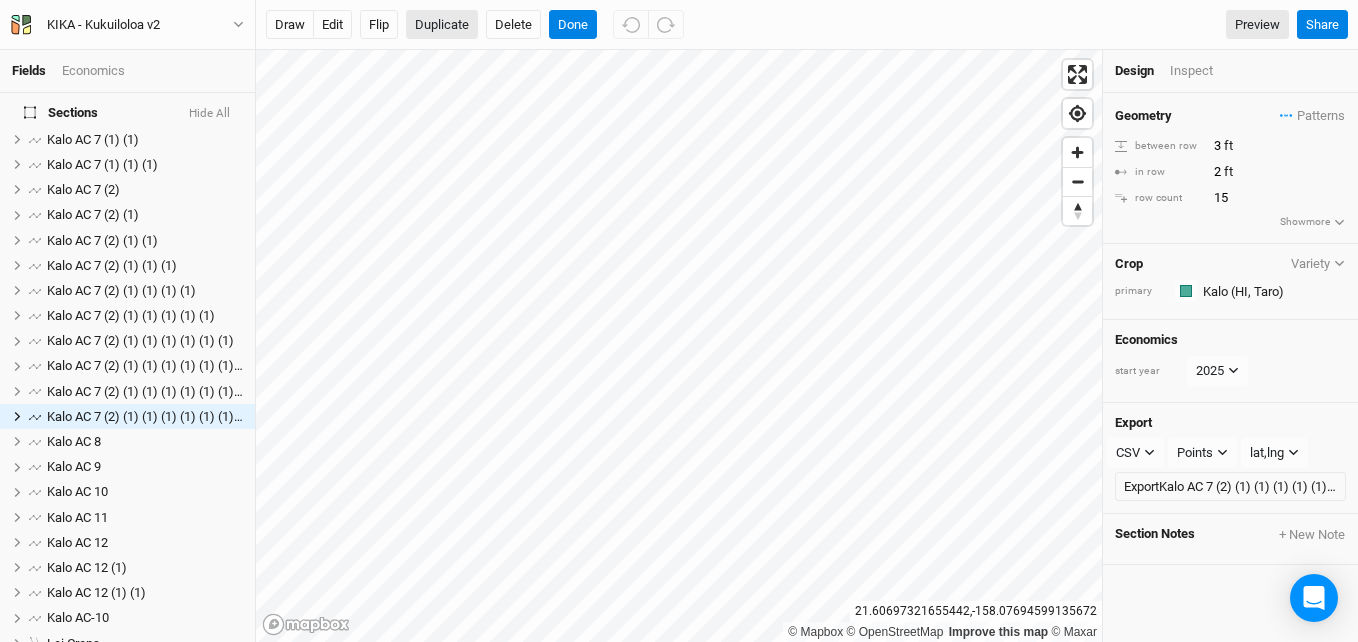 scroll, scrollTop: 460, scrollLeft: 0, axis: vertical 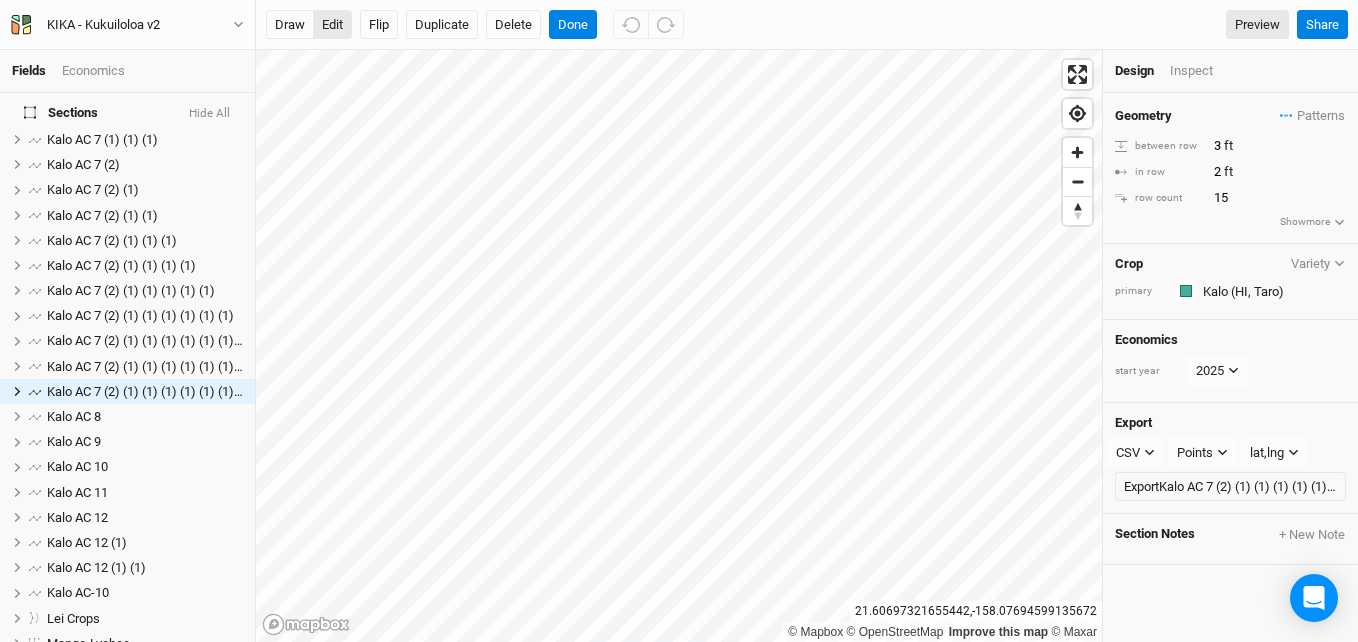 click on "edit" at bounding box center (332, 25) 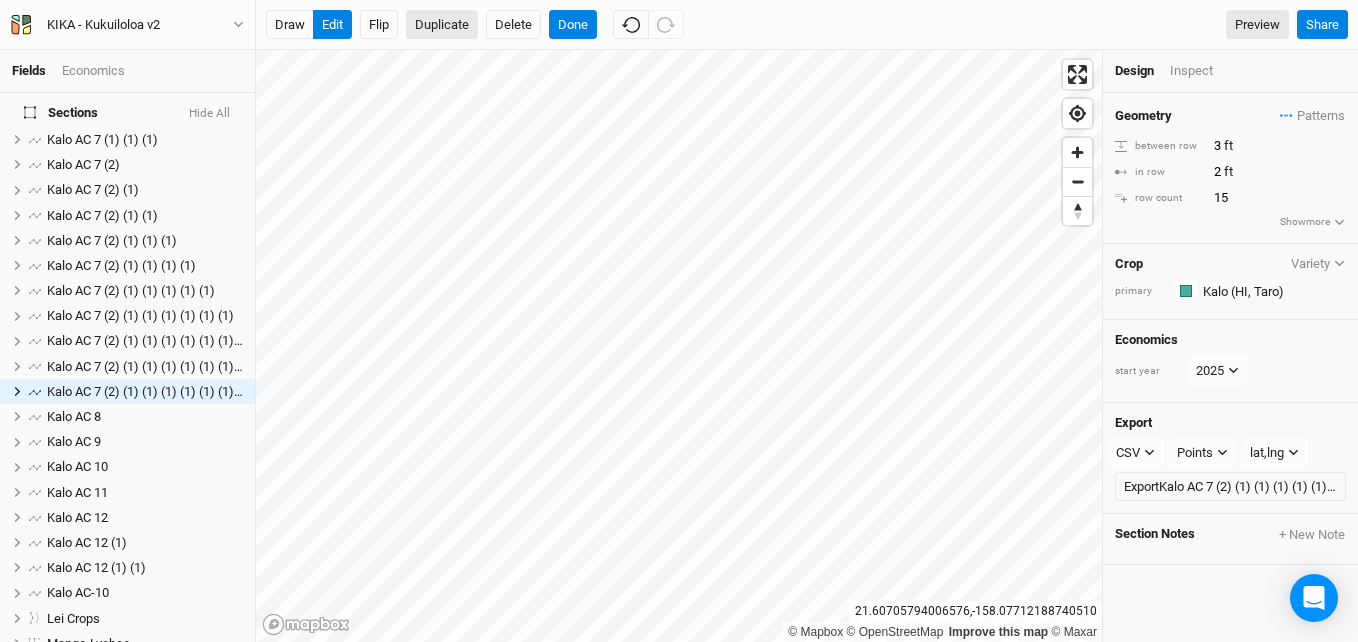 click on "Duplicate" at bounding box center [442, 25] 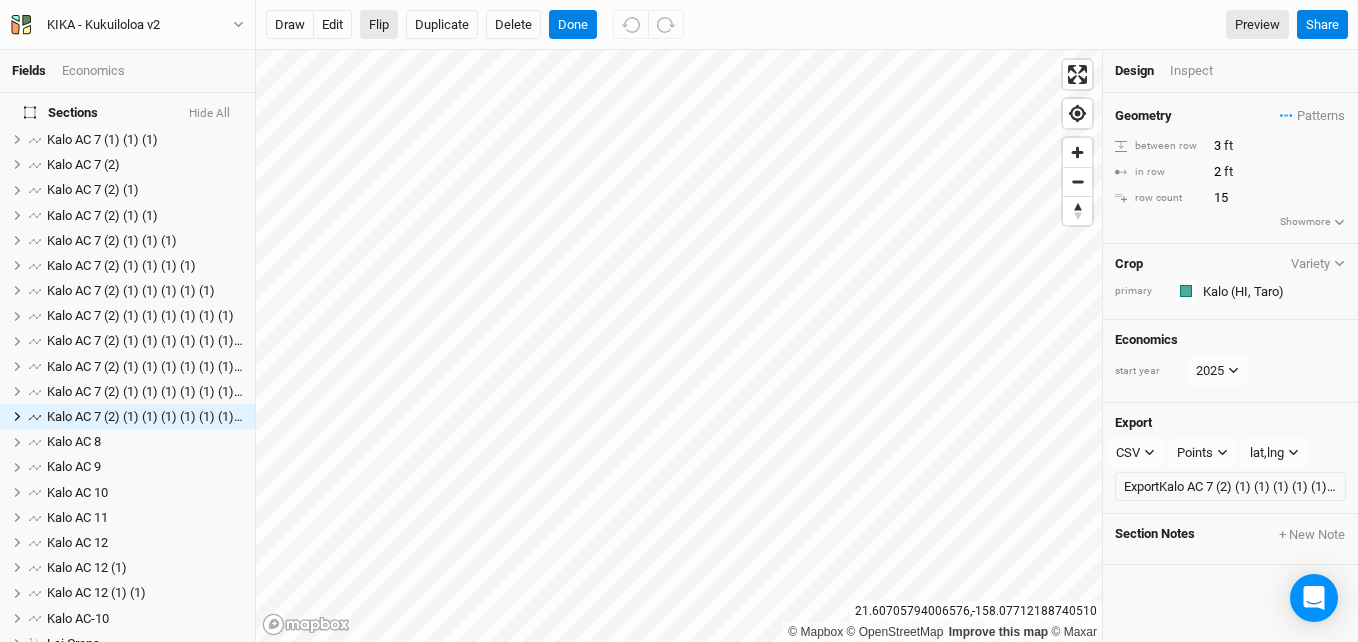 scroll, scrollTop: 485, scrollLeft: 0, axis: vertical 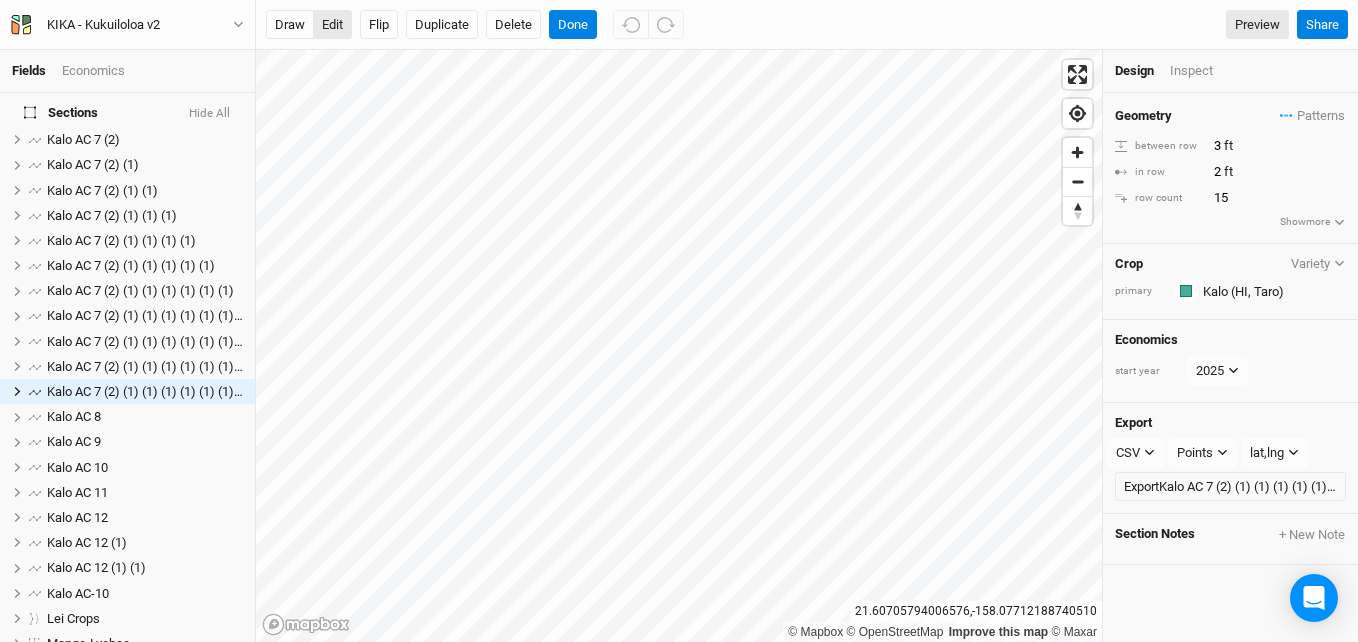 click on "edit" at bounding box center (332, 25) 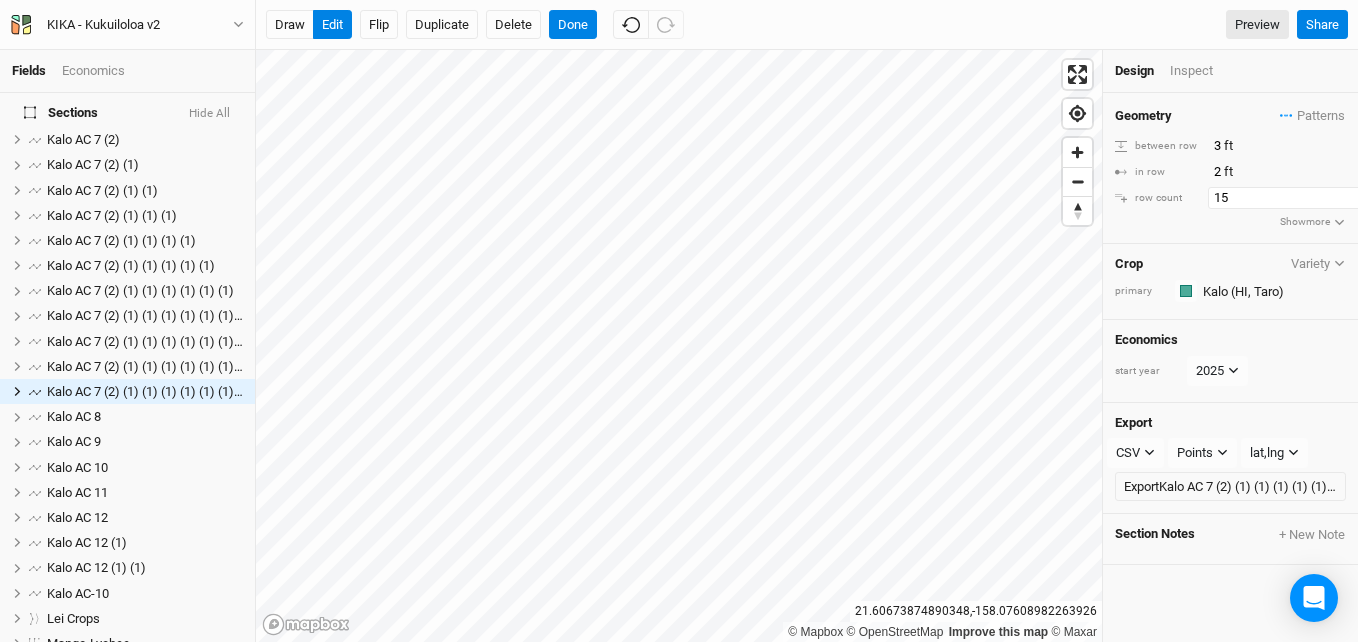 drag, startPoint x: 1231, startPoint y: 198, endPoint x: 1218, endPoint y: 200, distance: 13.152946 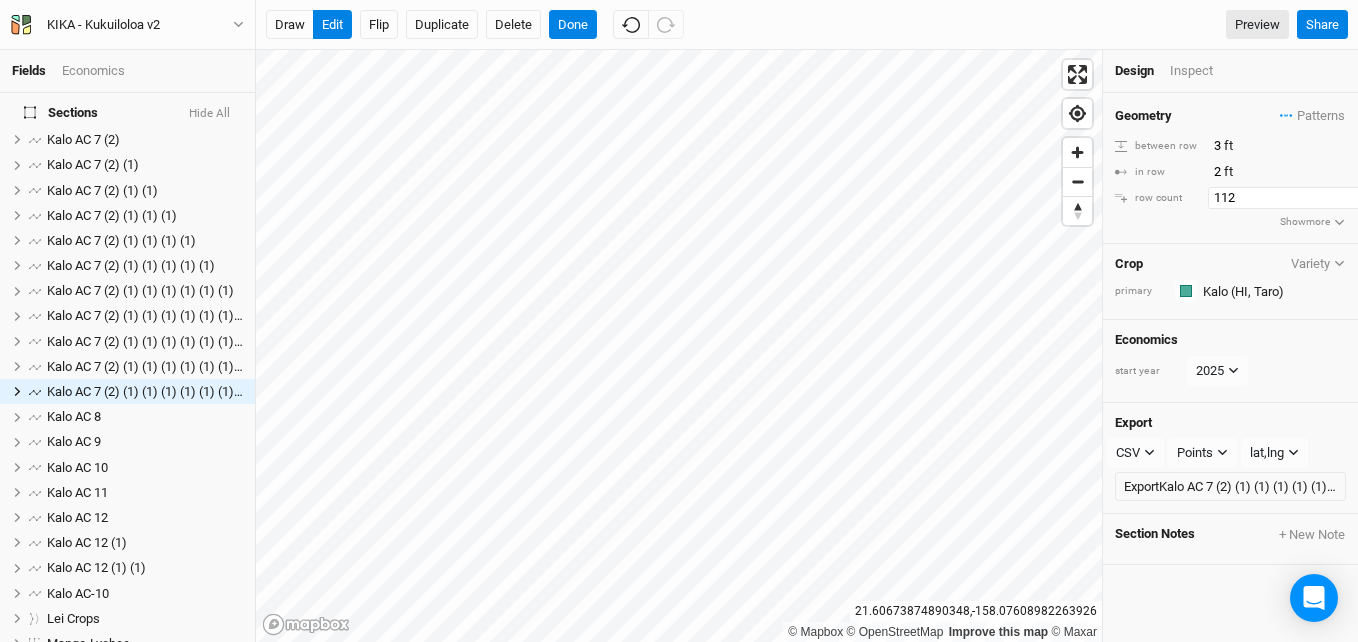 click on "112" at bounding box center (1295, 198) 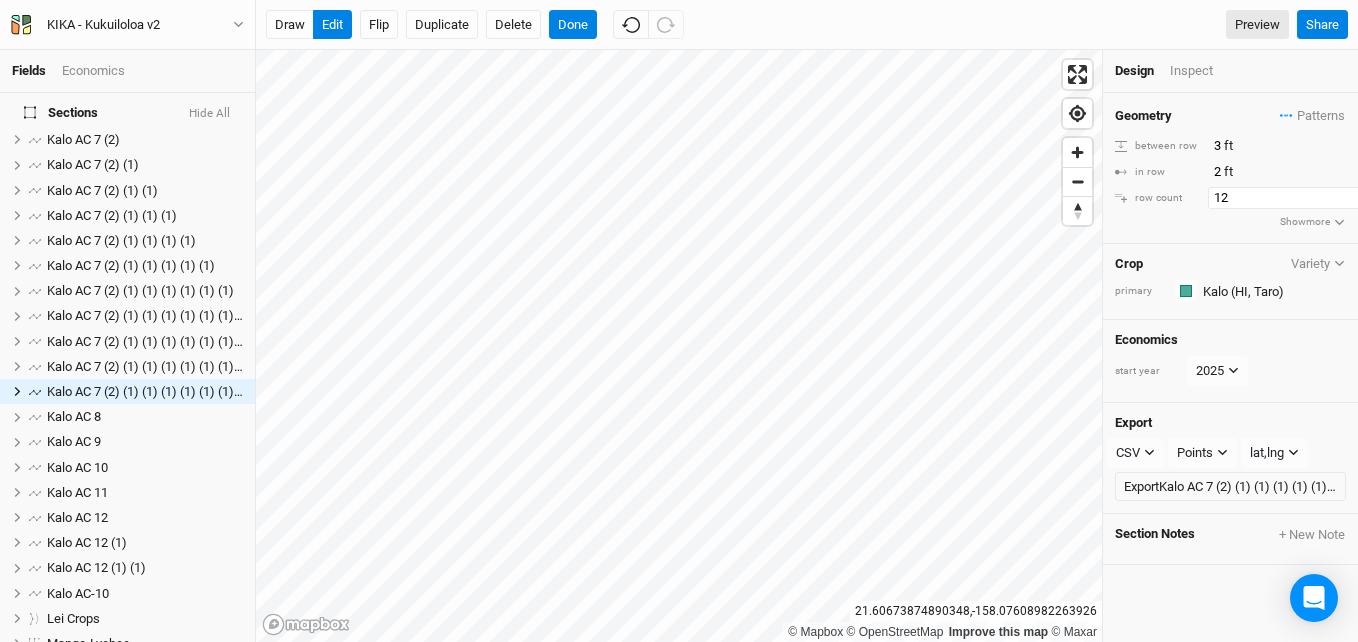 type on "12" 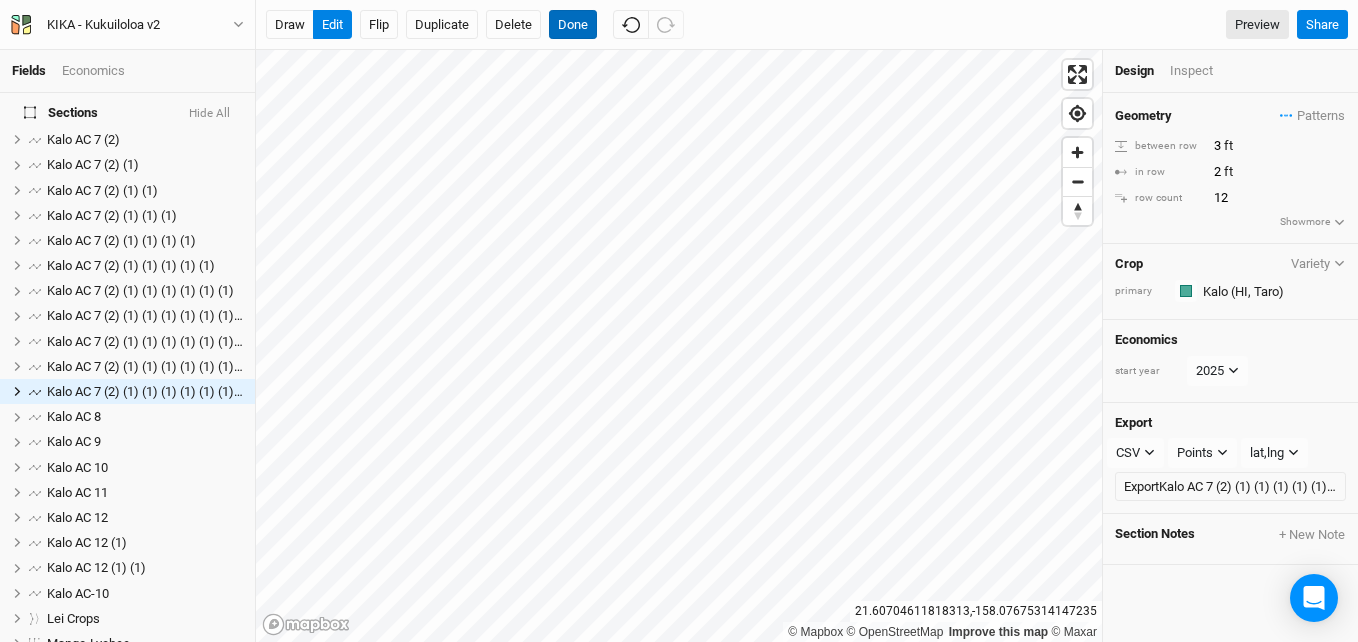 click on "Done" at bounding box center (573, 25) 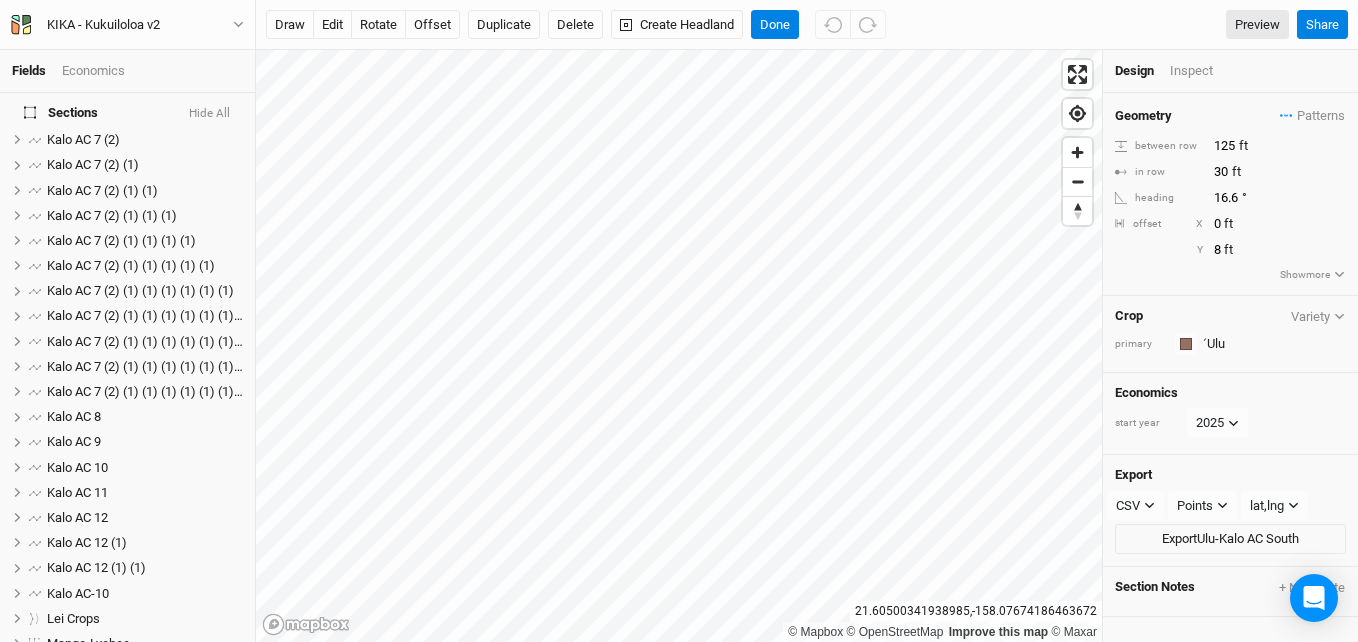 scroll, scrollTop: 964, scrollLeft: 0, axis: vertical 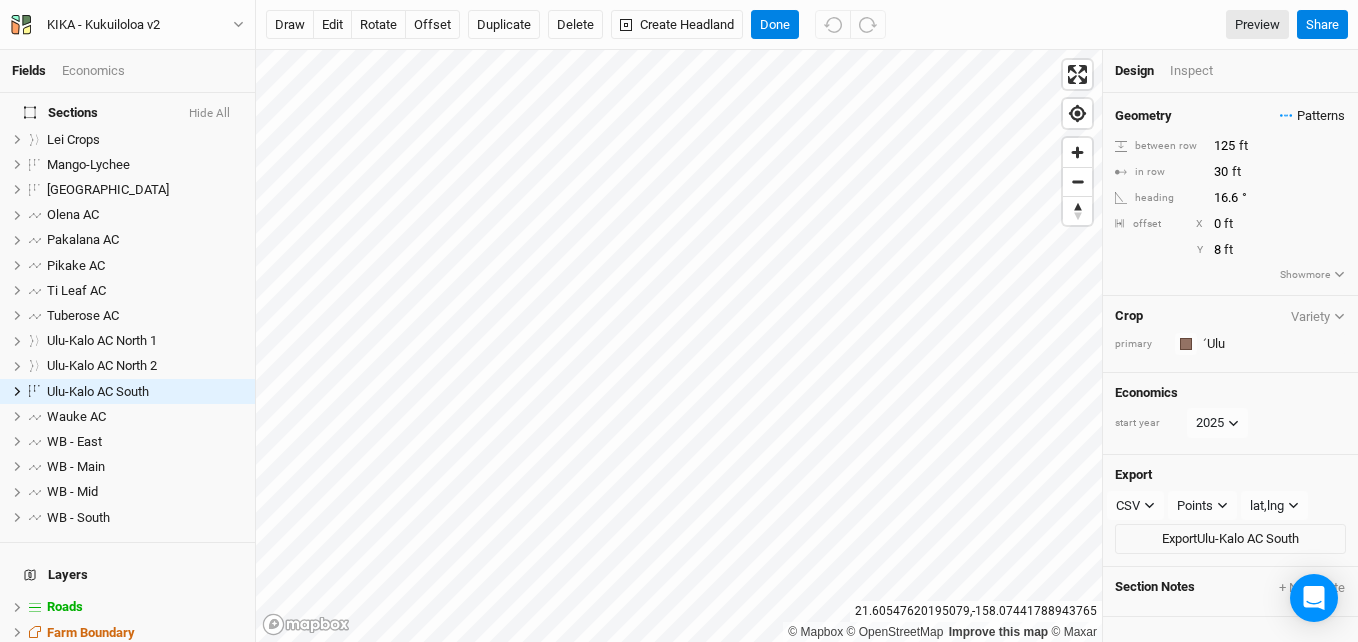 click on "Patterns" at bounding box center (1312, 116) 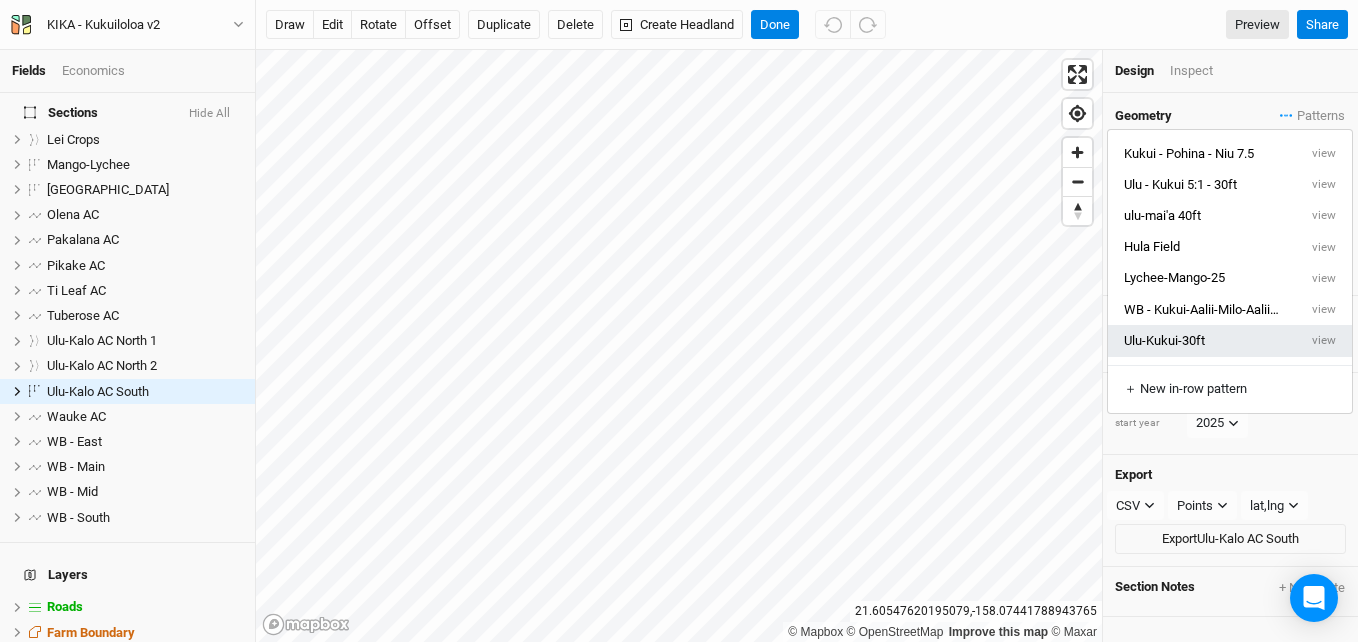 click on "Ulu-Kukui-30ft" at bounding box center (1202, 340) 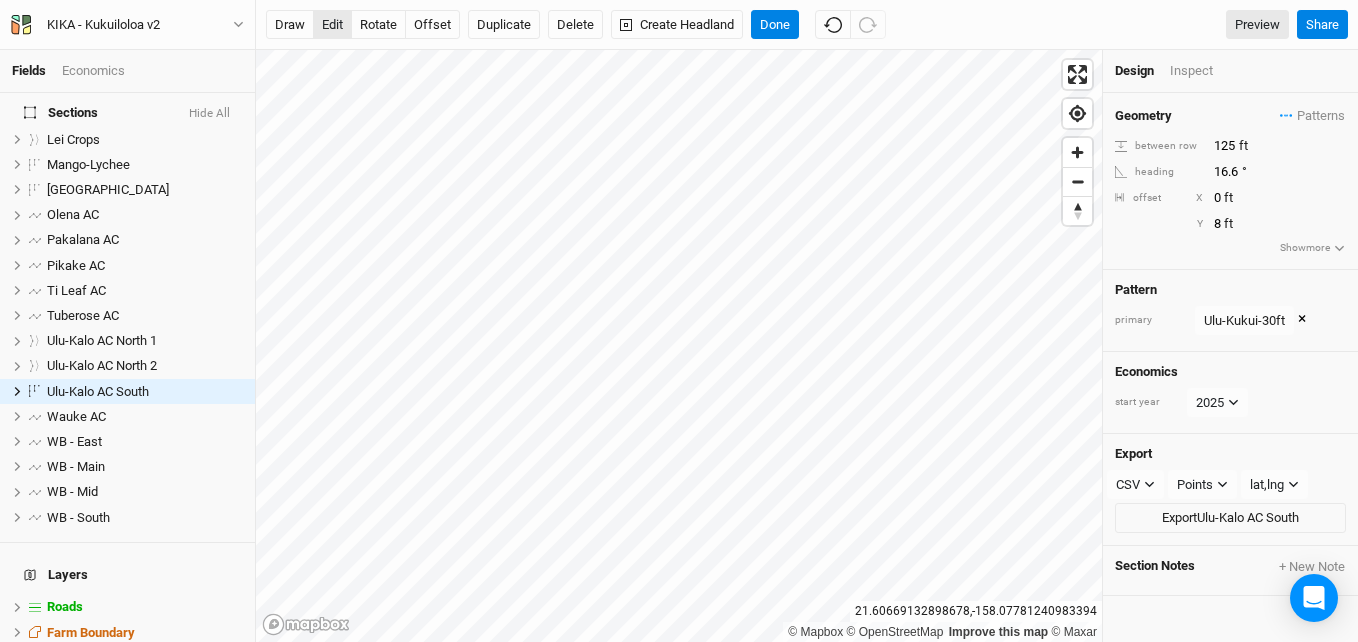click on "edit" at bounding box center [332, 25] 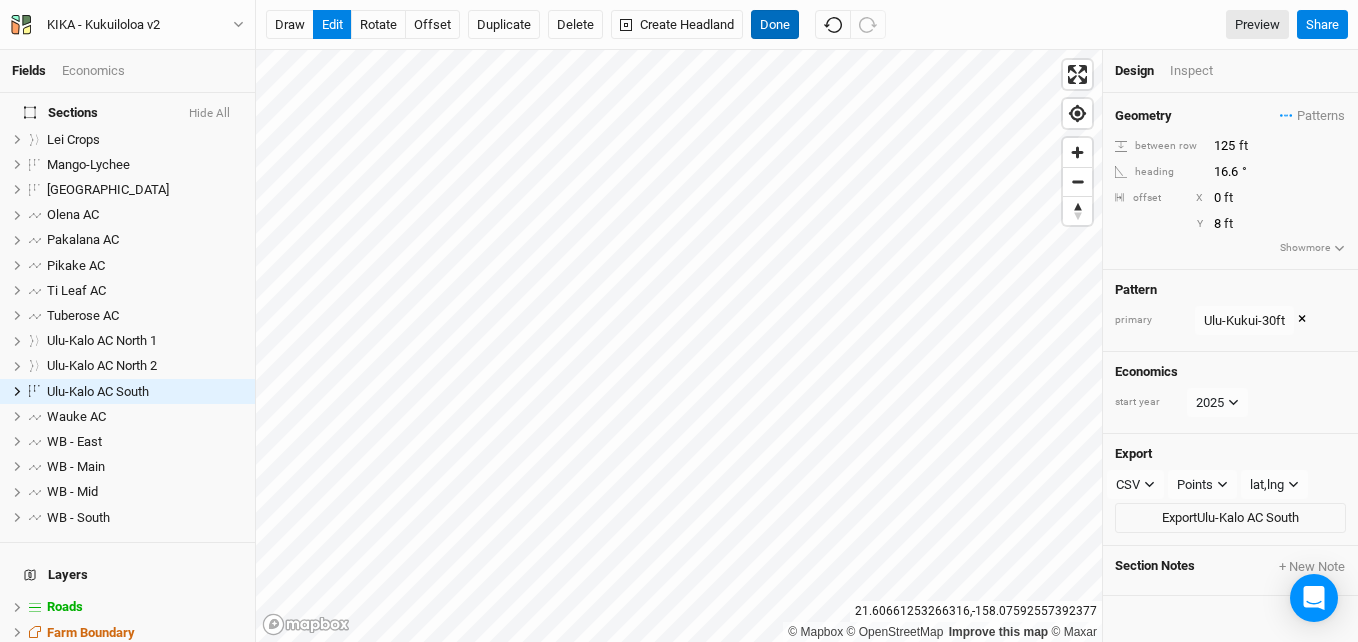 click on "Done" at bounding box center [775, 25] 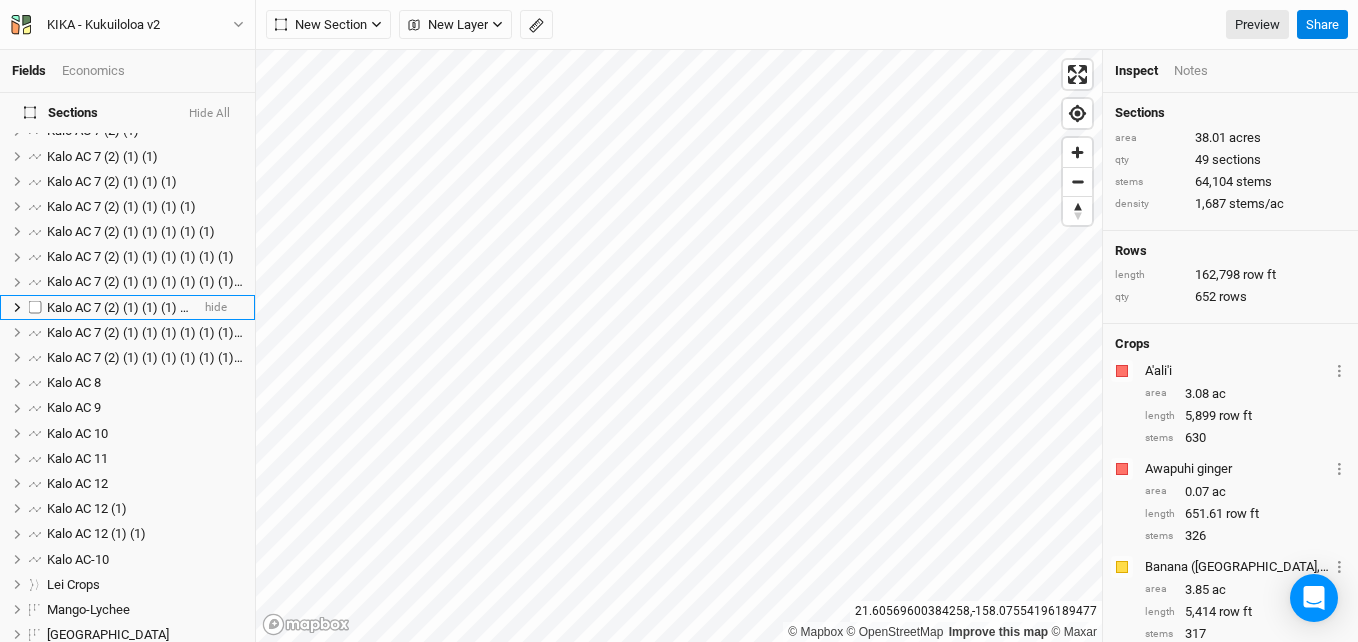 click on "Kalo AC 7 (2) (1) (1) (1) (1) (1) (1) (1) (1)" at bounding box center [159, 307] 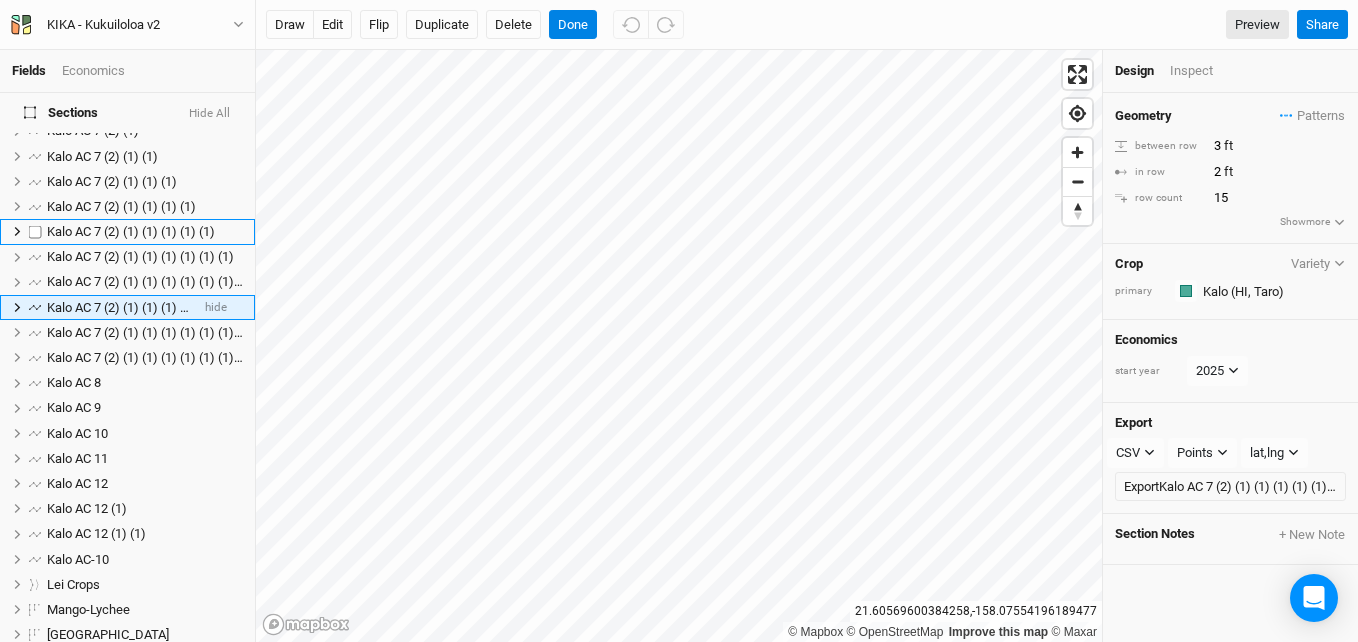 scroll, scrollTop: 435, scrollLeft: 0, axis: vertical 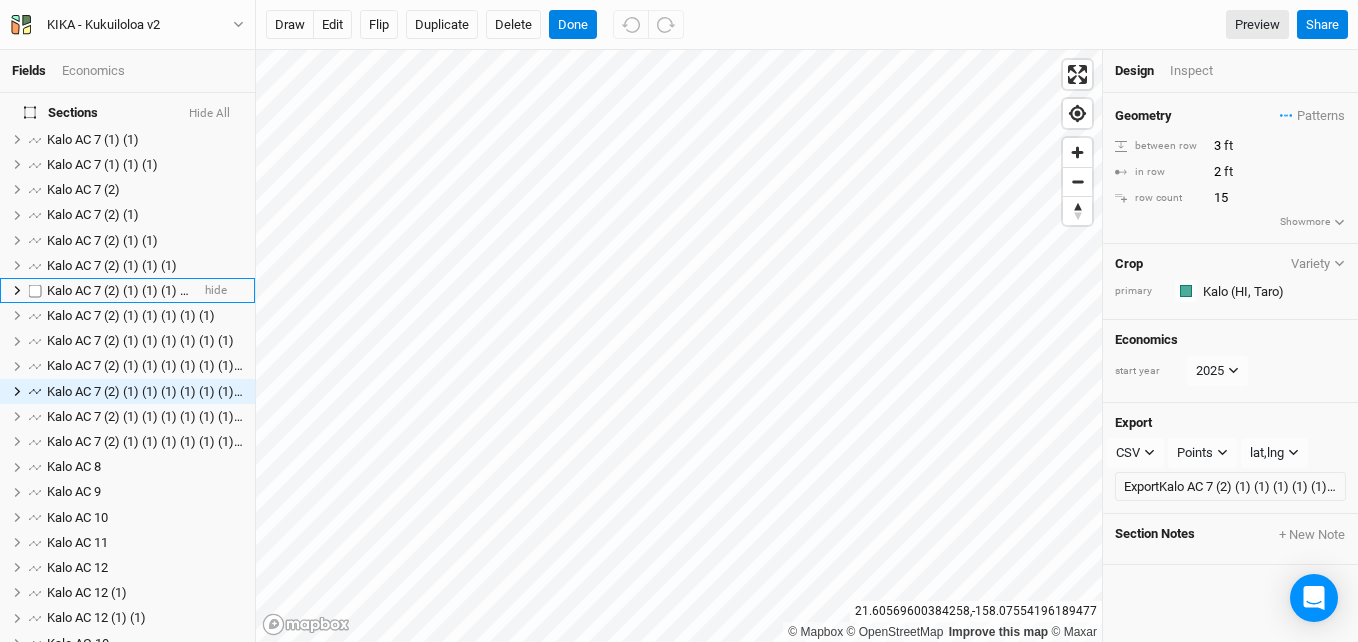 click on "Kalo AC 7 (2) (1) (1) (1) (1)" at bounding box center (121, 290) 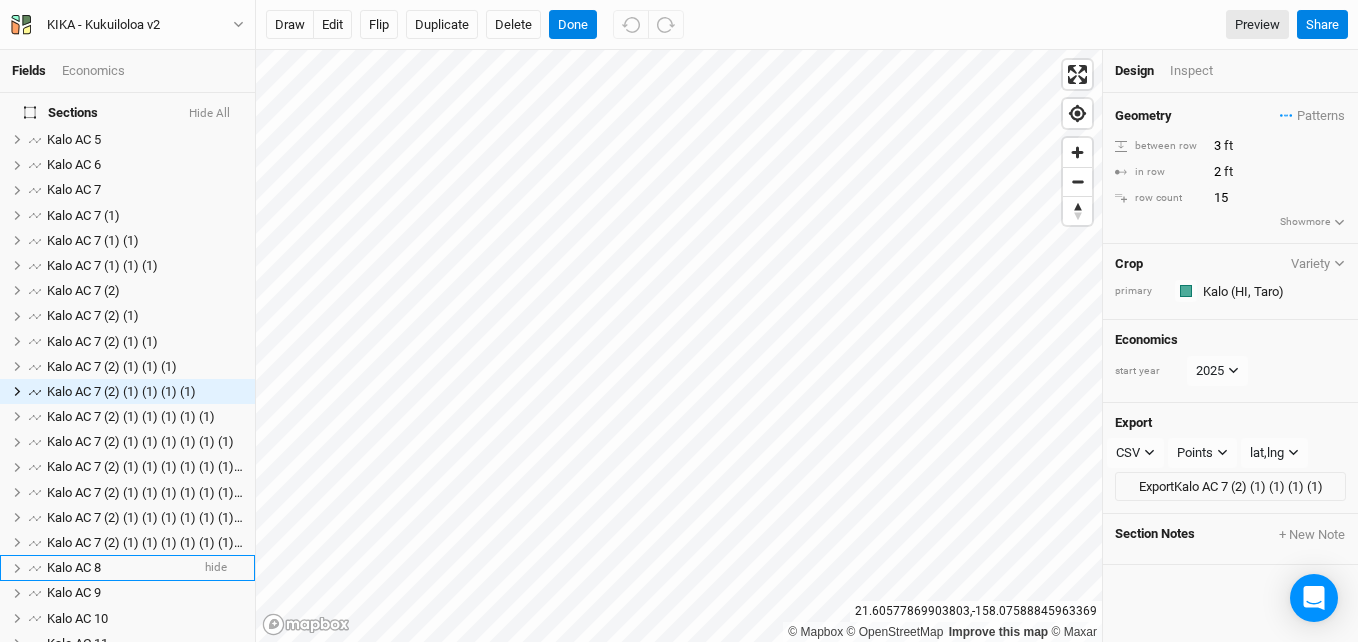 scroll, scrollTop: 634, scrollLeft: 0, axis: vertical 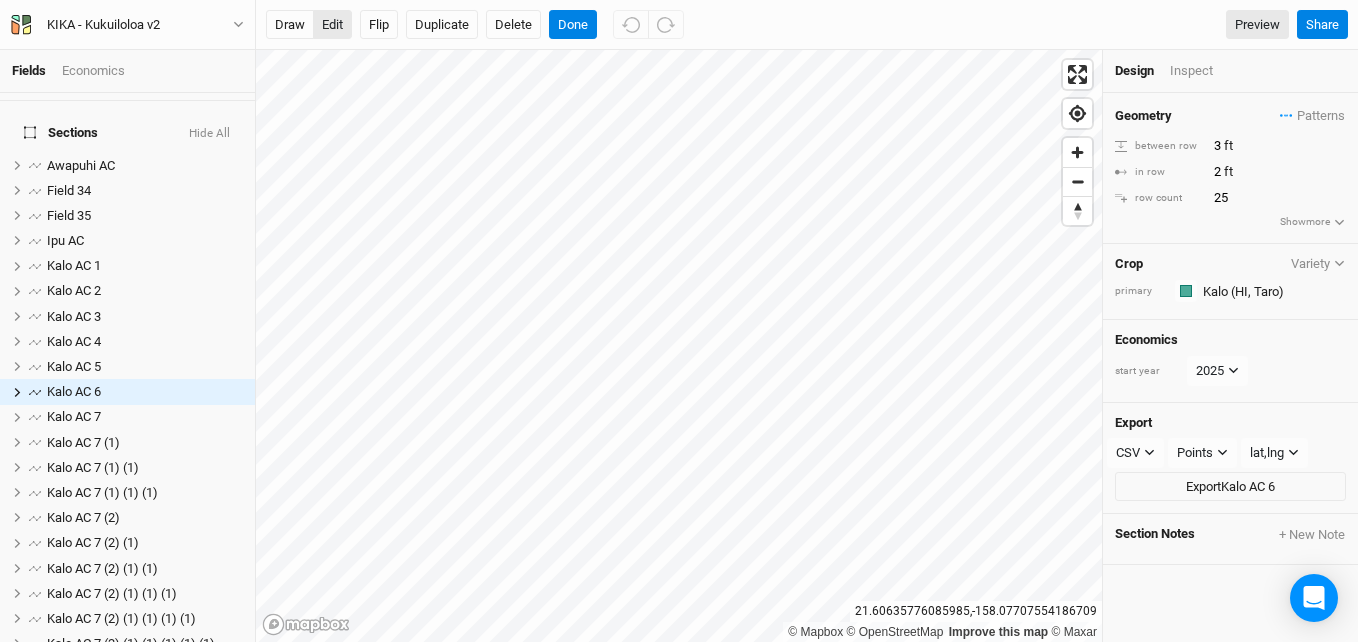 click on "edit" at bounding box center [332, 25] 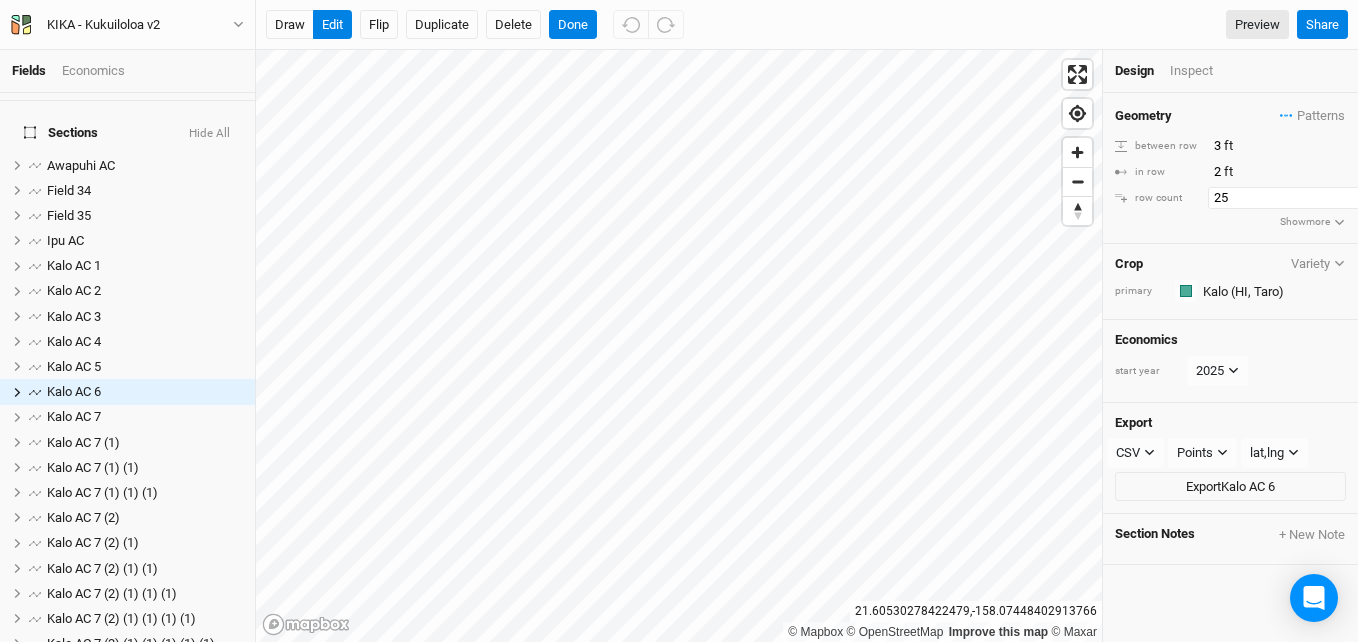 drag, startPoint x: 1221, startPoint y: 198, endPoint x: 1207, endPoint y: 198, distance: 14 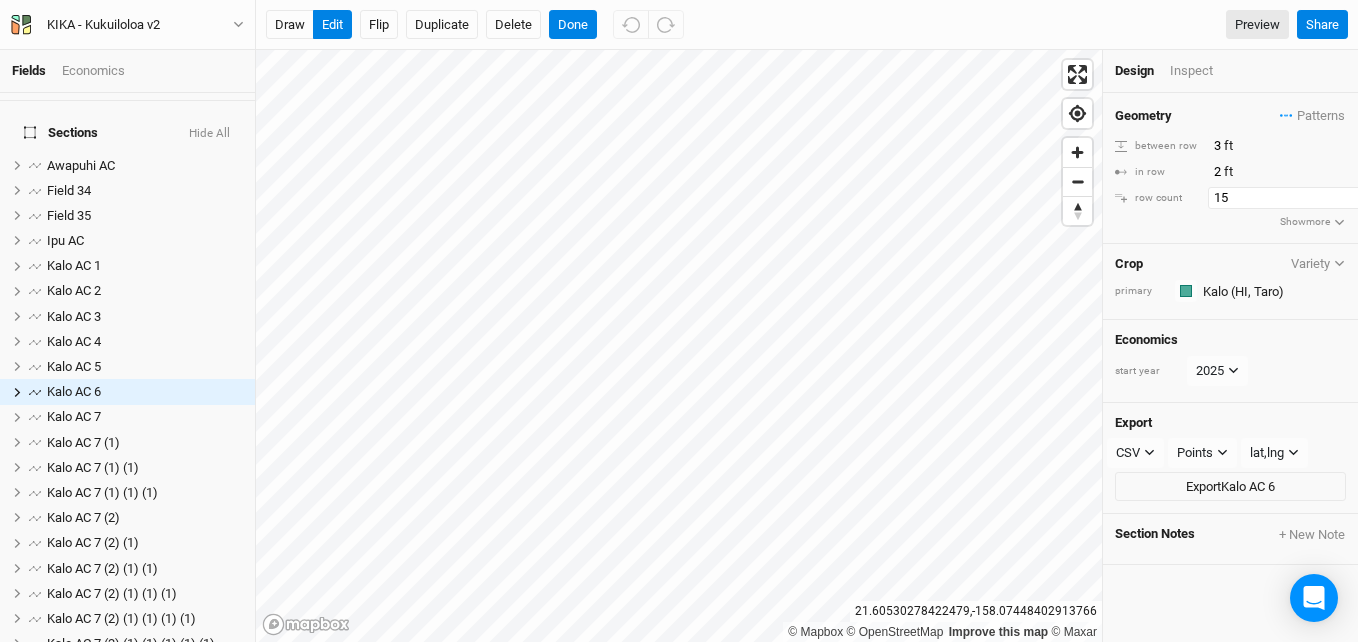 type on "15" 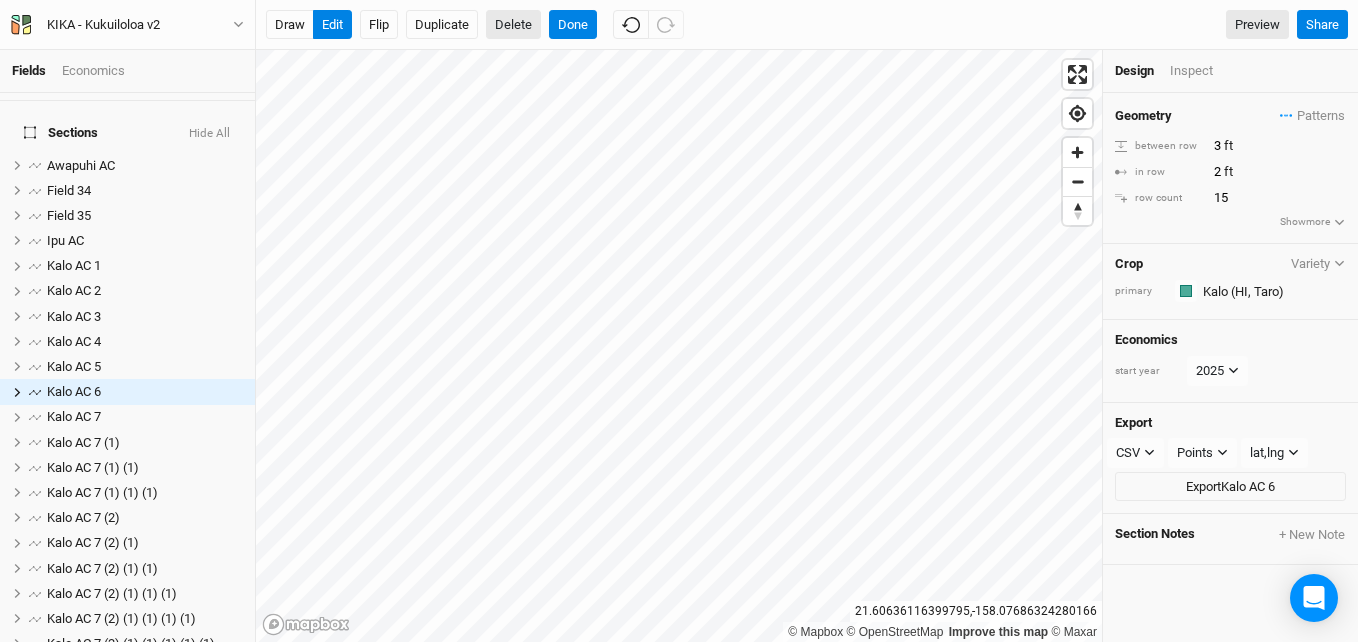 click on "Delete" at bounding box center (513, 25) 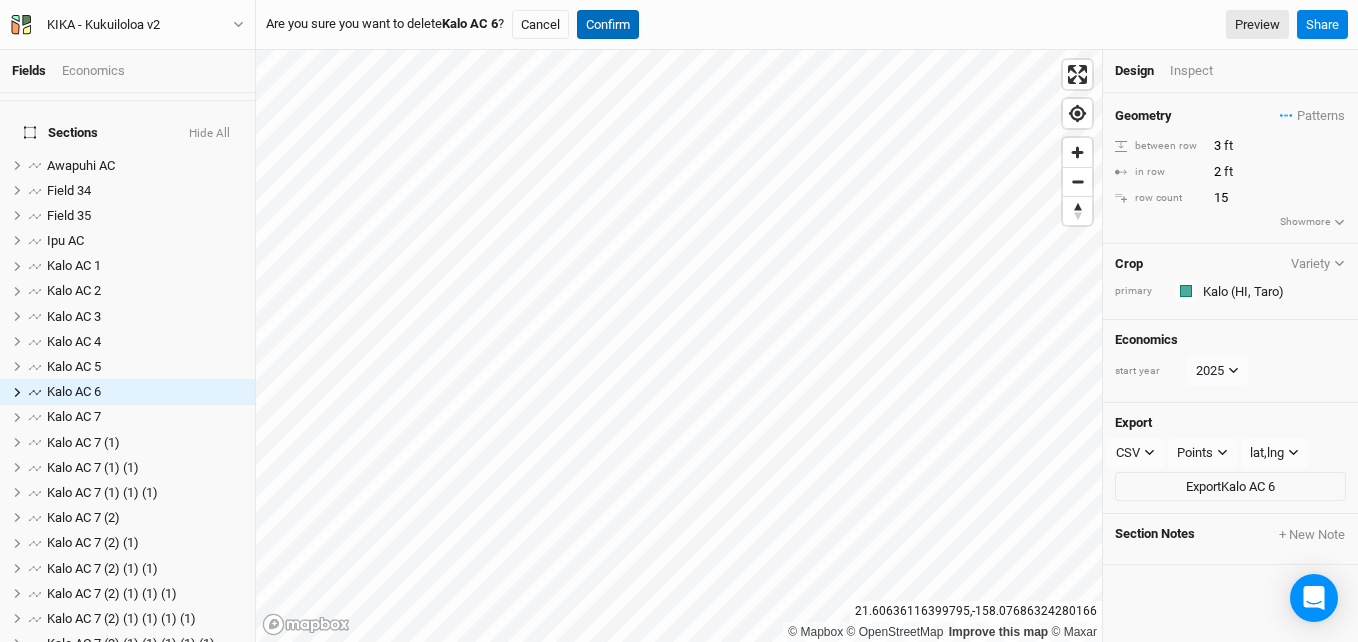 click on "Confirm" at bounding box center (608, 25) 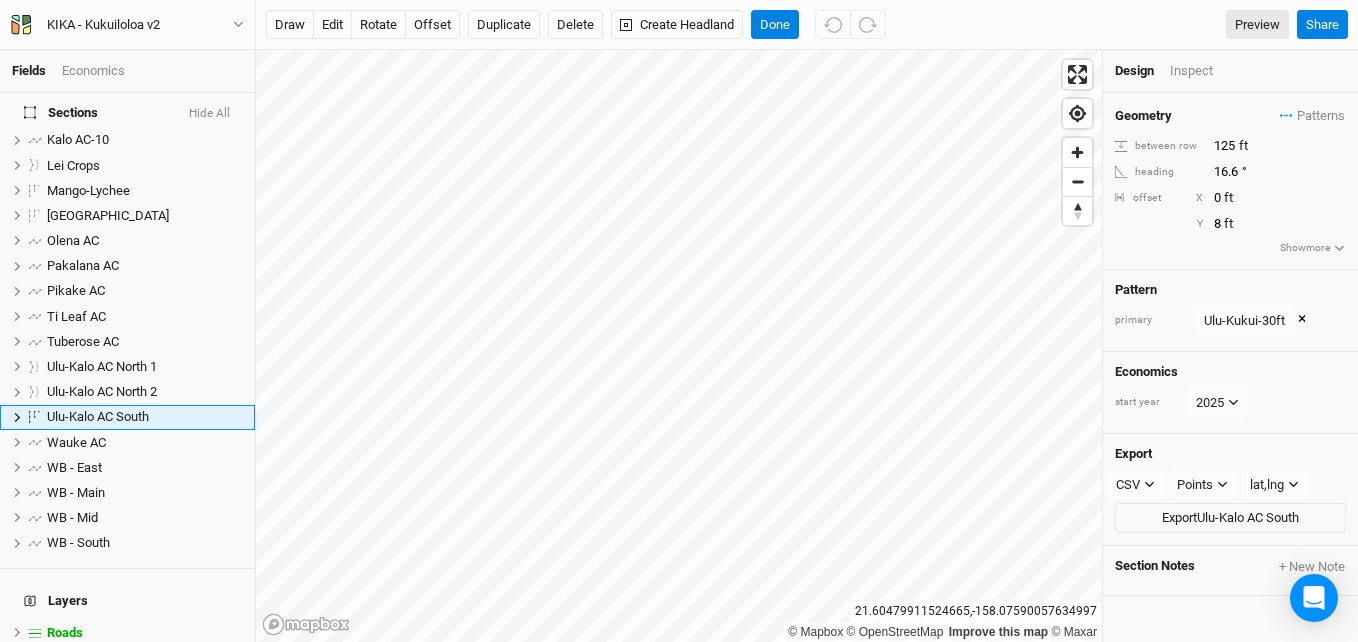 scroll, scrollTop: 939, scrollLeft: 0, axis: vertical 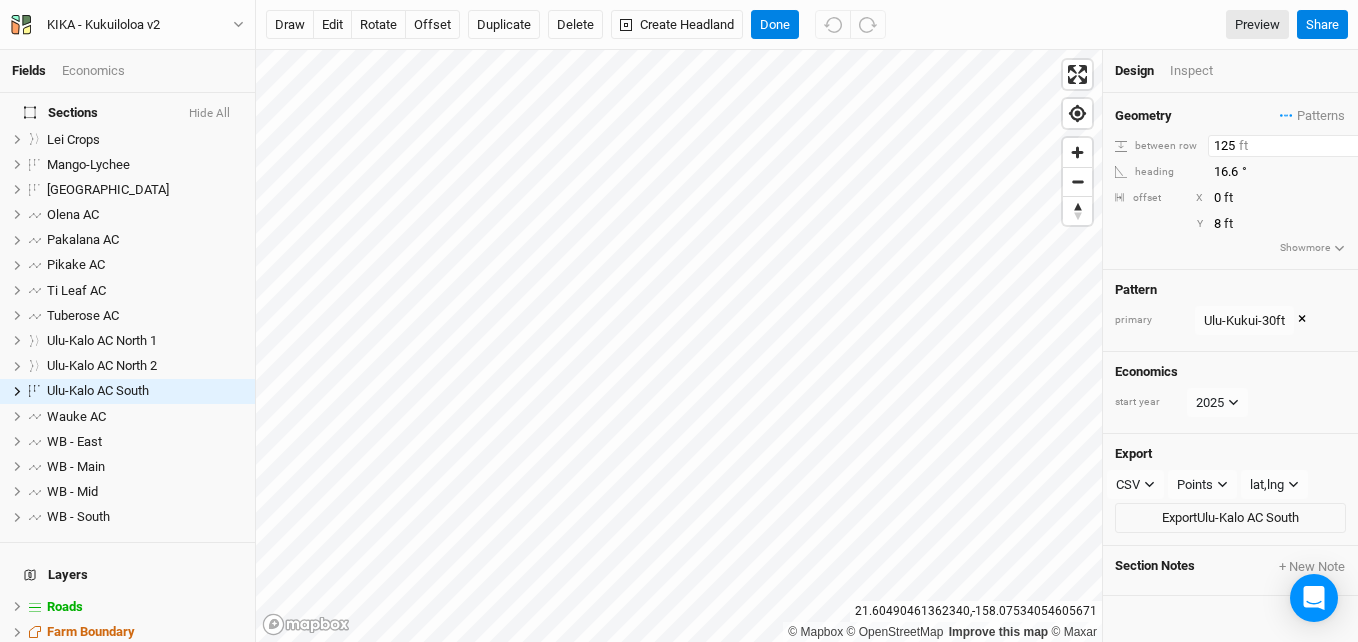 drag, startPoint x: 1235, startPoint y: 145, endPoint x: 1205, endPoint y: 145, distance: 30 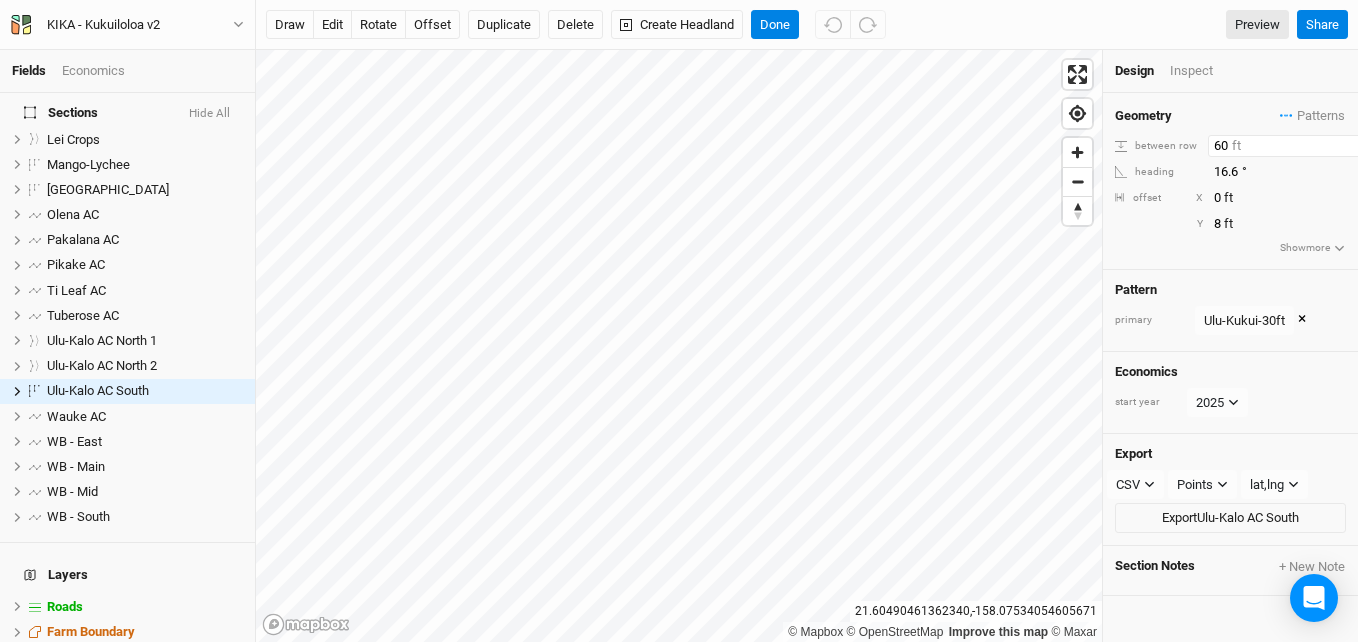 type on "60" 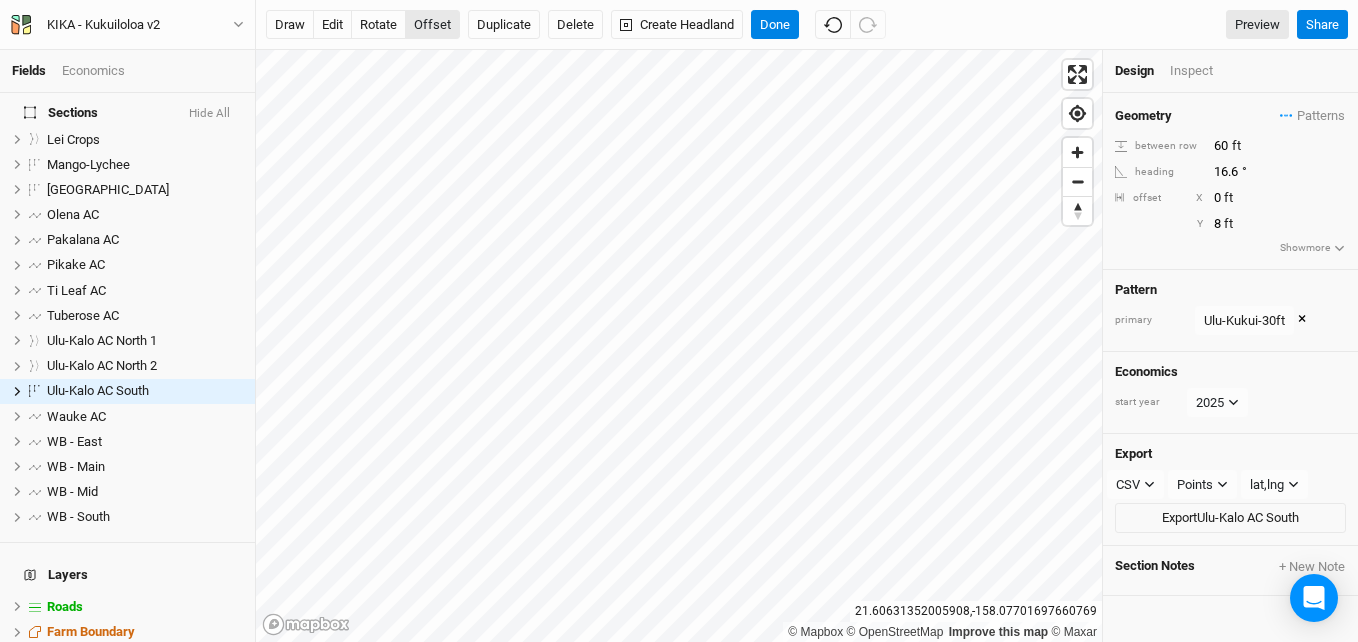 click on "offset" at bounding box center (432, 25) 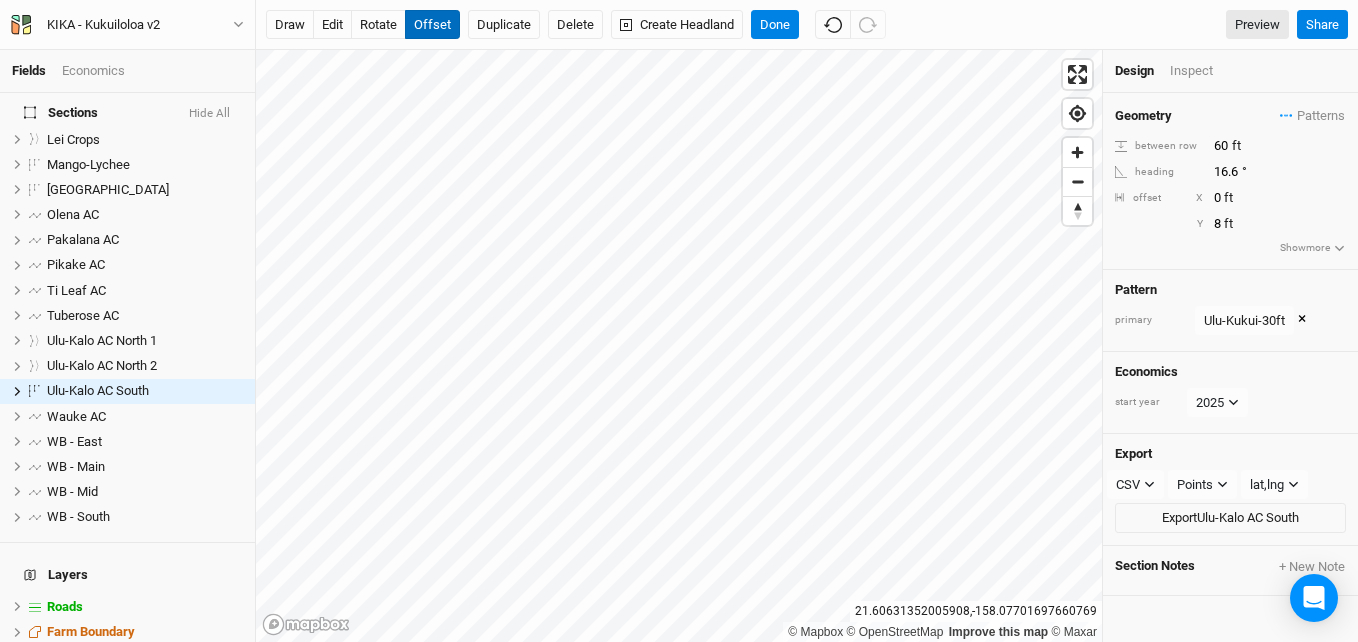 type 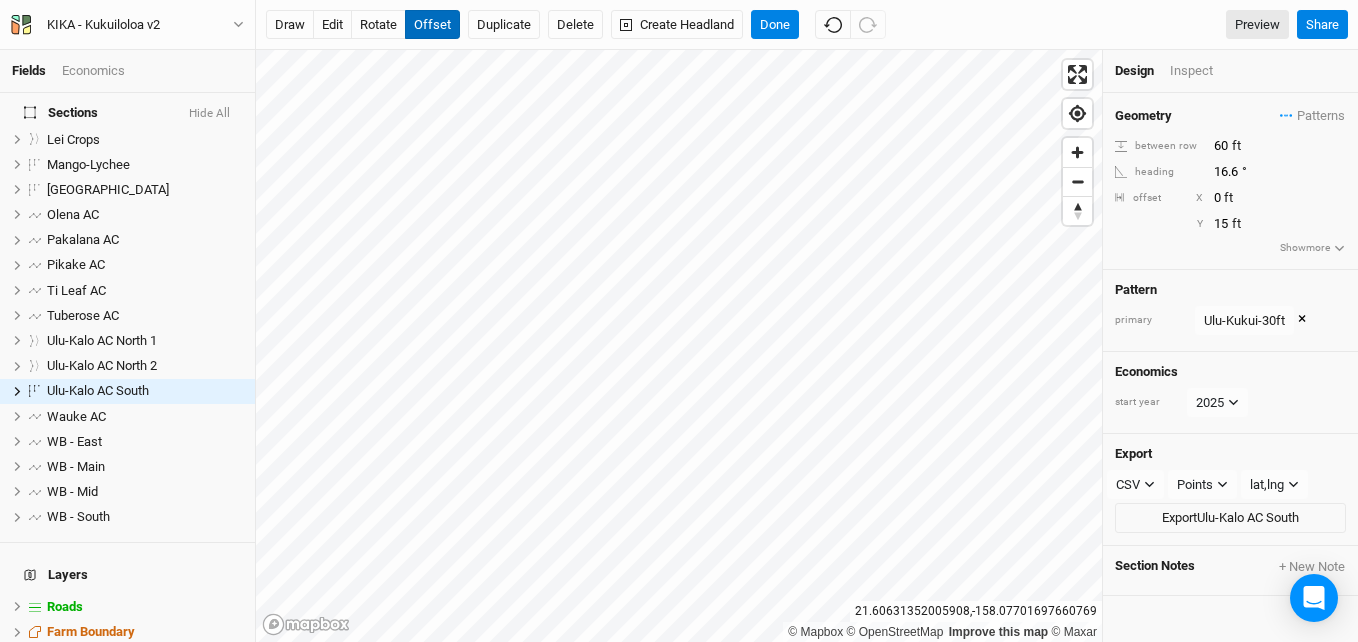 type on "17" 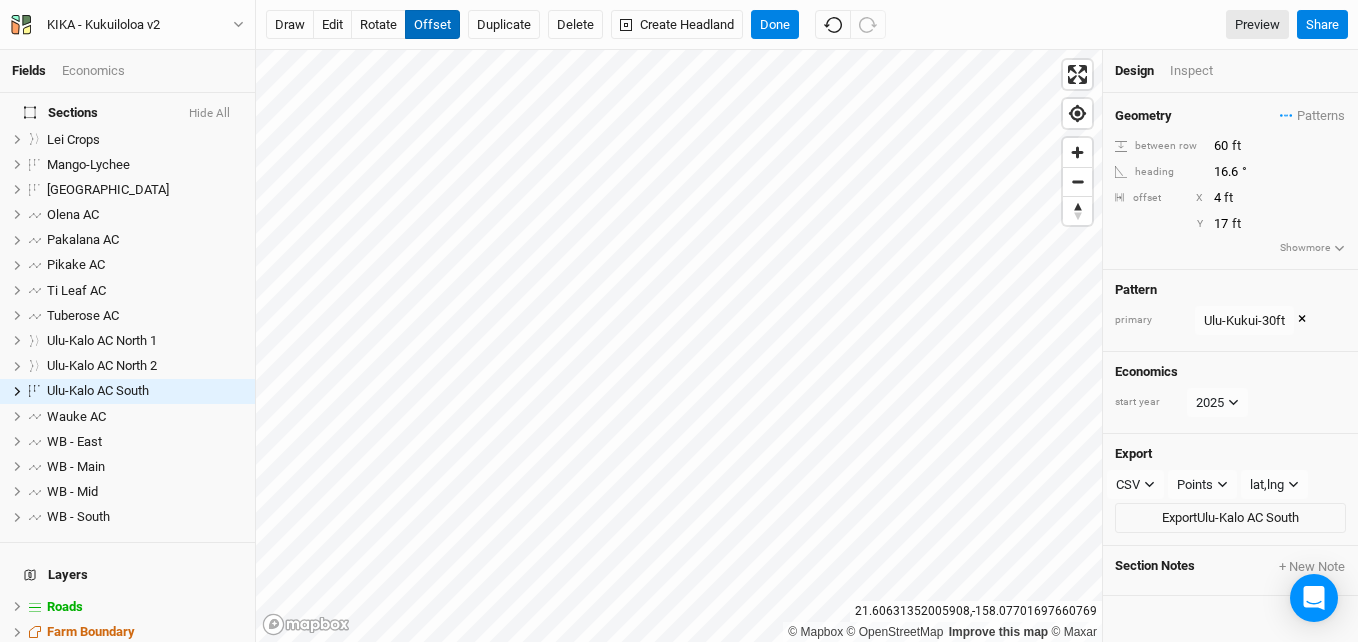 type on "5" 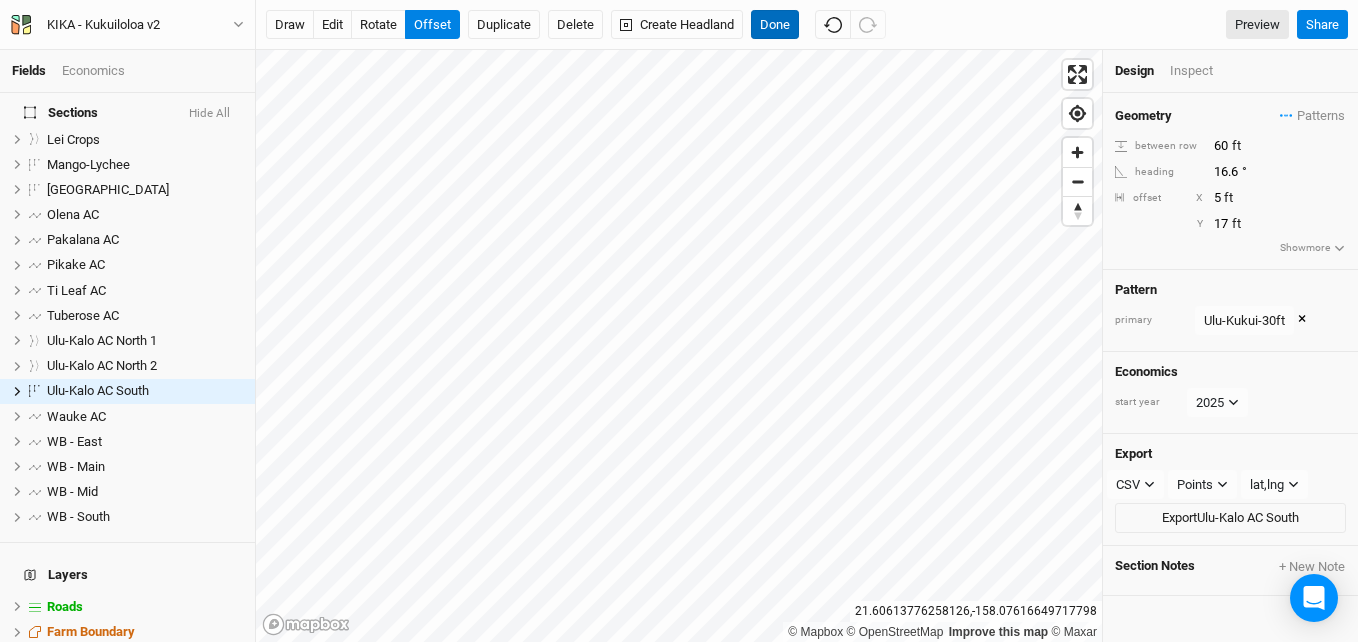click on "Done" at bounding box center (775, 25) 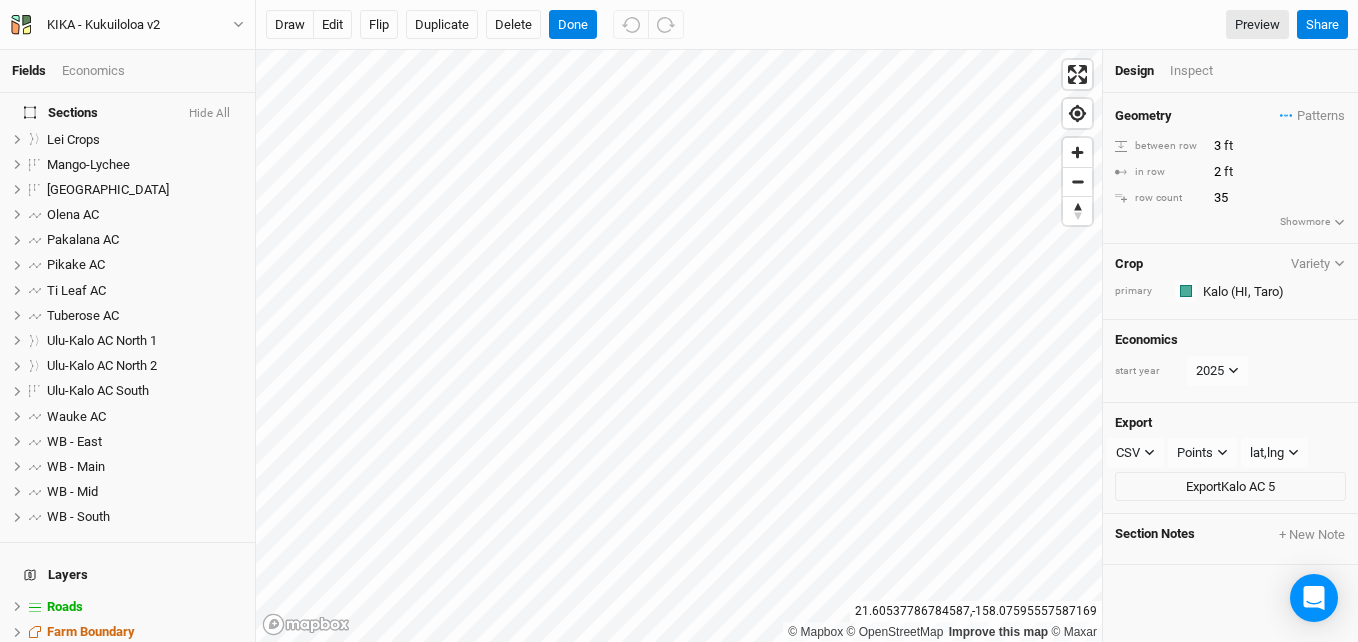 scroll, scrollTop: 82, scrollLeft: 0, axis: vertical 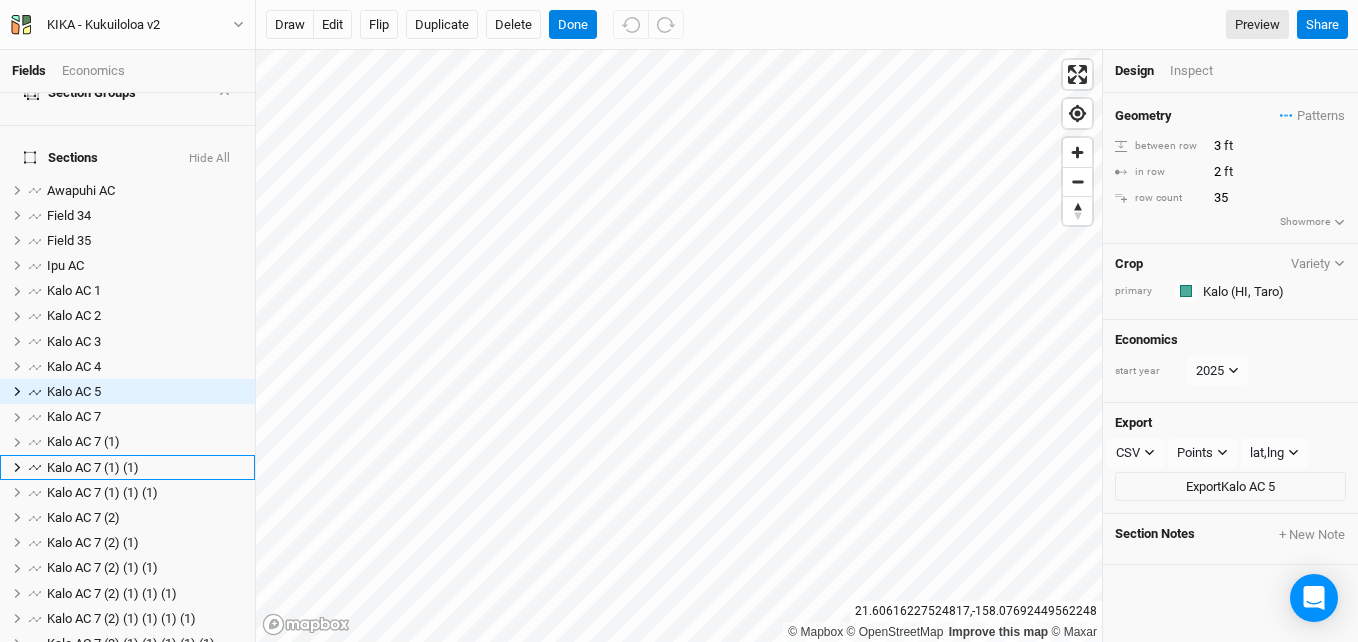 click on "draw edit Flip Duplicate Delete Done Preview Share" at bounding box center (807, 25) 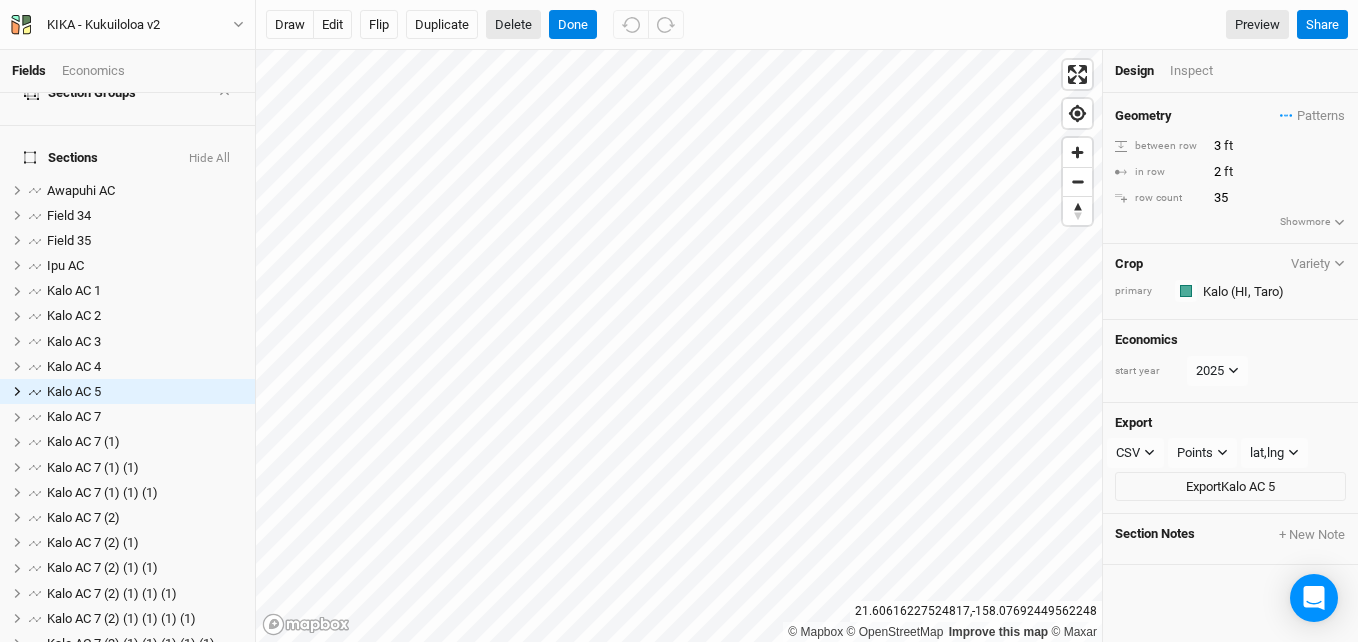 click on "Delete" at bounding box center (513, 25) 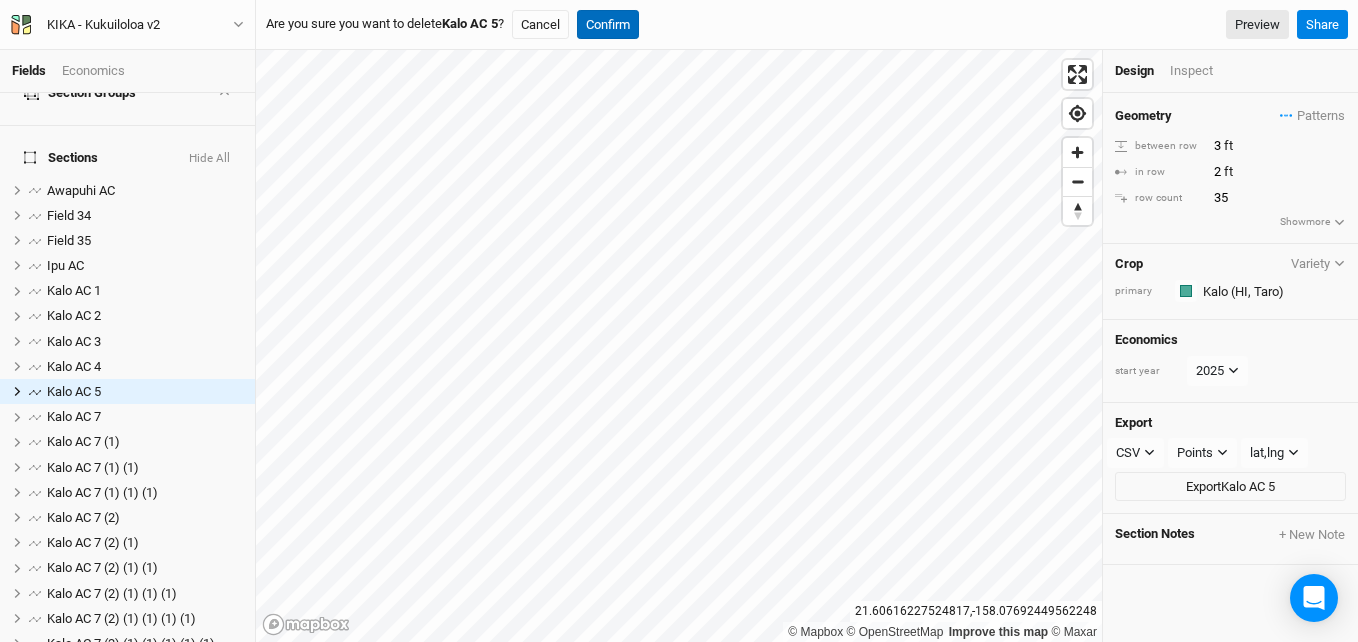 click on "Confirm" at bounding box center (608, 25) 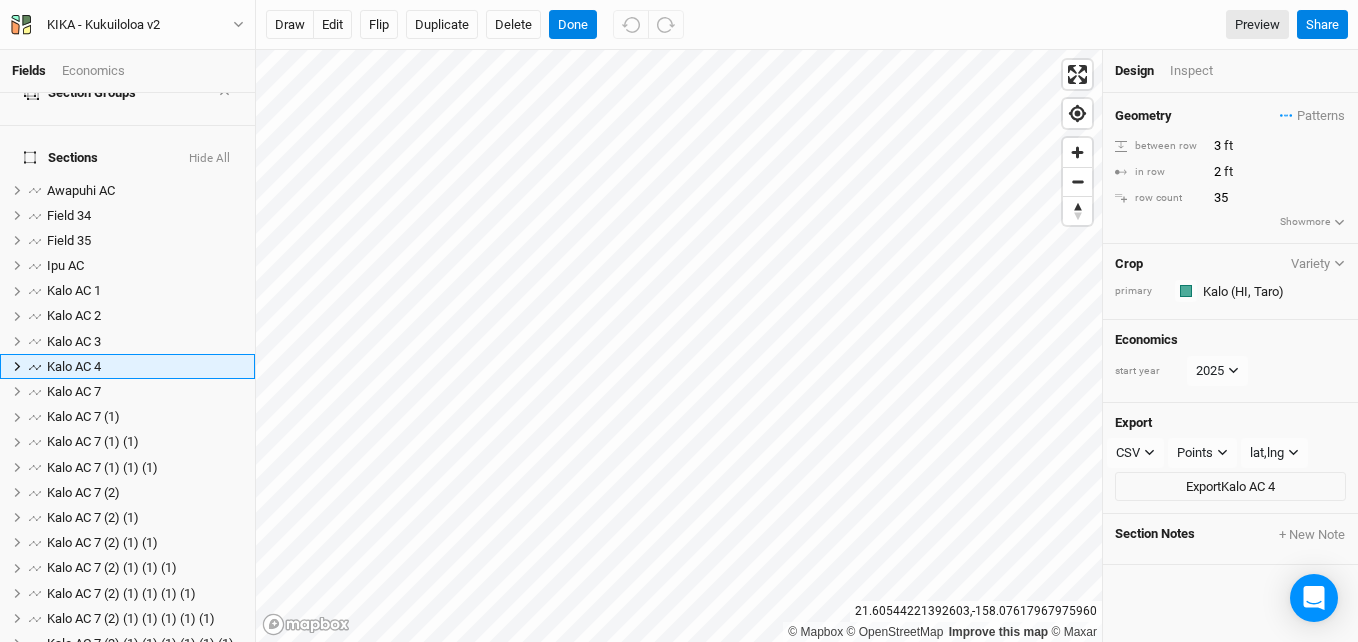 scroll, scrollTop: 57, scrollLeft: 0, axis: vertical 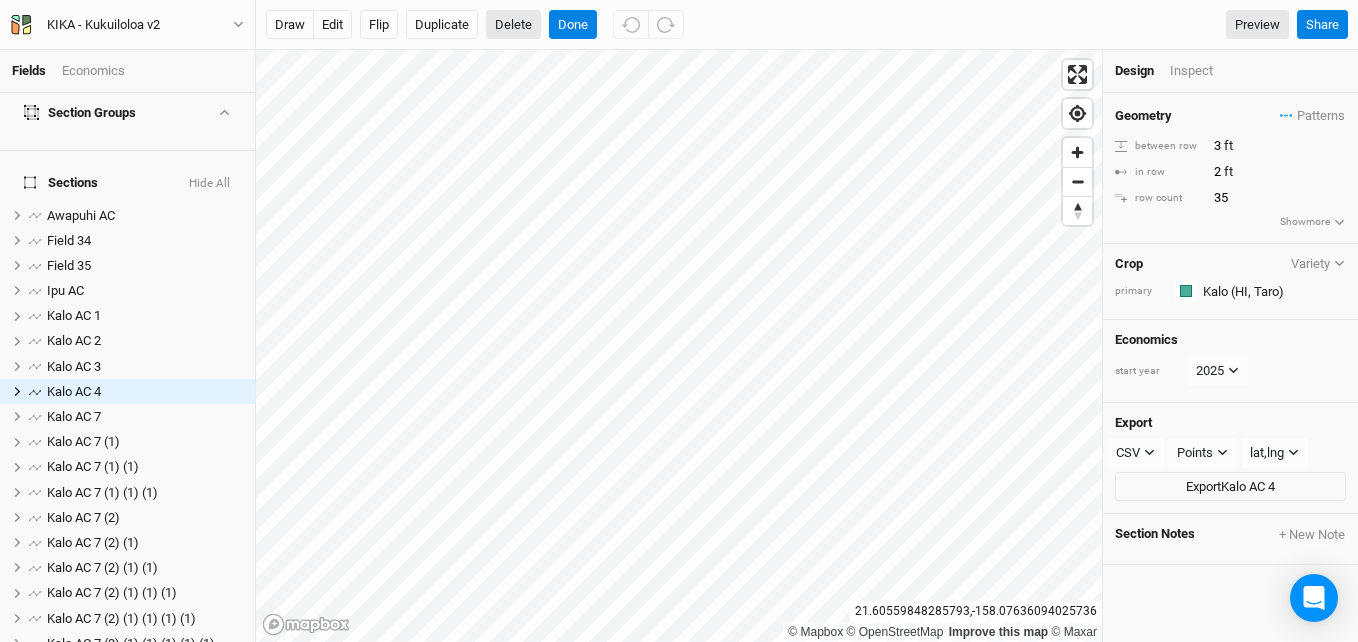 click on "Delete" at bounding box center [513, 25] 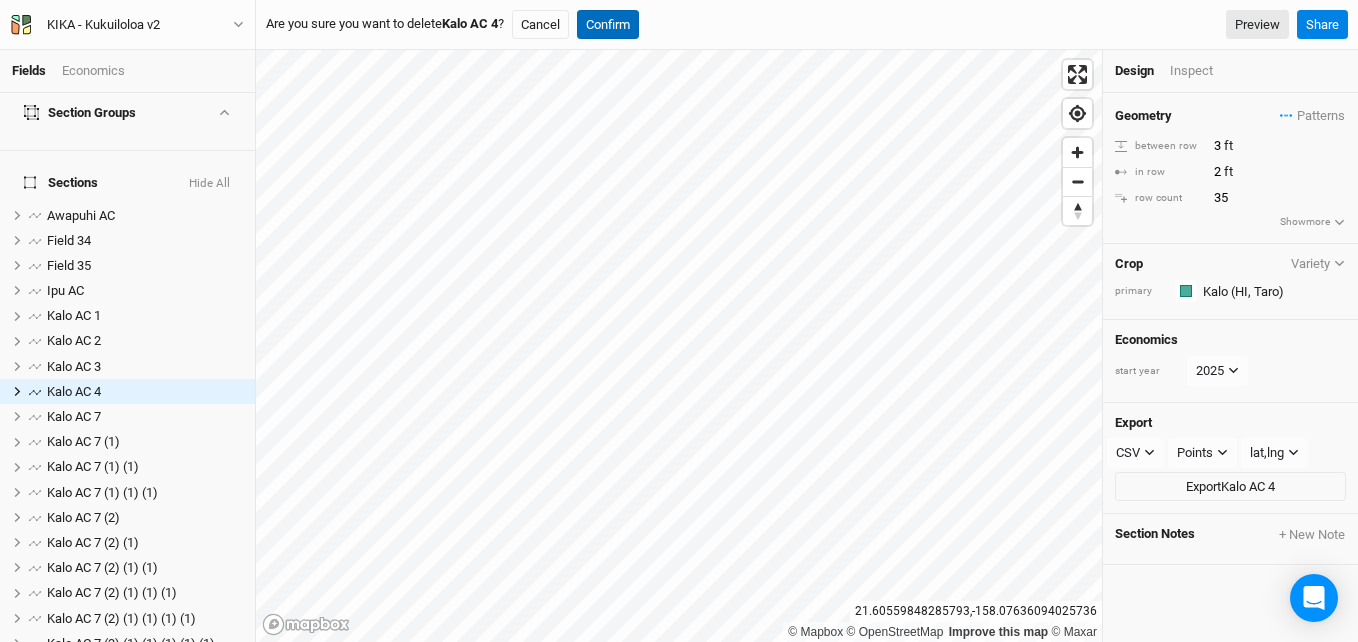 click on "Confirm" at bounding box center (608, 25) 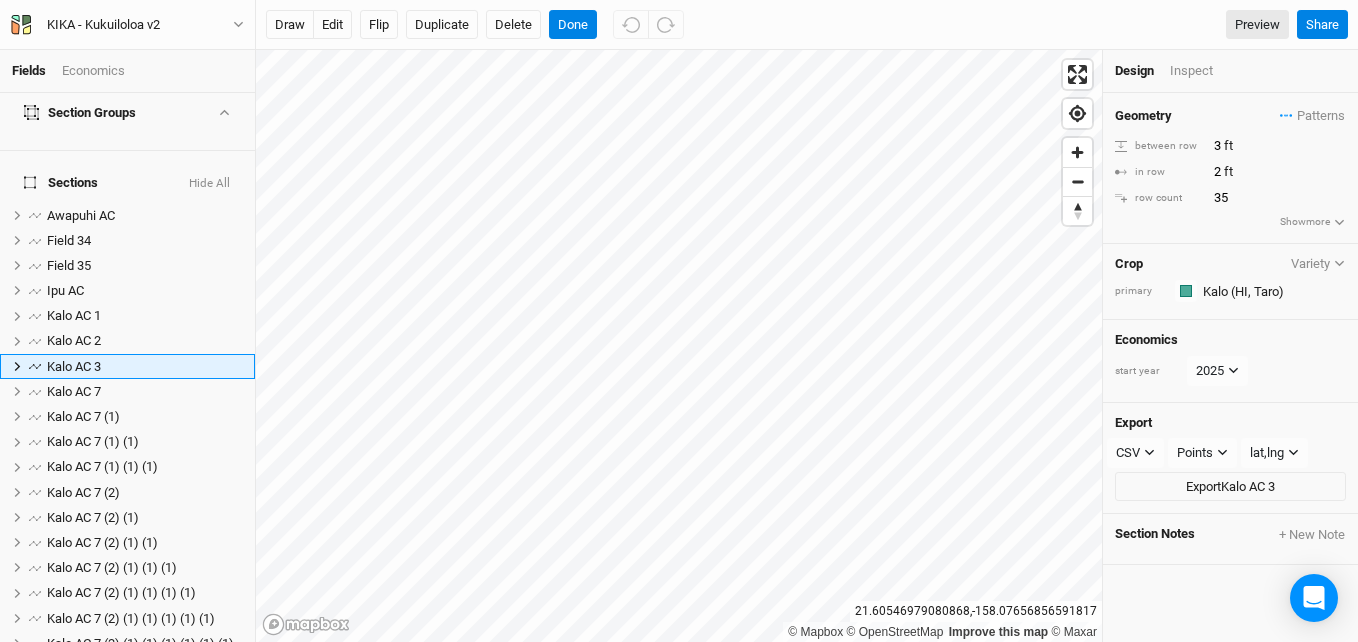 scroll, scrollTop: 32, scrollLeft: 0, axis: vertical 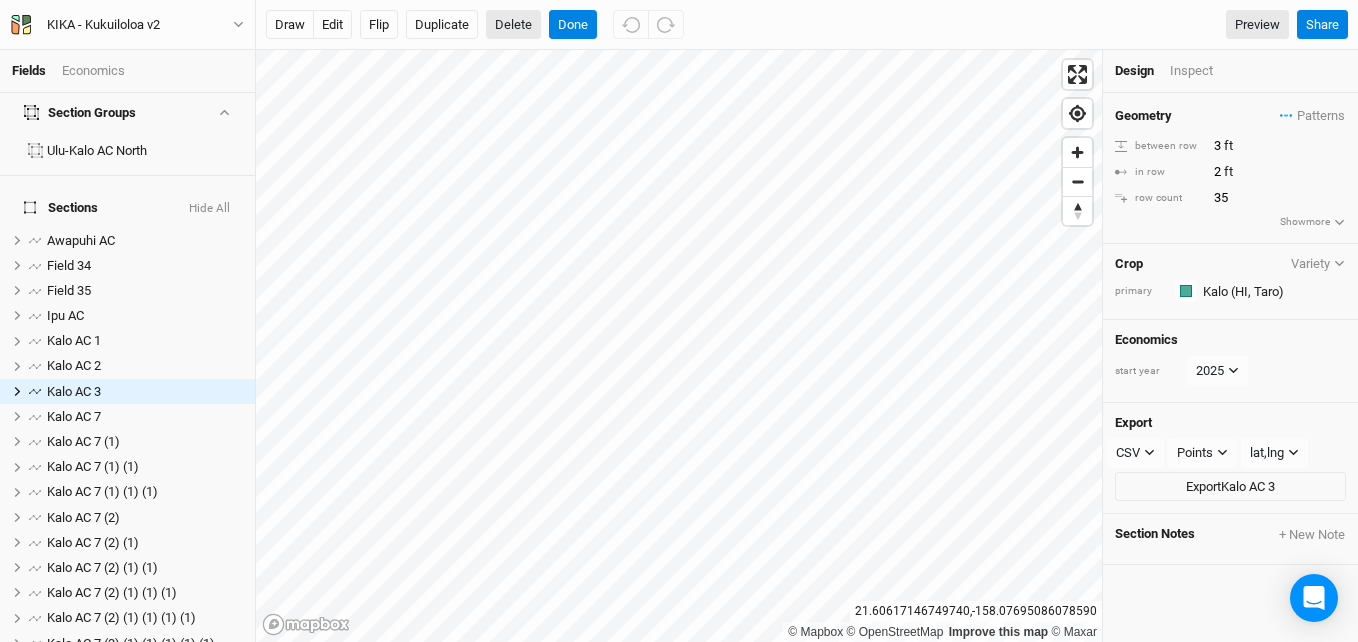 click on "Delete" at bounding box center [513, 25] 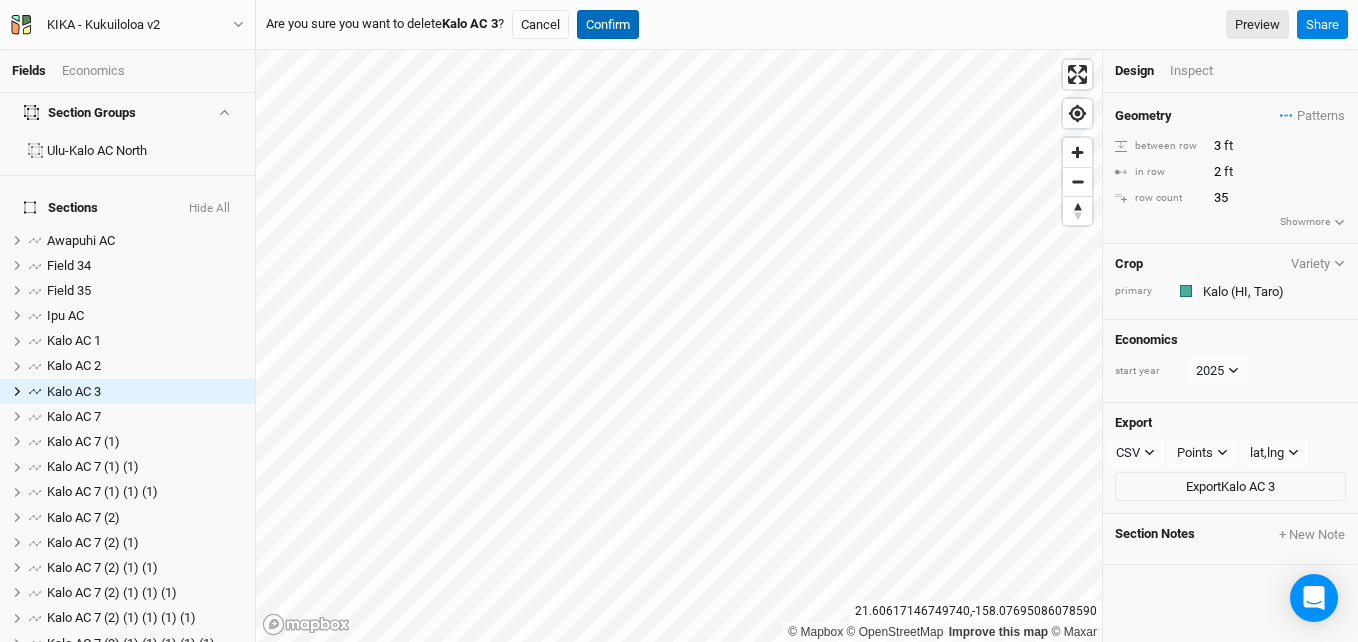 click on "Confirm" at bounding box center (608, 25) 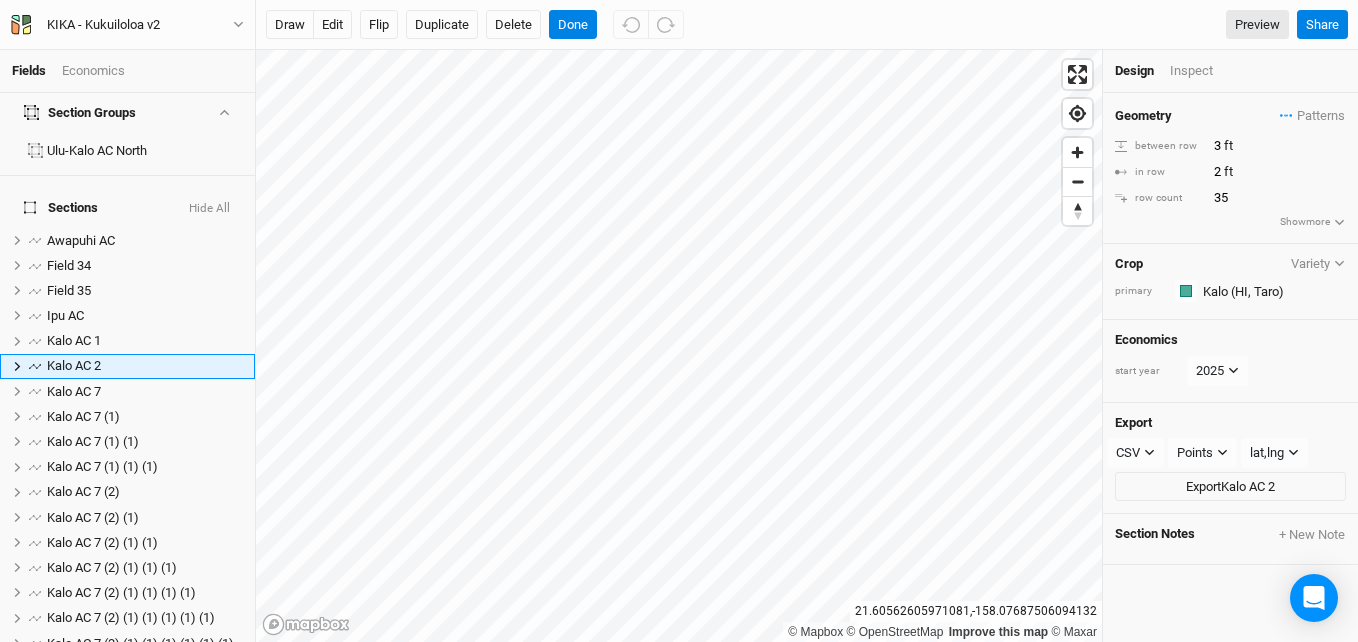 scroll, scrollTop: 7, scrollLeft: 0, axis: vertical 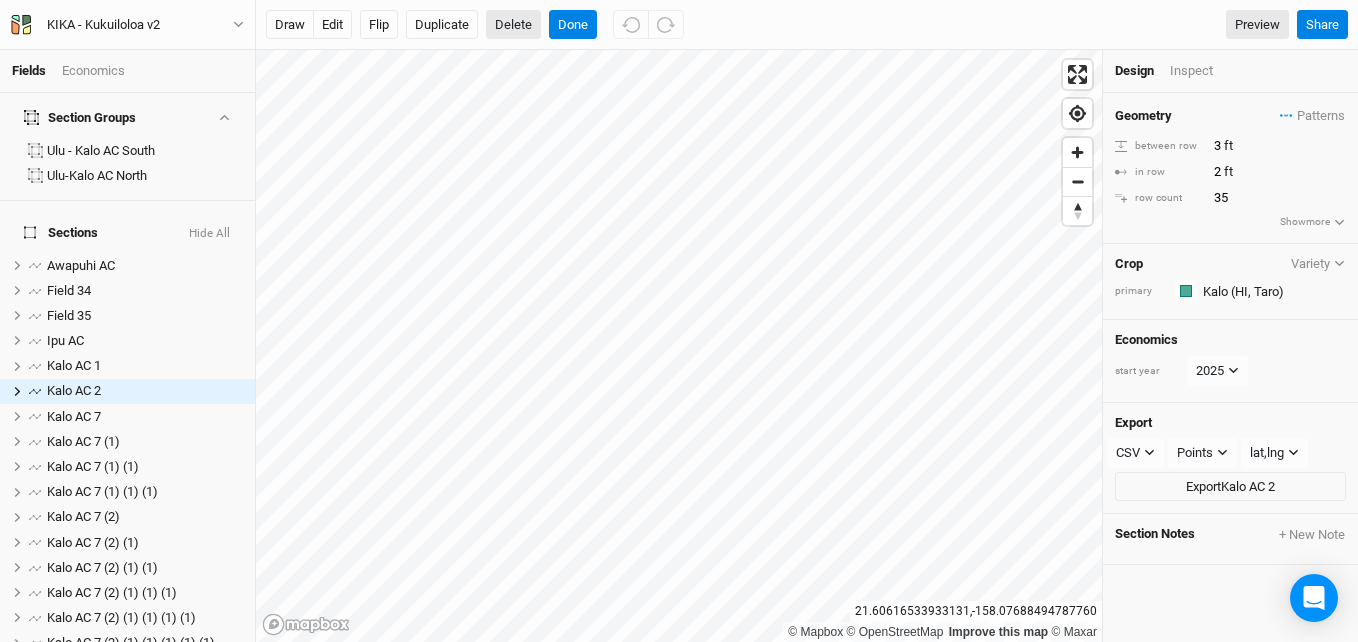 click on "Delete" at bounding box center [513, 25] 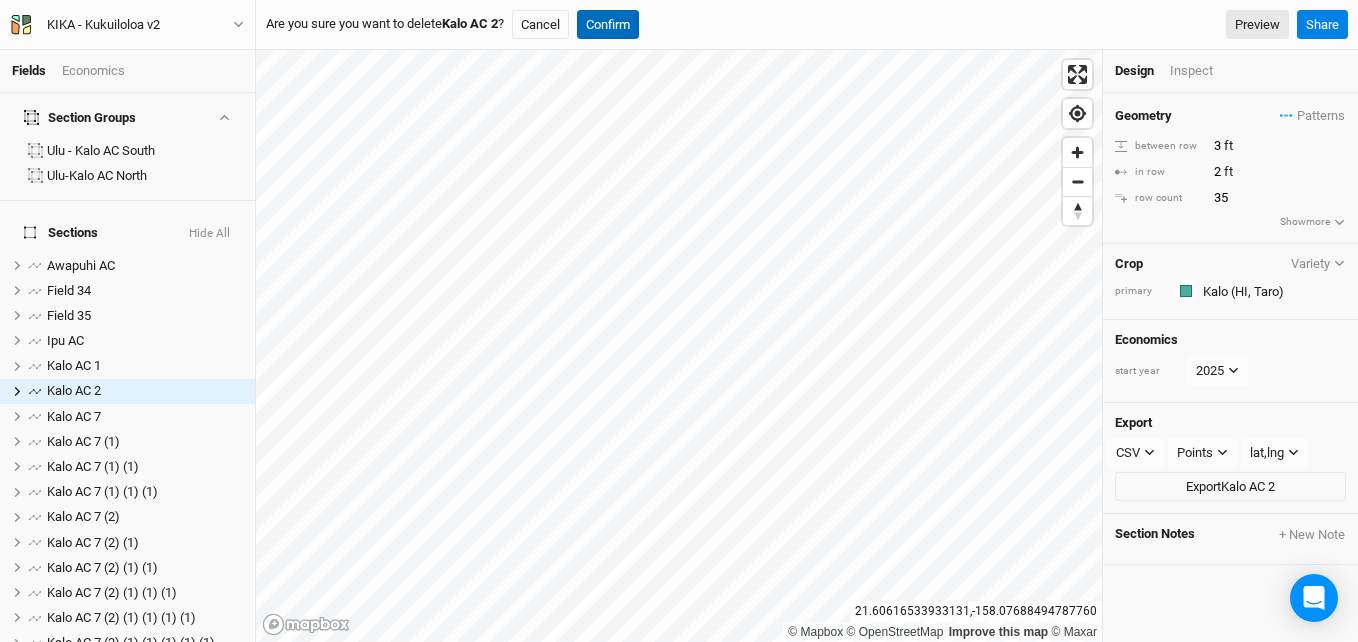 click on "Confirm" at bounding box center (608, 25) 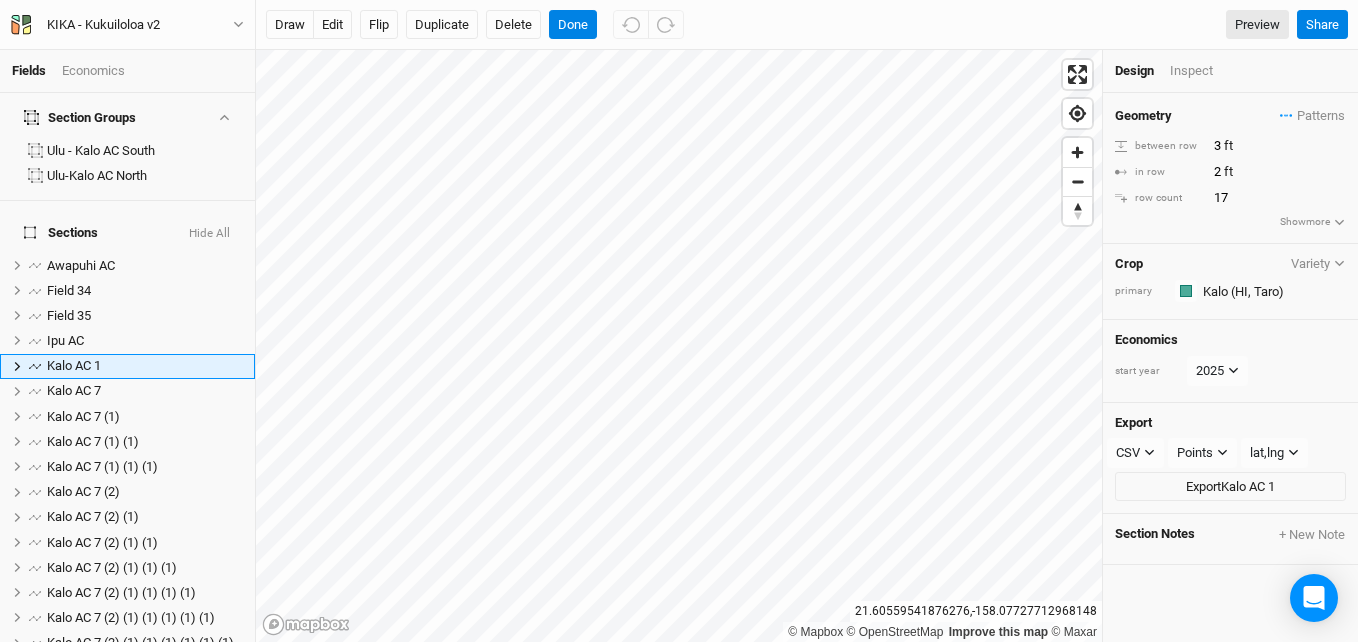 scroll, scrollTop: 0, scrollLeft: 0, axis: both 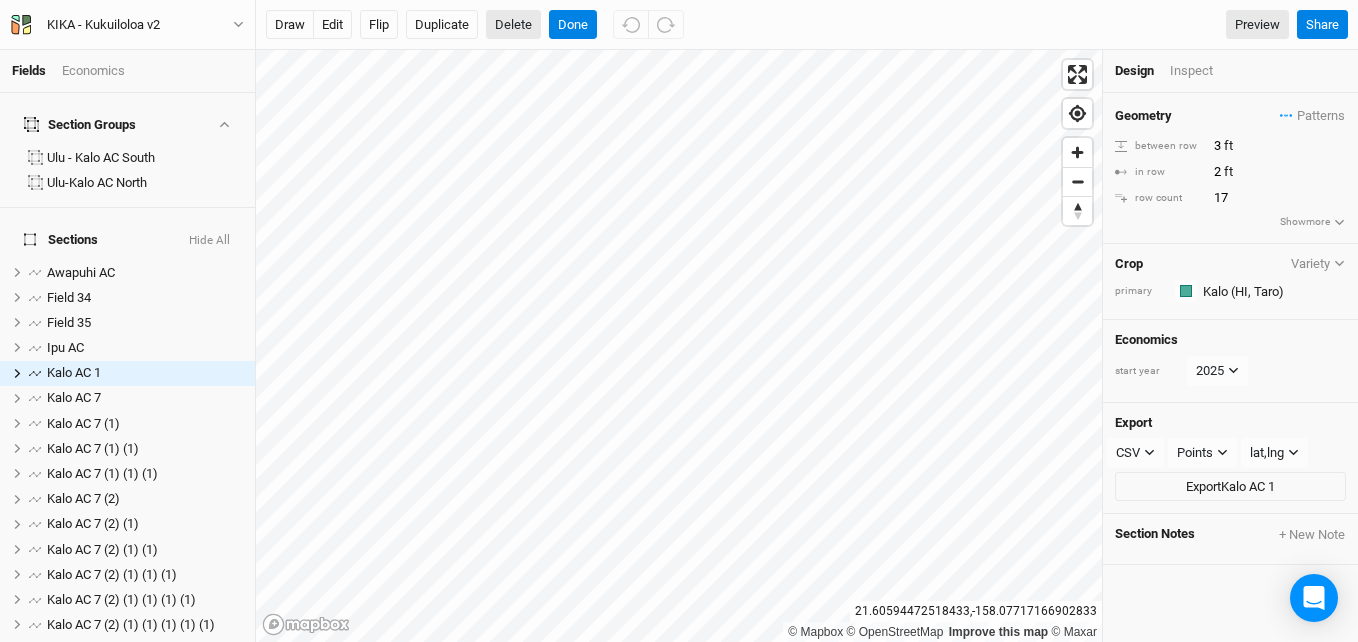 click on "Delete" at bounding box center (513, 25) 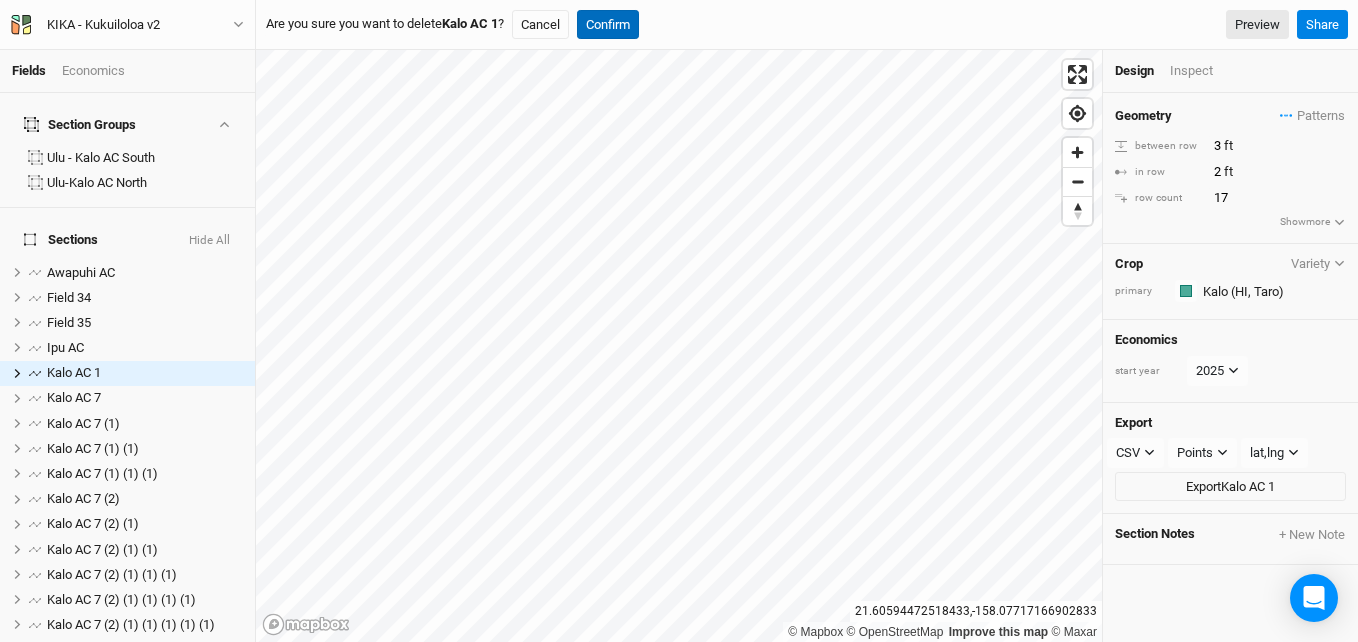click on "Confirm" at bounding box center (608, 25) 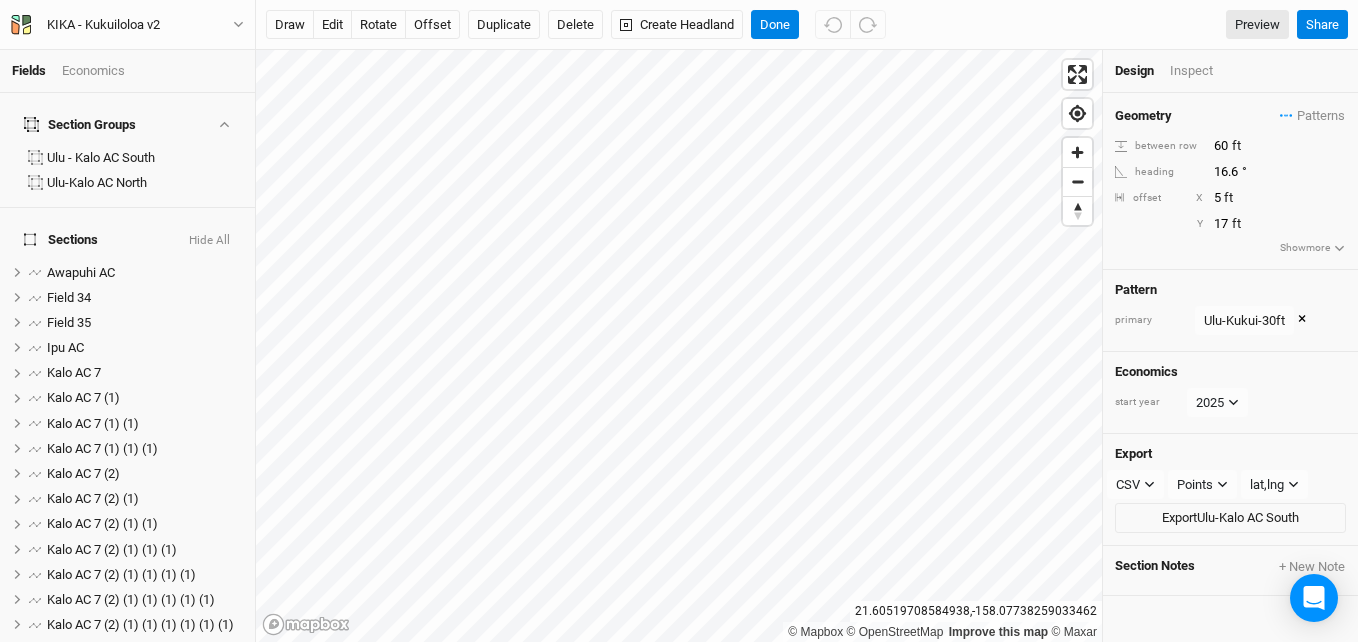 scroll, scrollTop: 813, scrollLeft: 0, axis: vertical 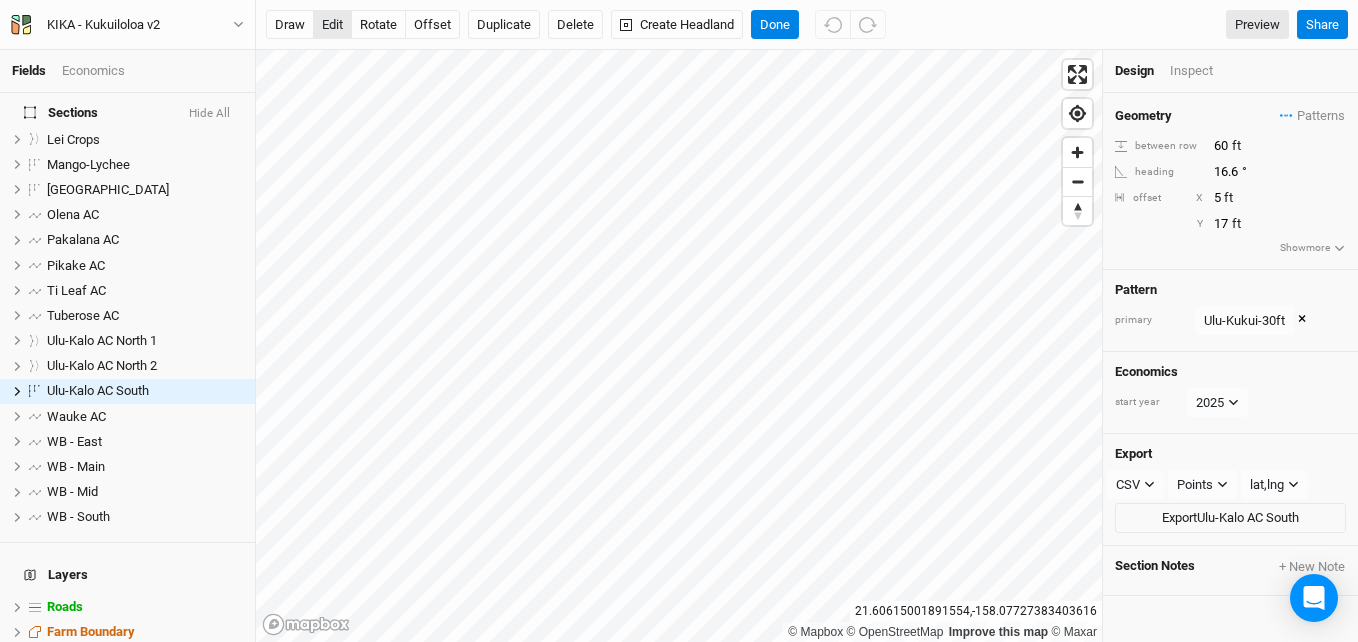 click on "edit" at bounding box center [332, 25] 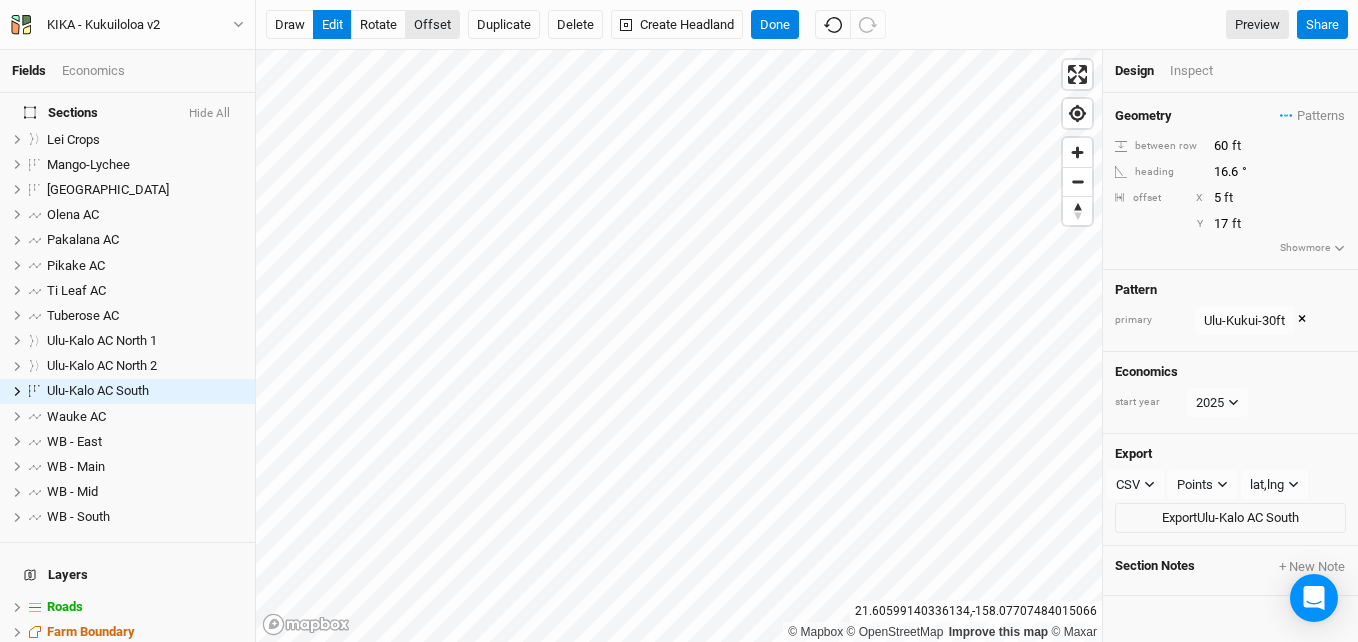 click on "offset" at bounding box center (432, 25) 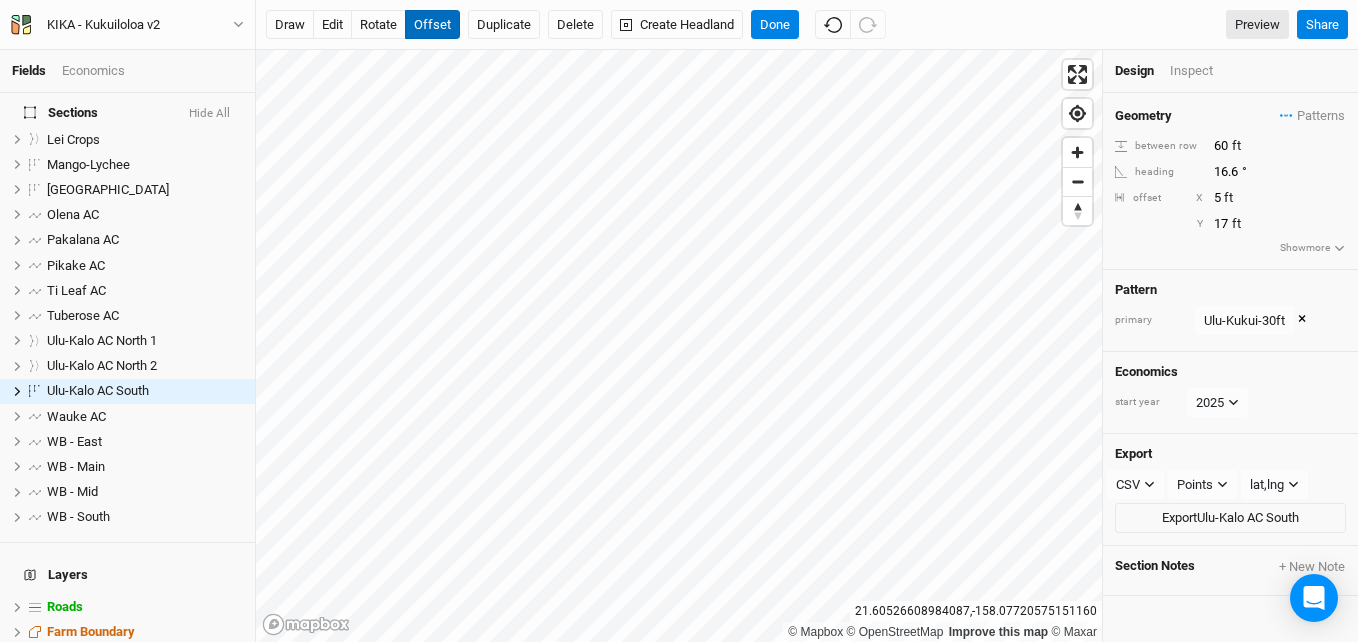 type 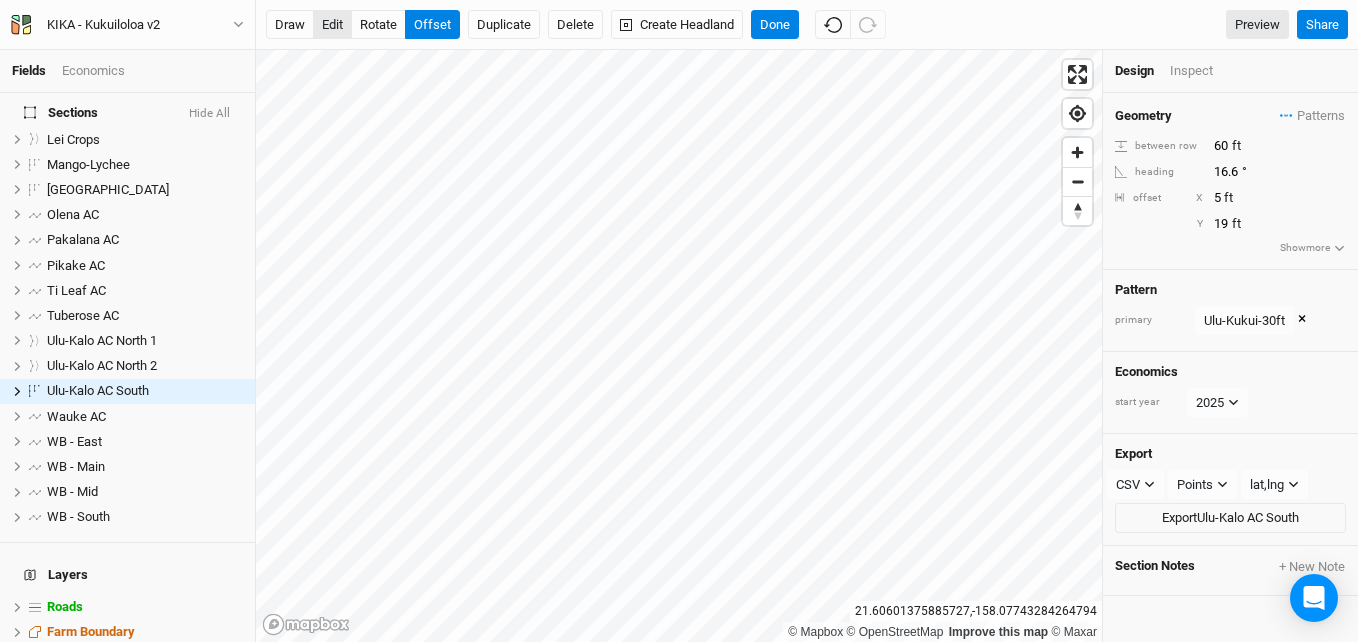 click on "edit" at bounding box center (332, 25) 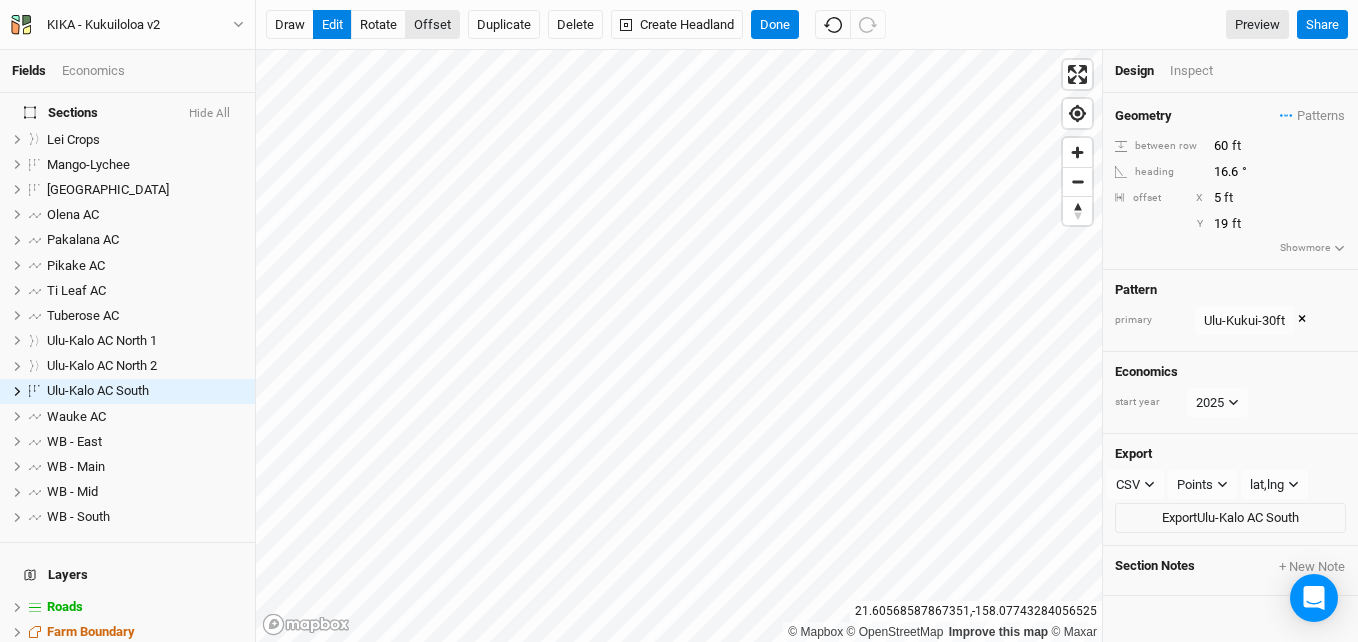 click on "offset" at bounding box center [432, 25] 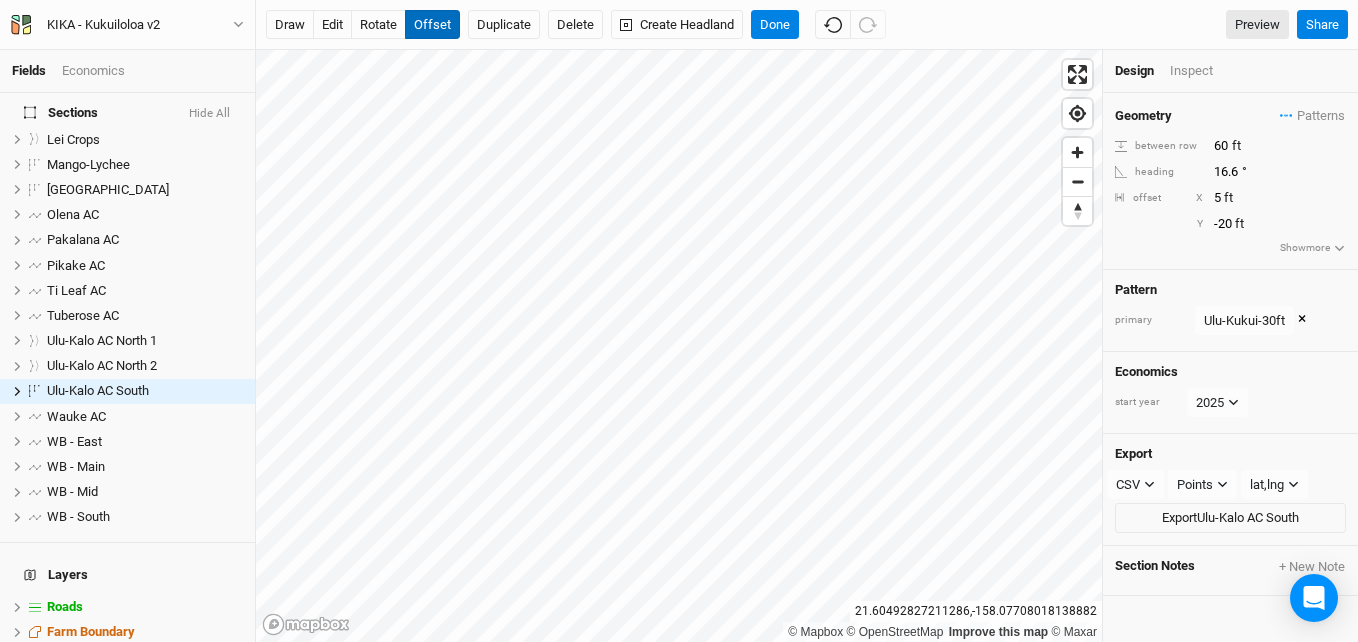 type on "-23" 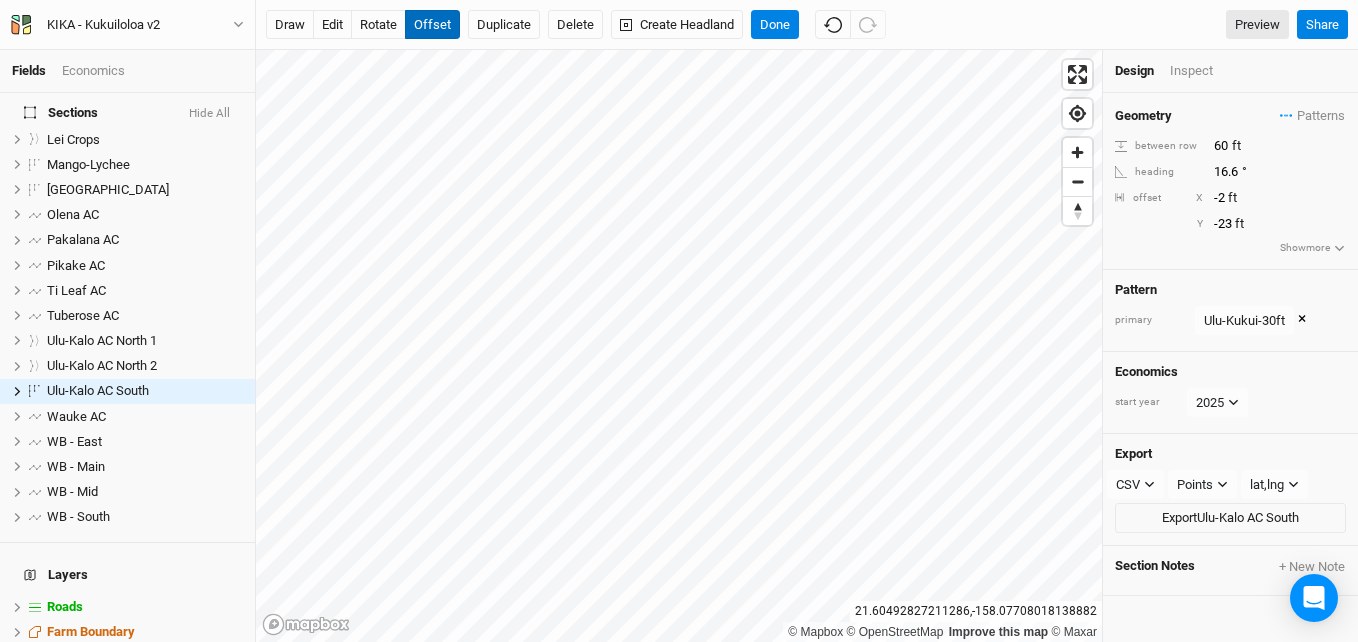 type on "-3" 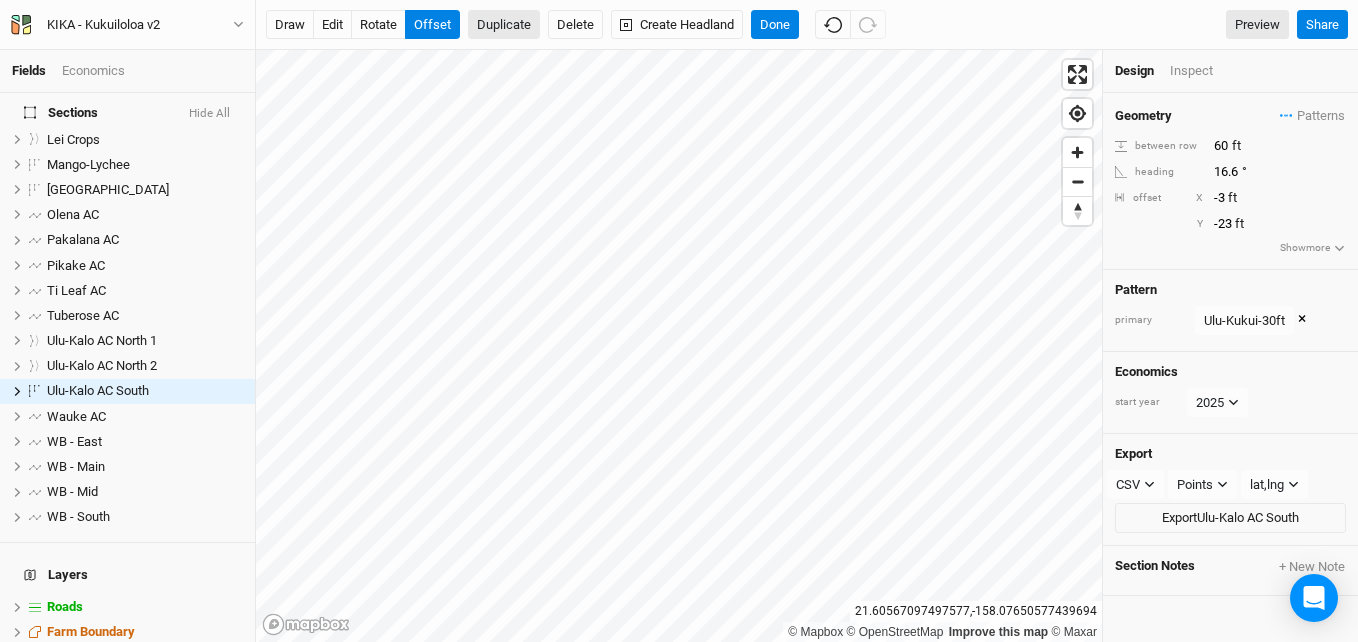 click on "Duplicate" at bounding box center (504, 25) 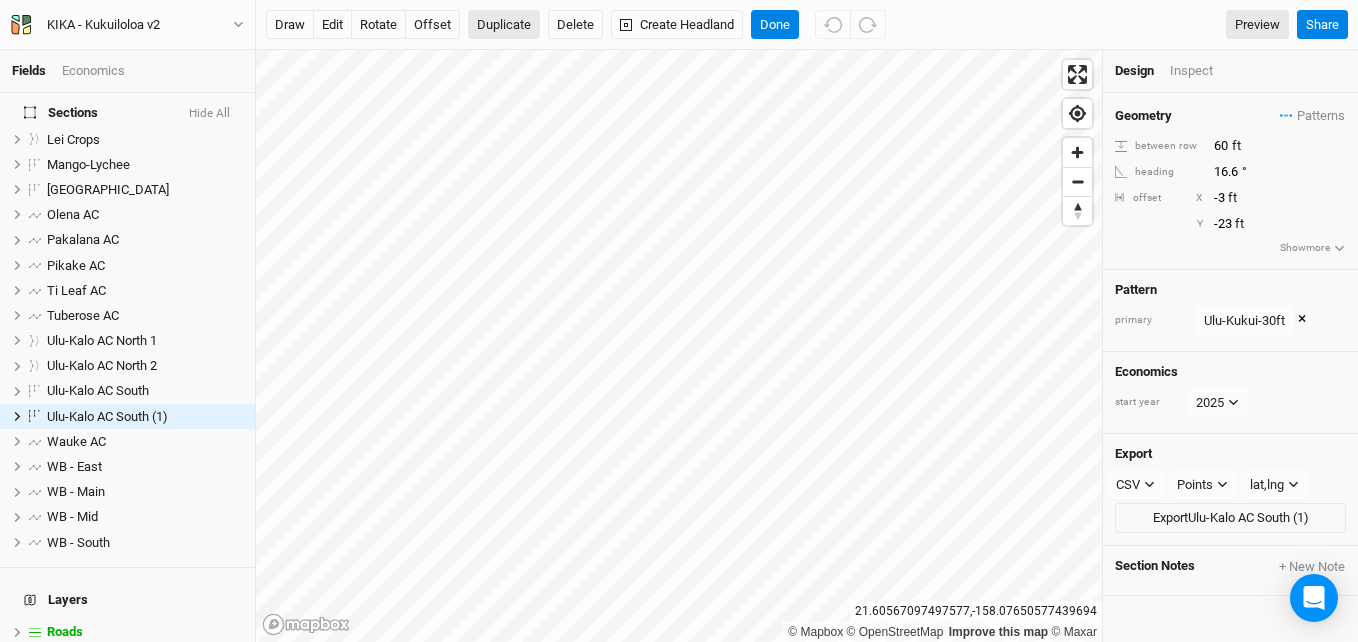 scroll, scrollTop: 838, scrollLeft: 0, axis: vertical 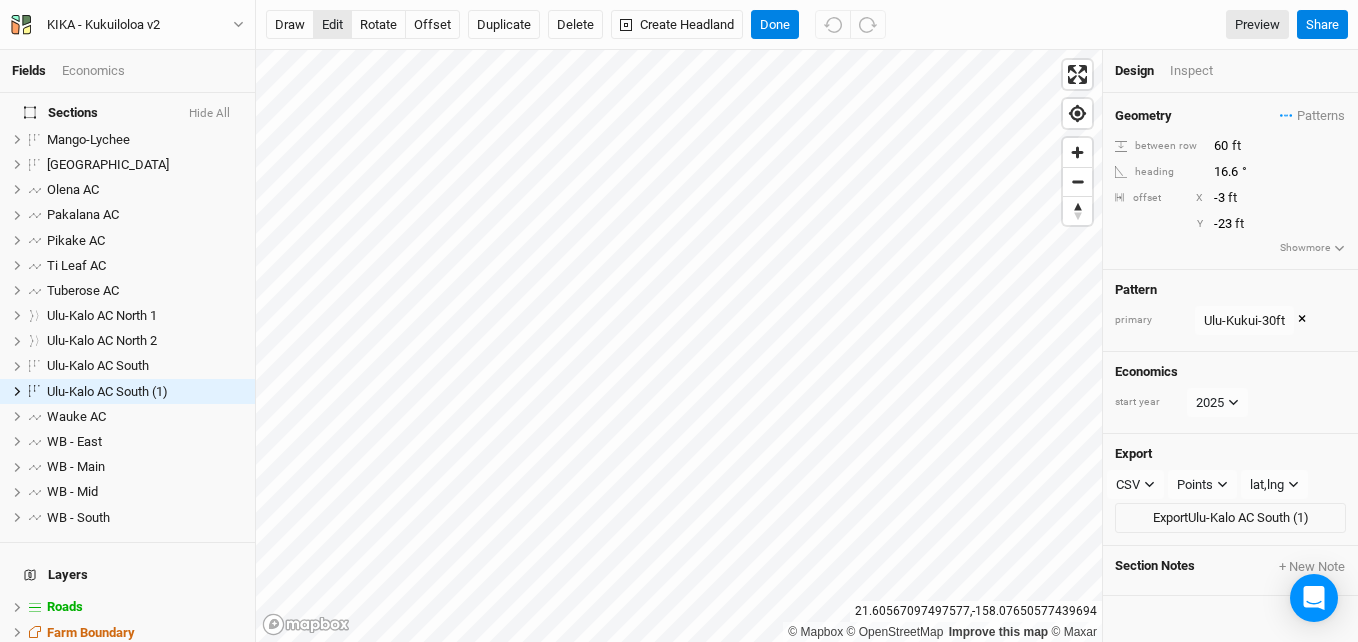 click on "edit" at bounding box center (332, 25) 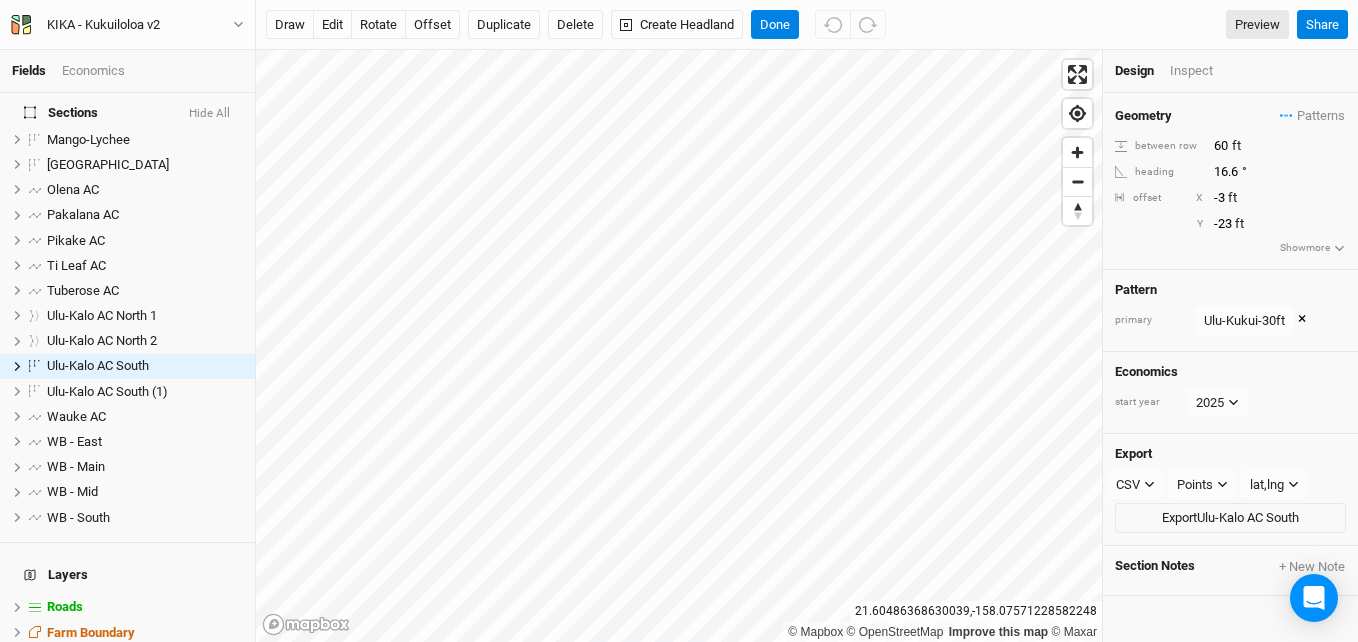 scroll, scrollTop: 813, scrollLeft: 0, axis: vertical 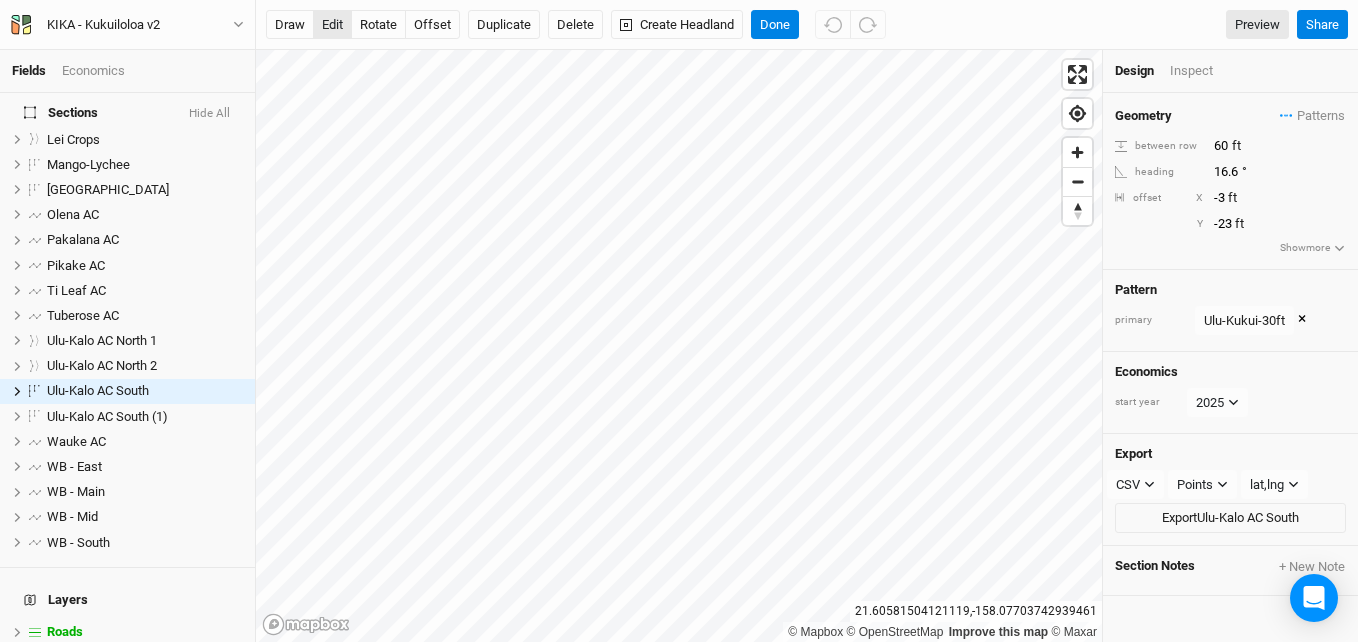 click on "edit" at bounding box center [332, 25] 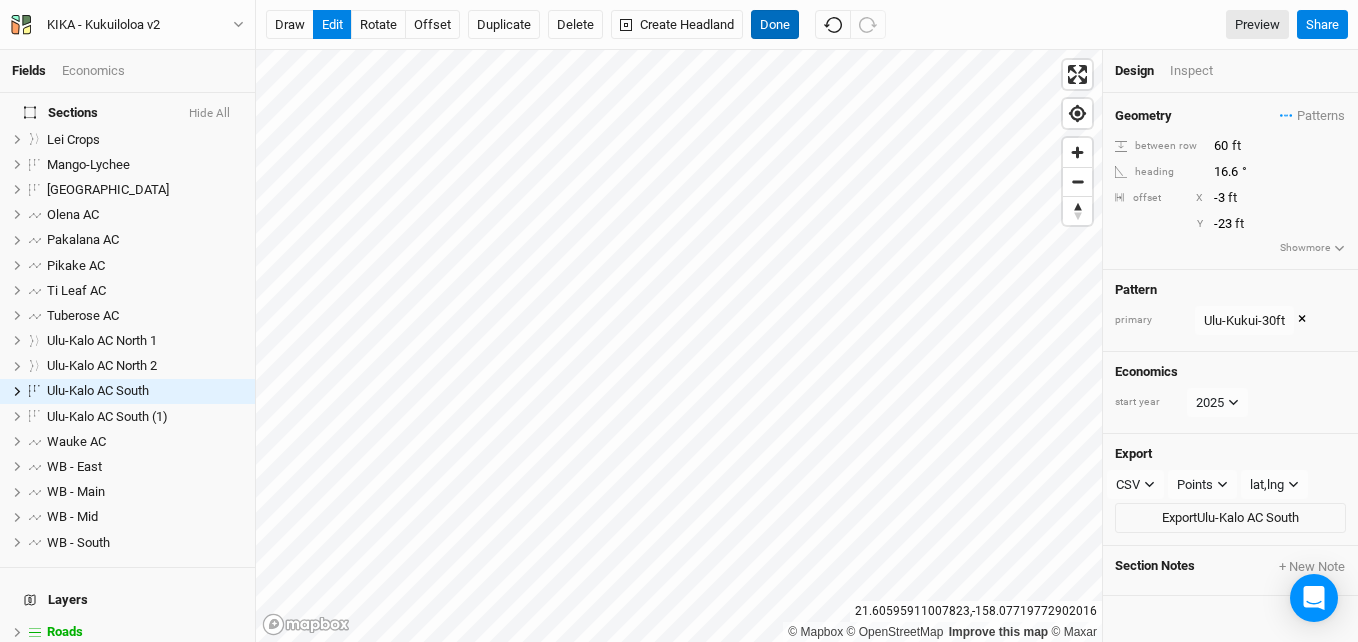 click on "Done" at bounding box center [775, 25] 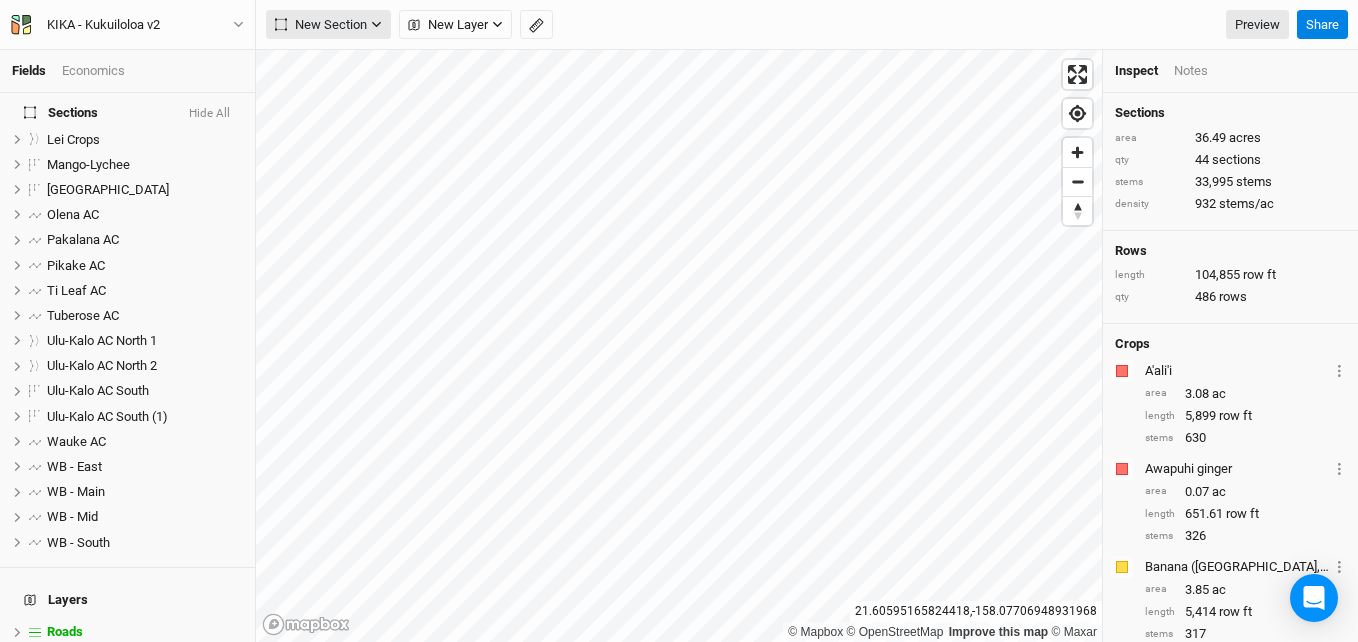 click on "New Section" at bounding box center [328, 25] 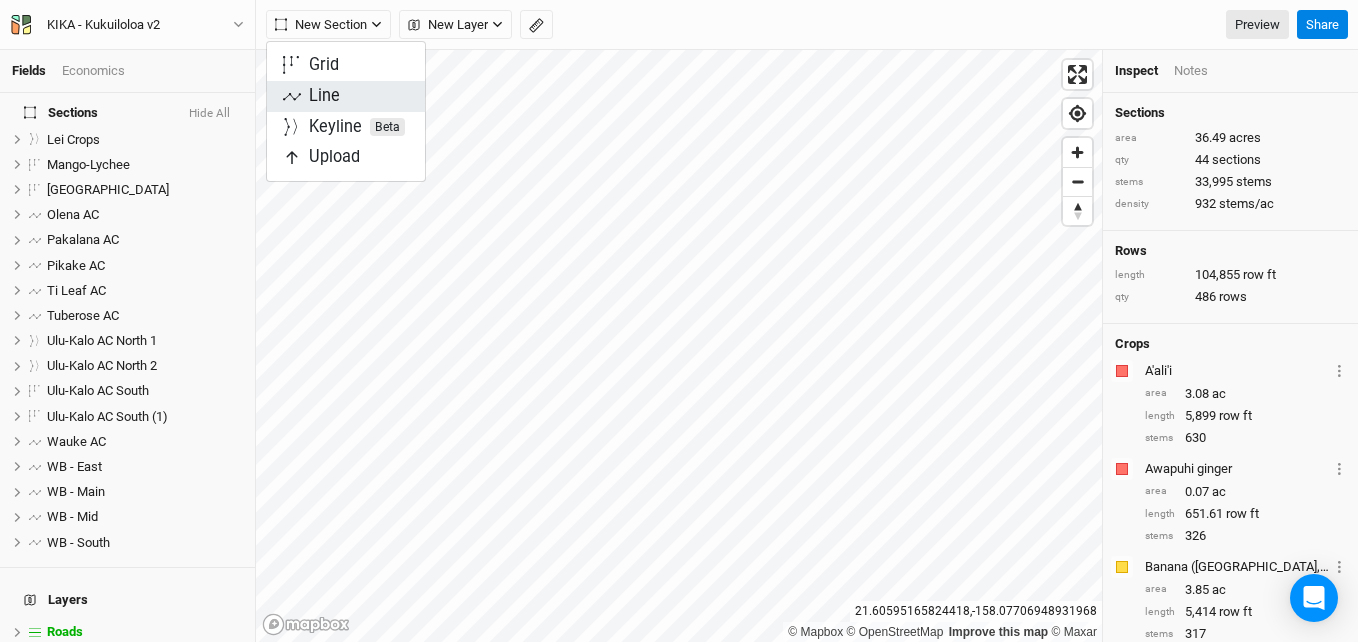 click on "Line" at bounding box center (324, 96) 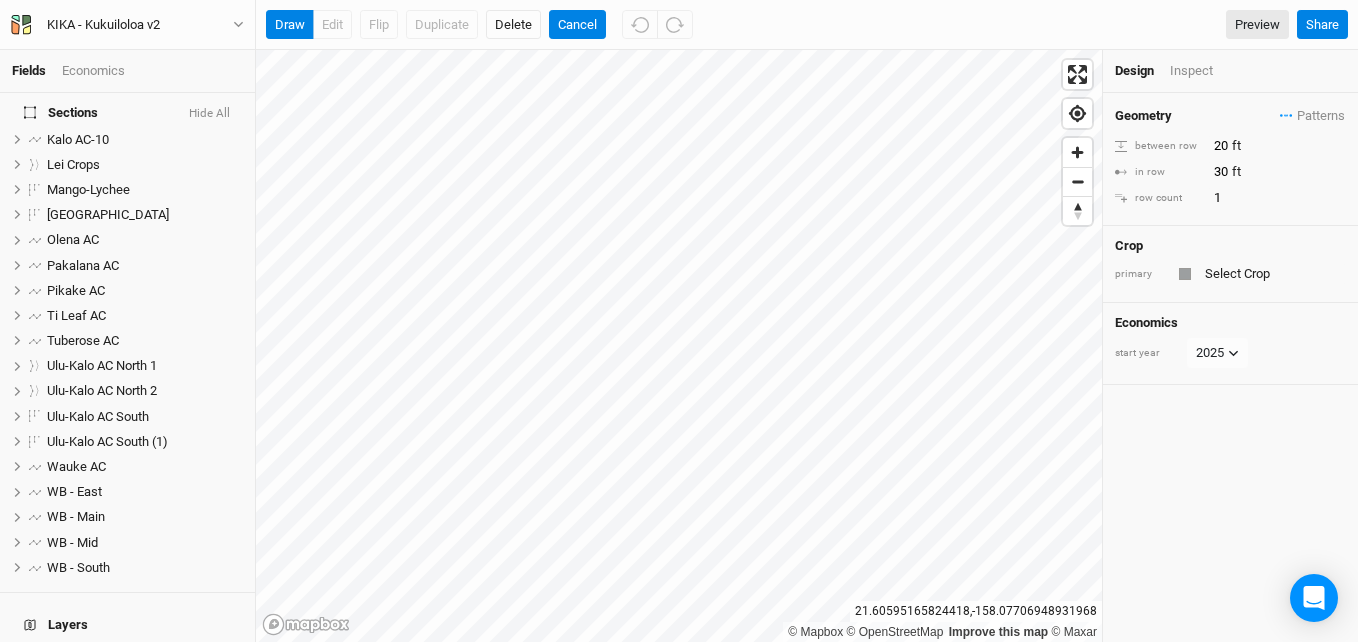 scroll, scrollTop: 0, scrollLeft: 0, axis: both 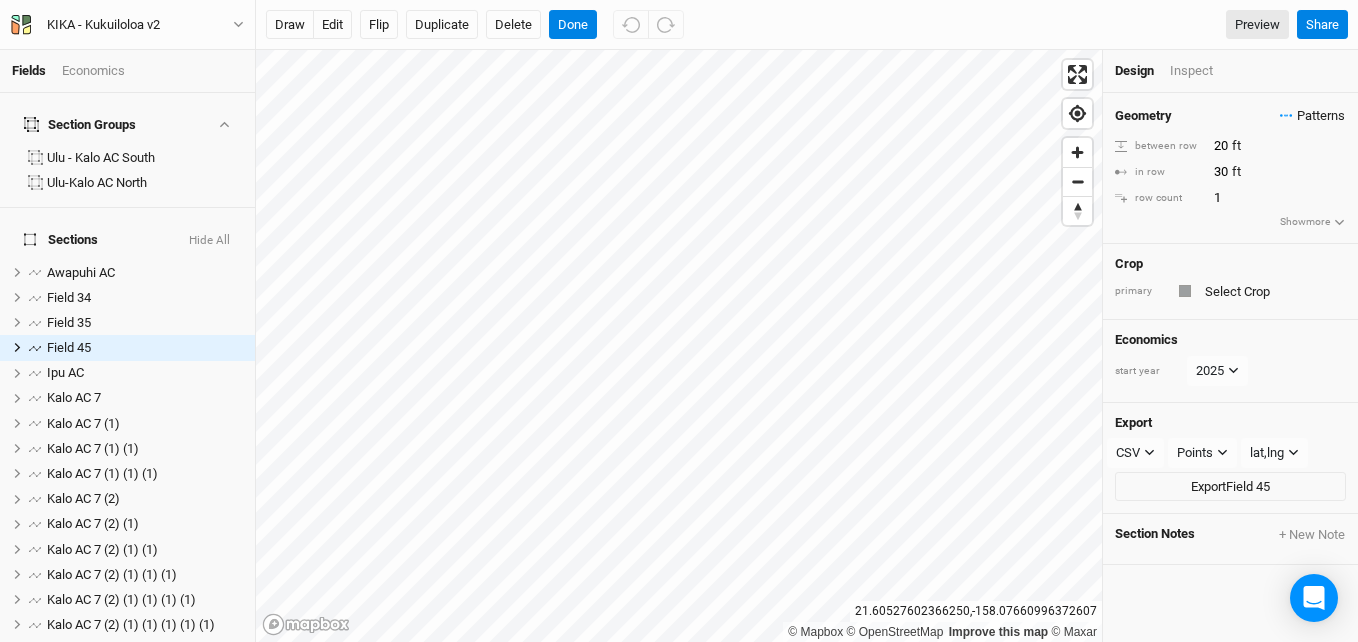 click on "Patterns" at bounding box center (1312, 116) 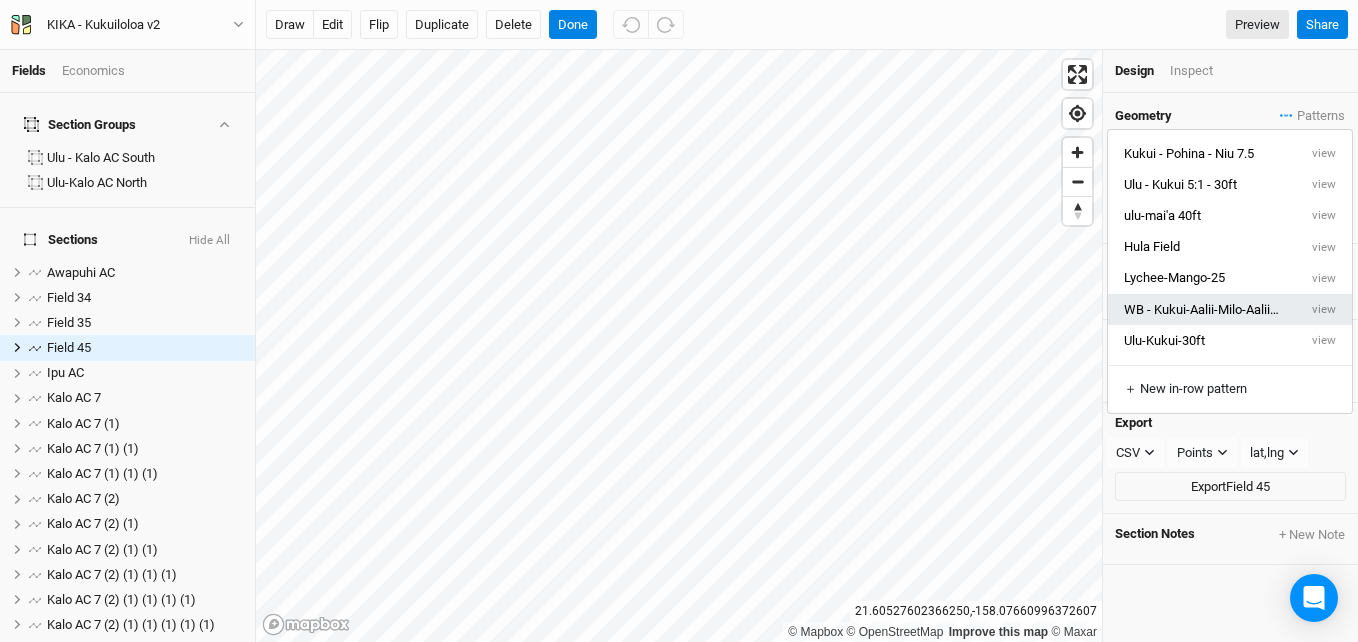 click on "WB - Kukui-Aalii-Milo-Aalii-Noni-7.5 7" at bounding box center (1202, 309) 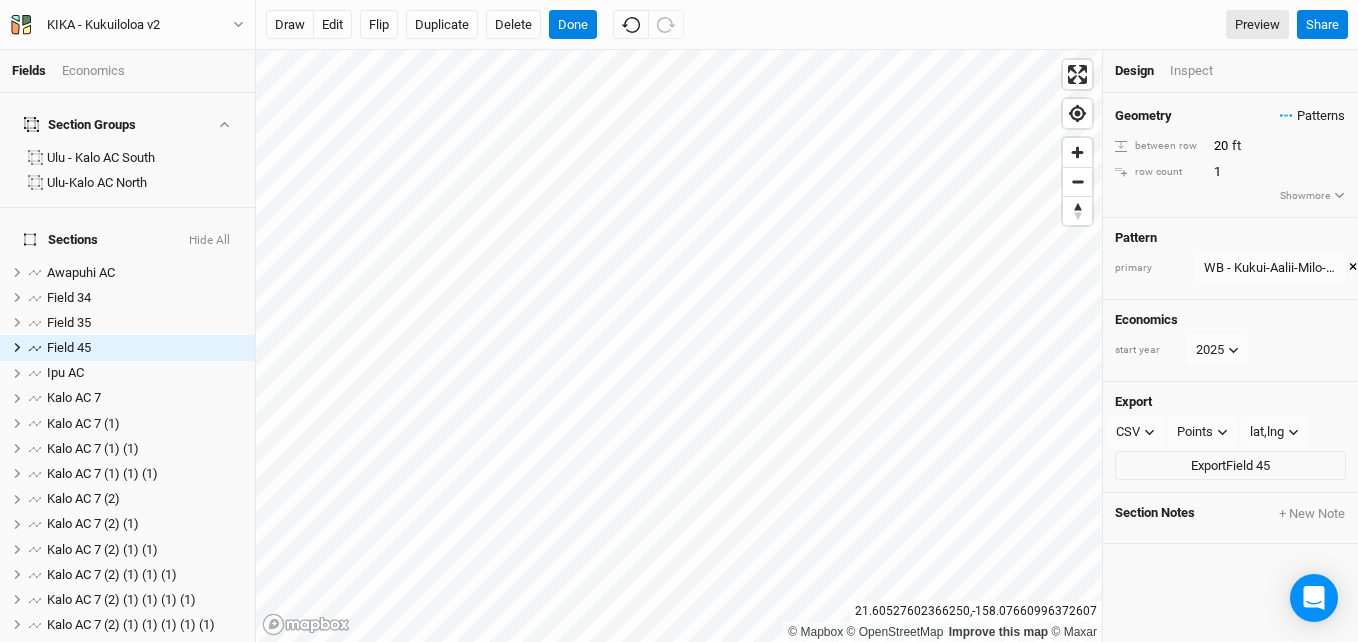 click on "Patterns" at bounding box center (1312, 116) 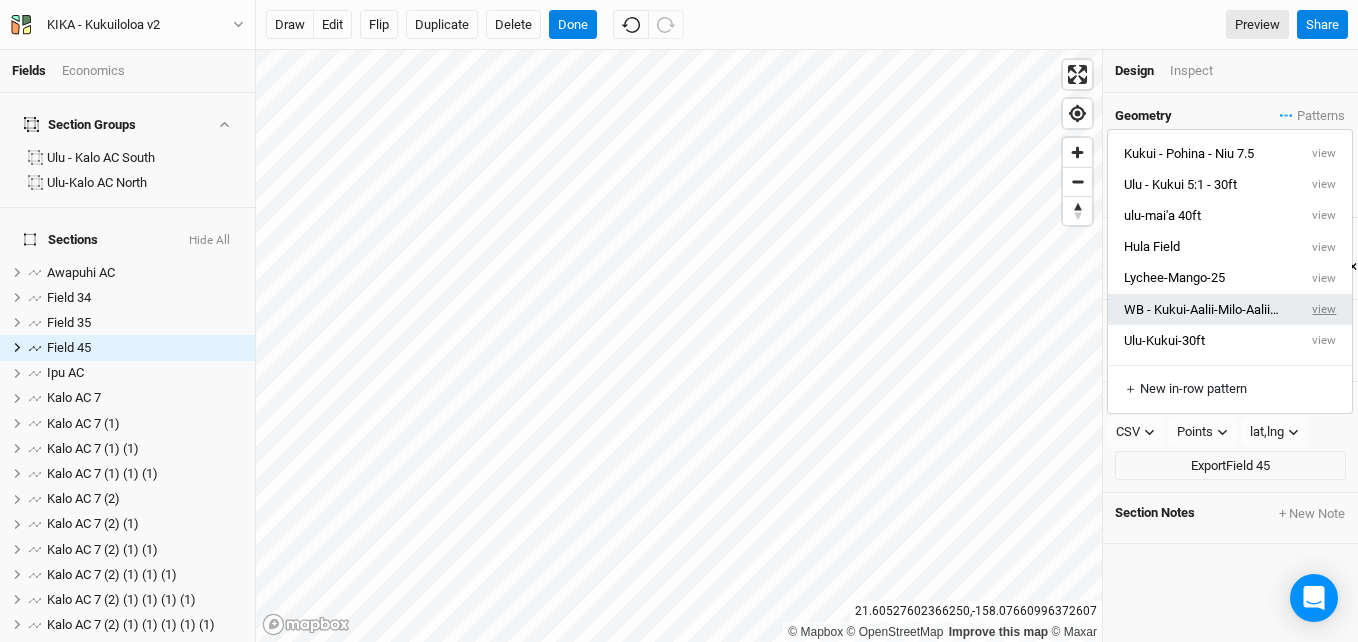 click on "view" at bounding box center [1324, 309] 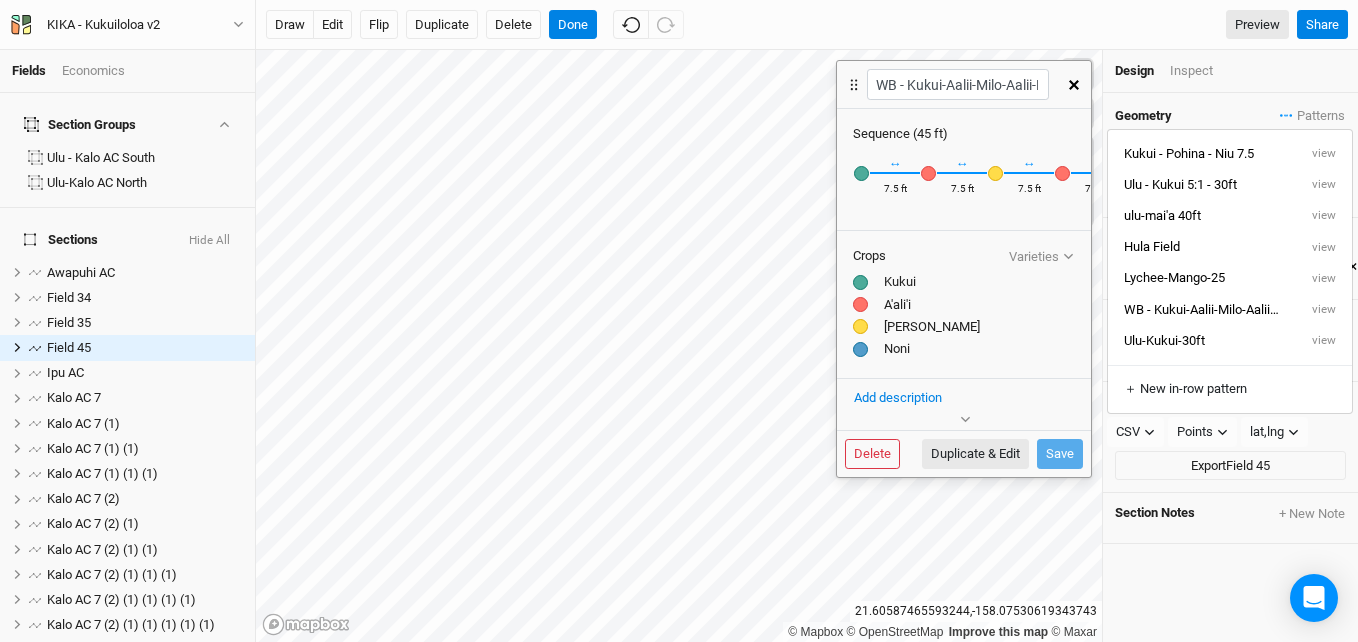 click 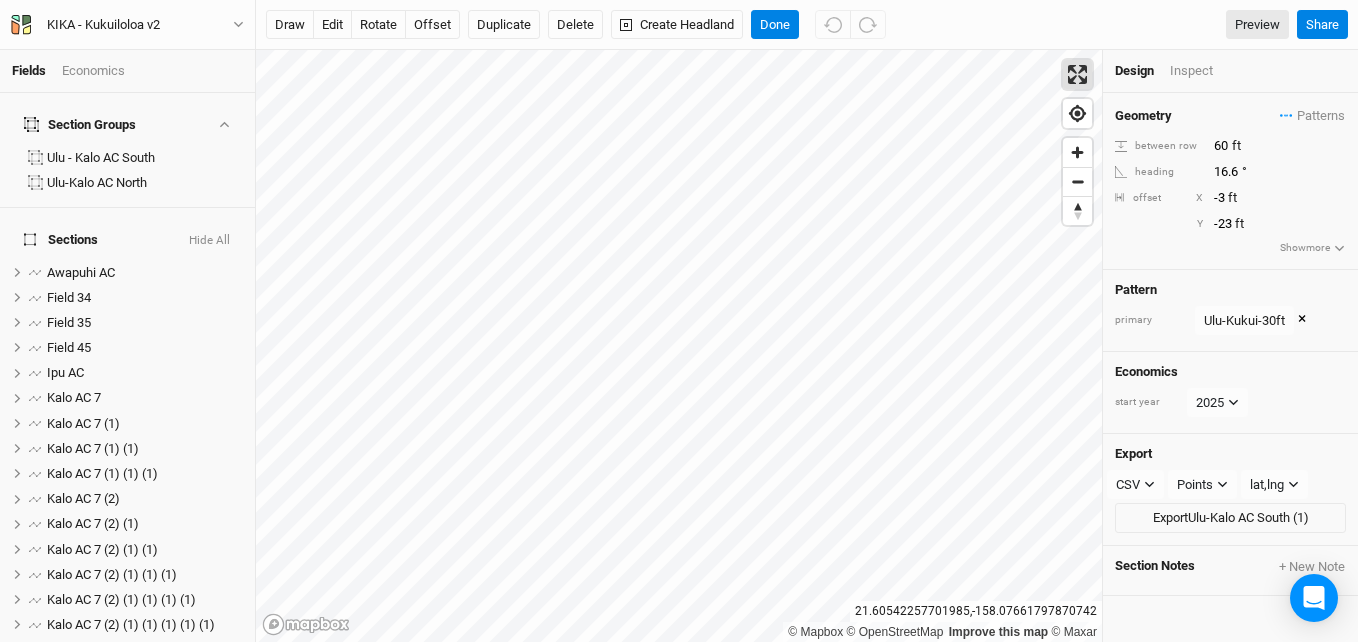 scroll, scrollTop: 863, scrollLeft: 0, axis: vertical 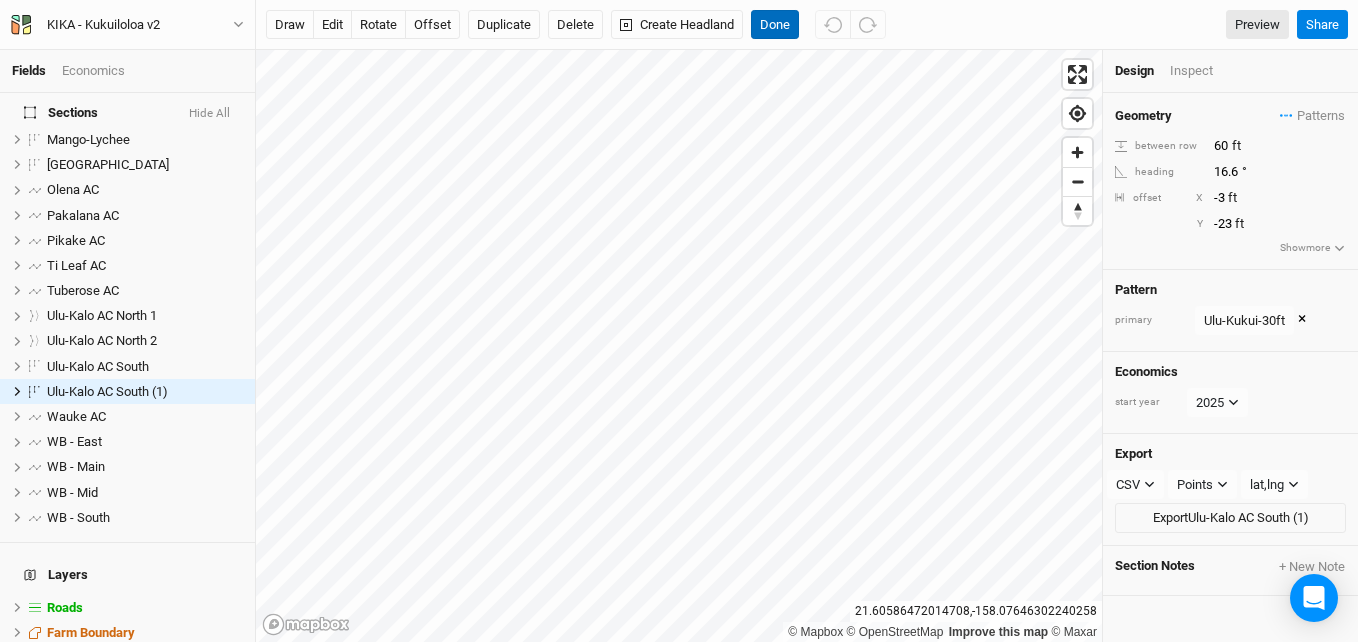 click on "Done" at bounding box center [775, 25] 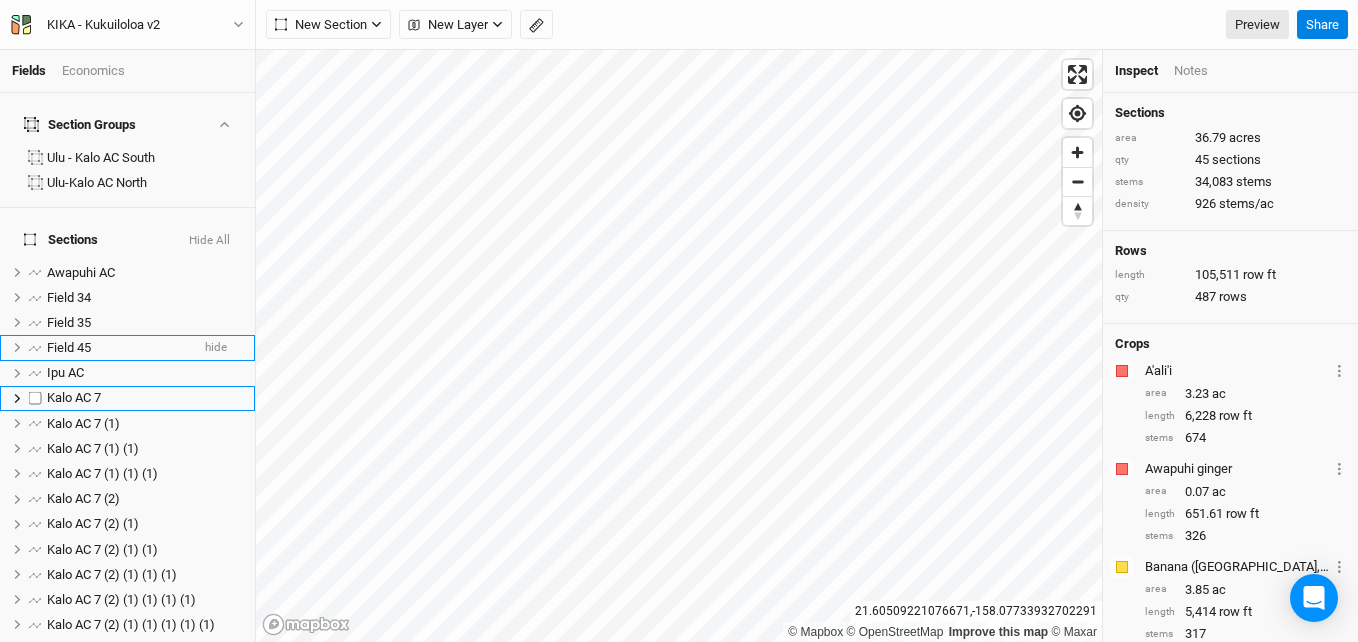 scroll, scrollTop: 100, scrollLeft: 0, axis: vertical 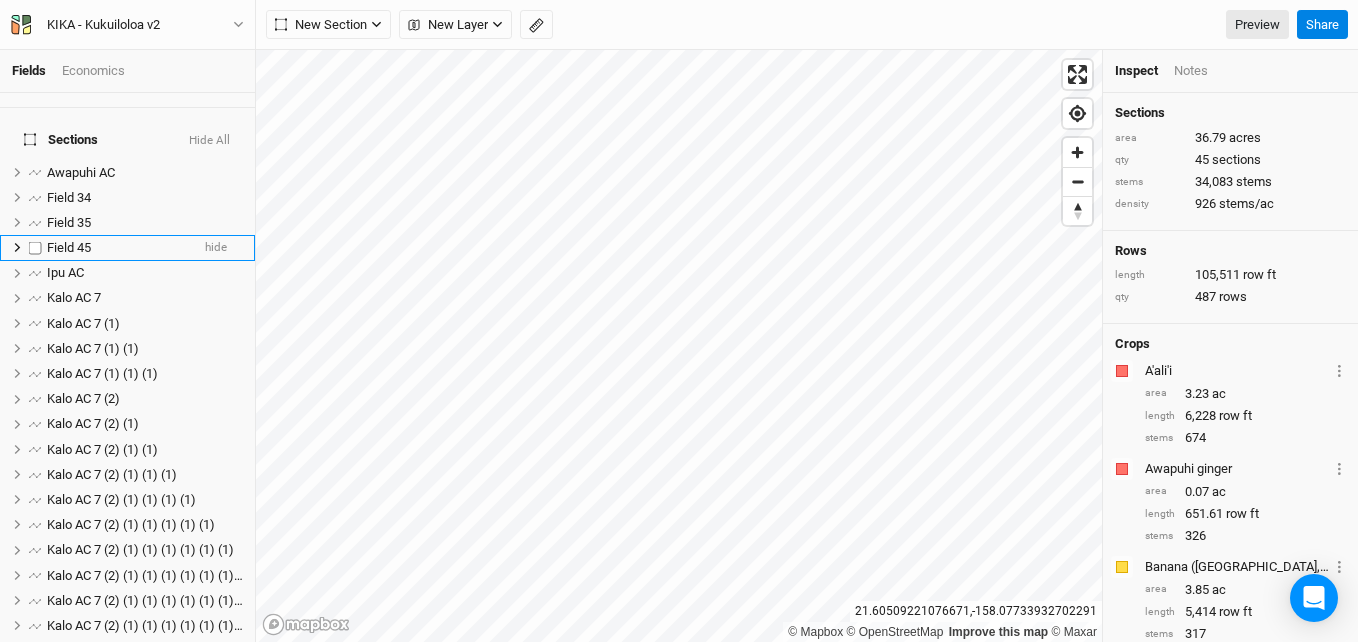 click on "Field 45" at bounding box center [69, 247] 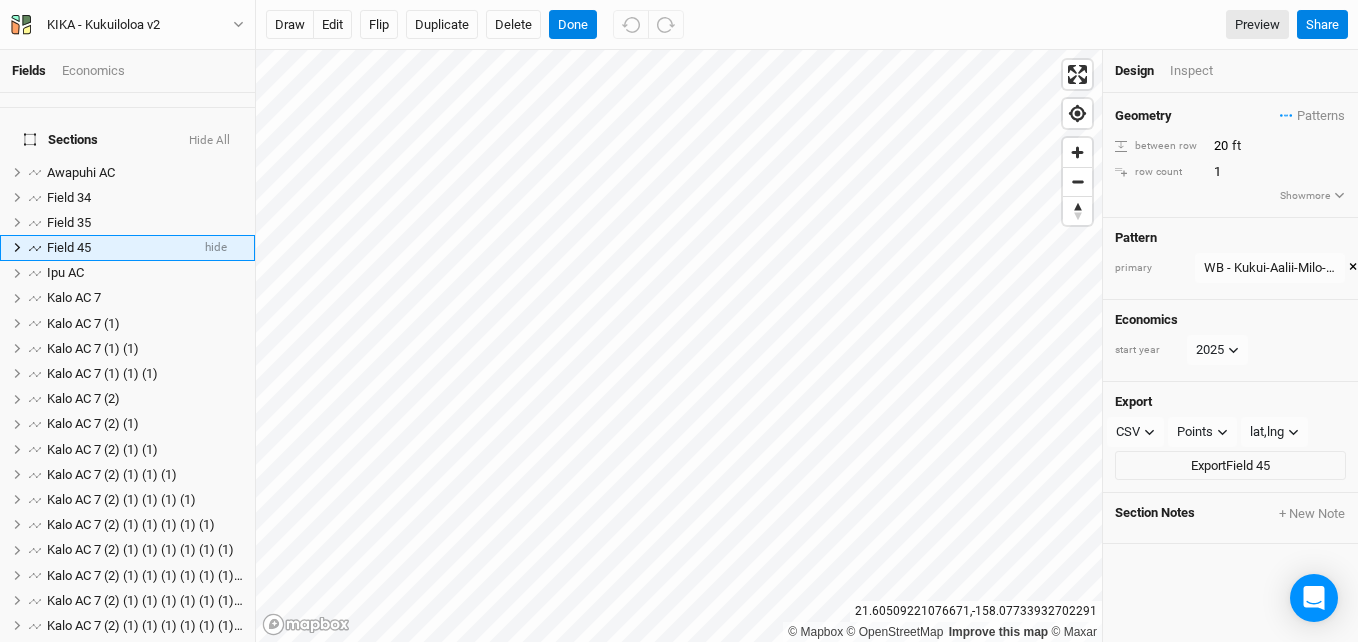 scroll, scrollTop: 0, scrollLeft: 0, axis: both 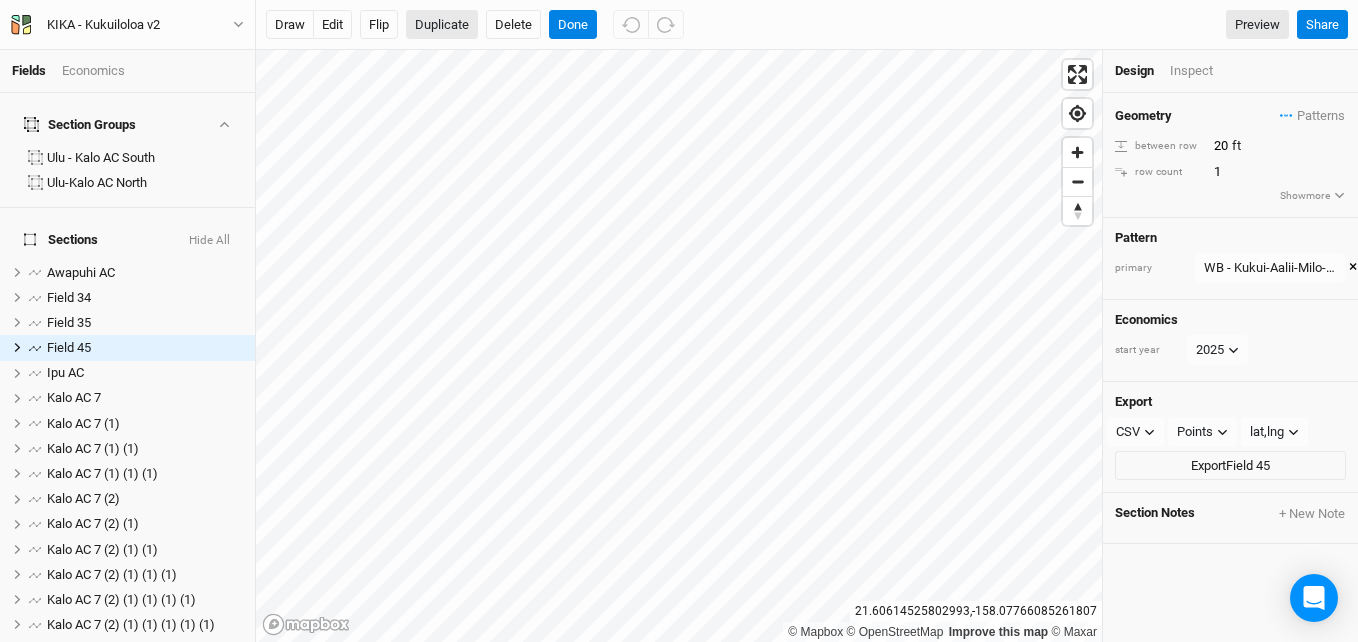 click on "Duplicate" at bounding box center [442, 25] 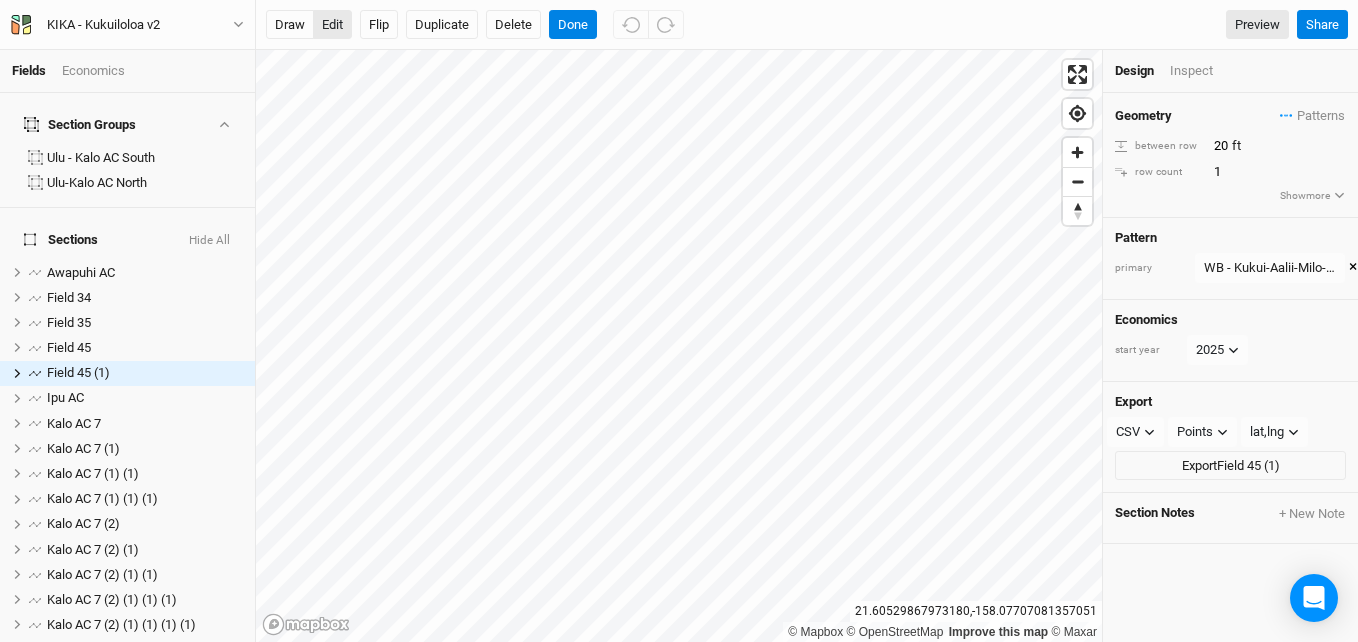 click on "edit" at bounding box center [332, 25] 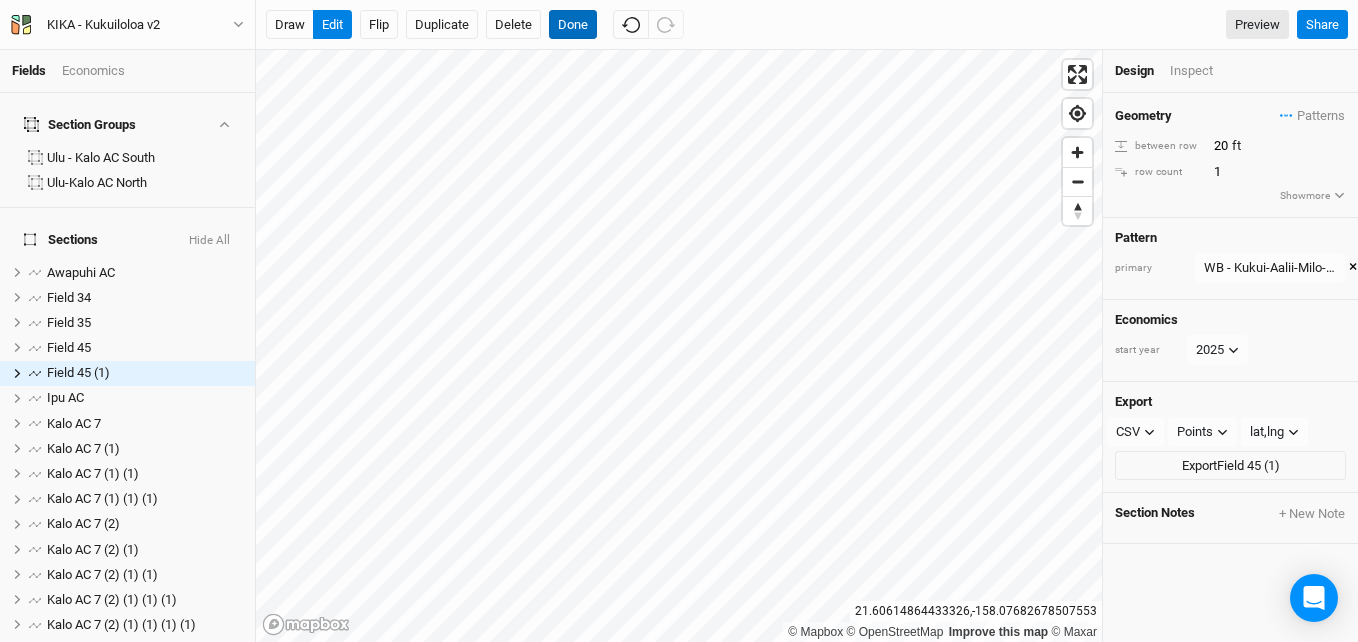 click on "Done" at bounding box center (573, 25) 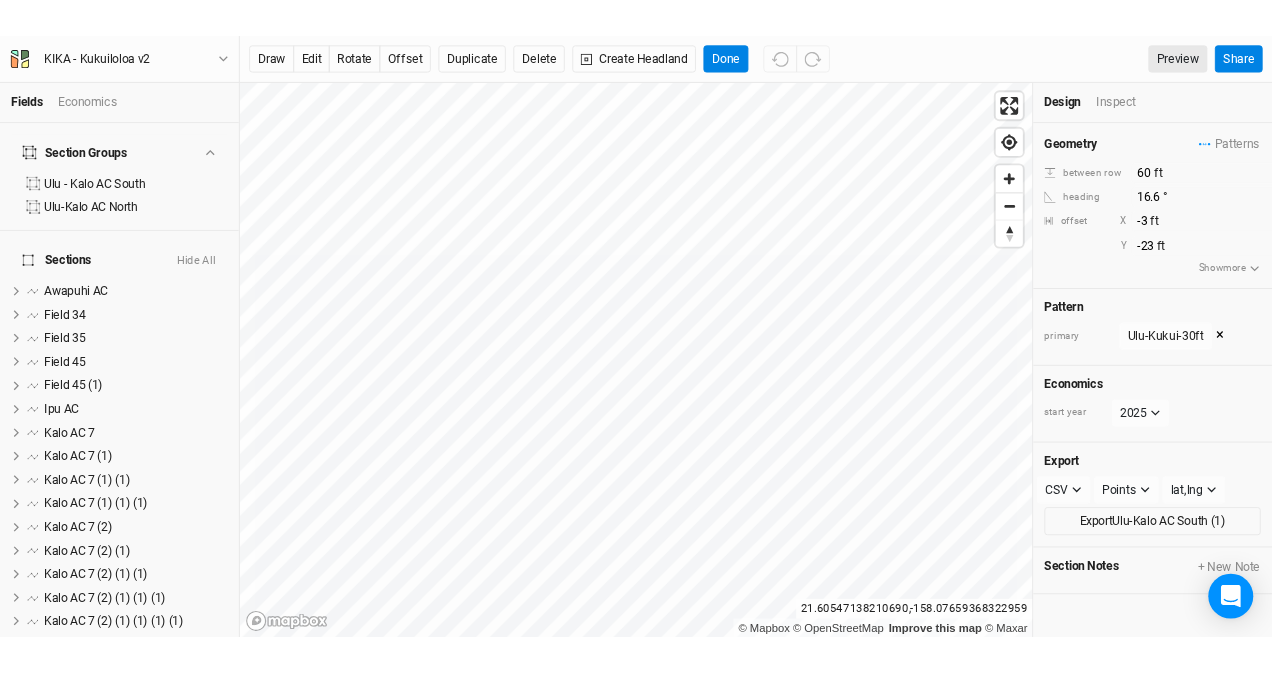 scroll, scrollTop: 888, scrollLeft: 0, axis: vertical 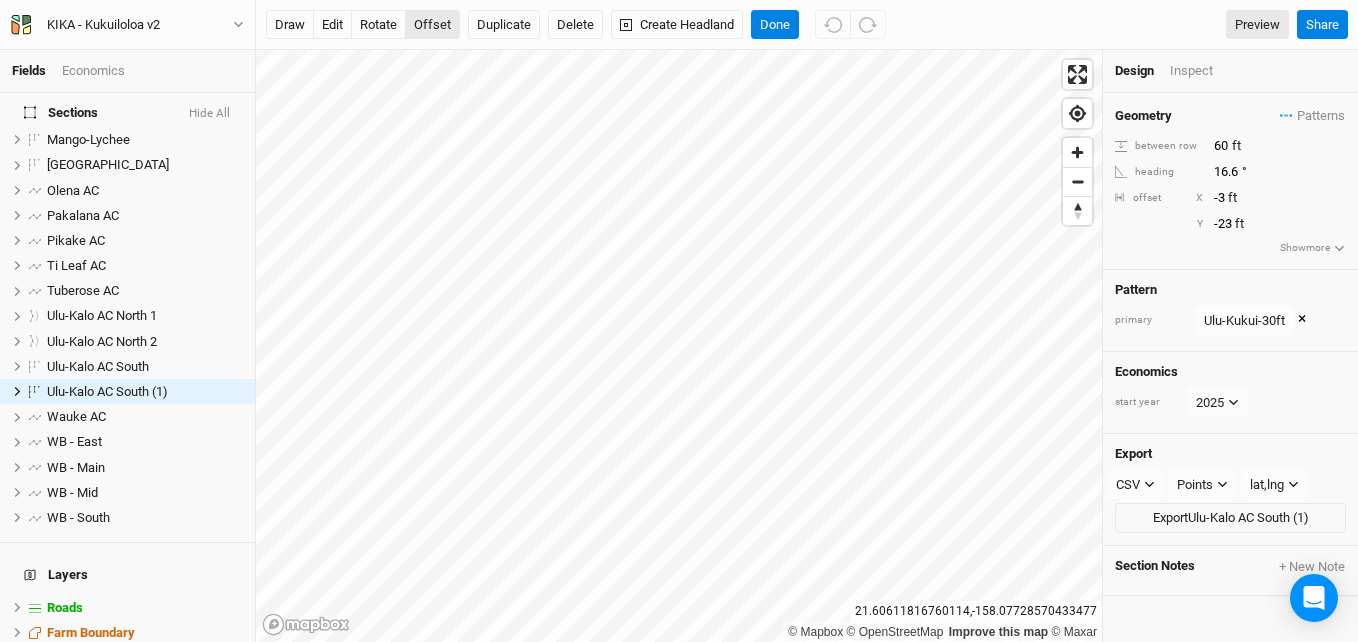 click on "offset" at bounding box center [432, 25] 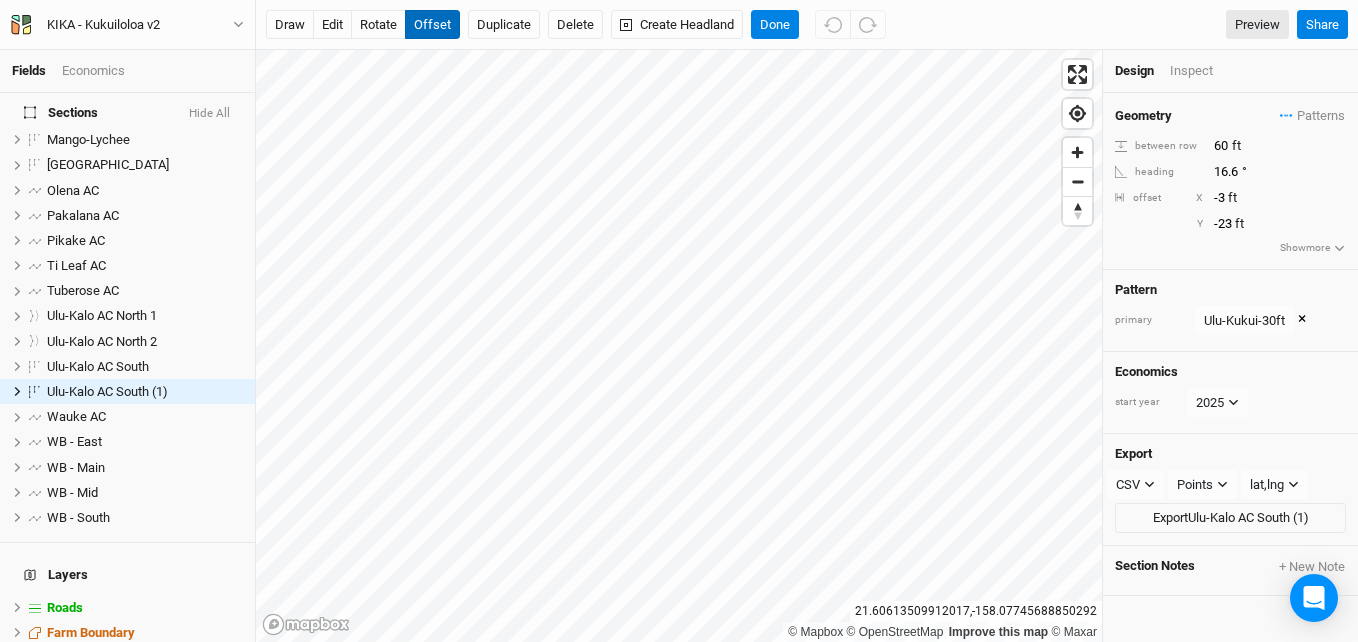 type 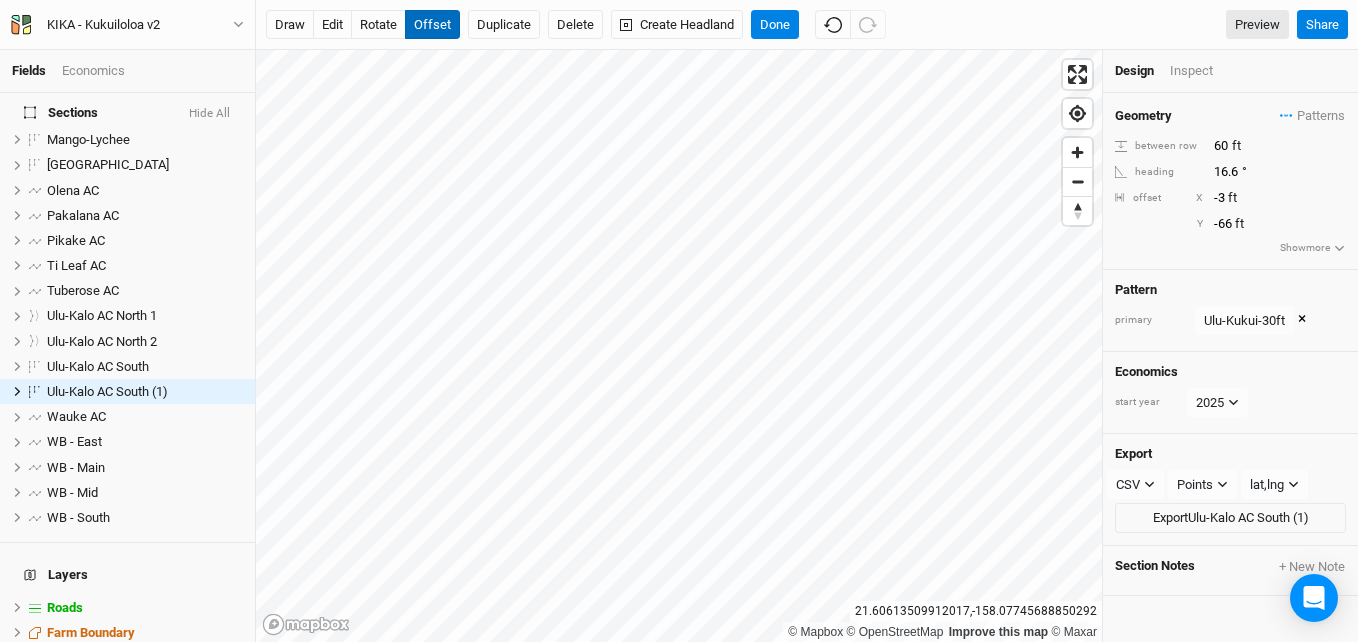 type on "-73" 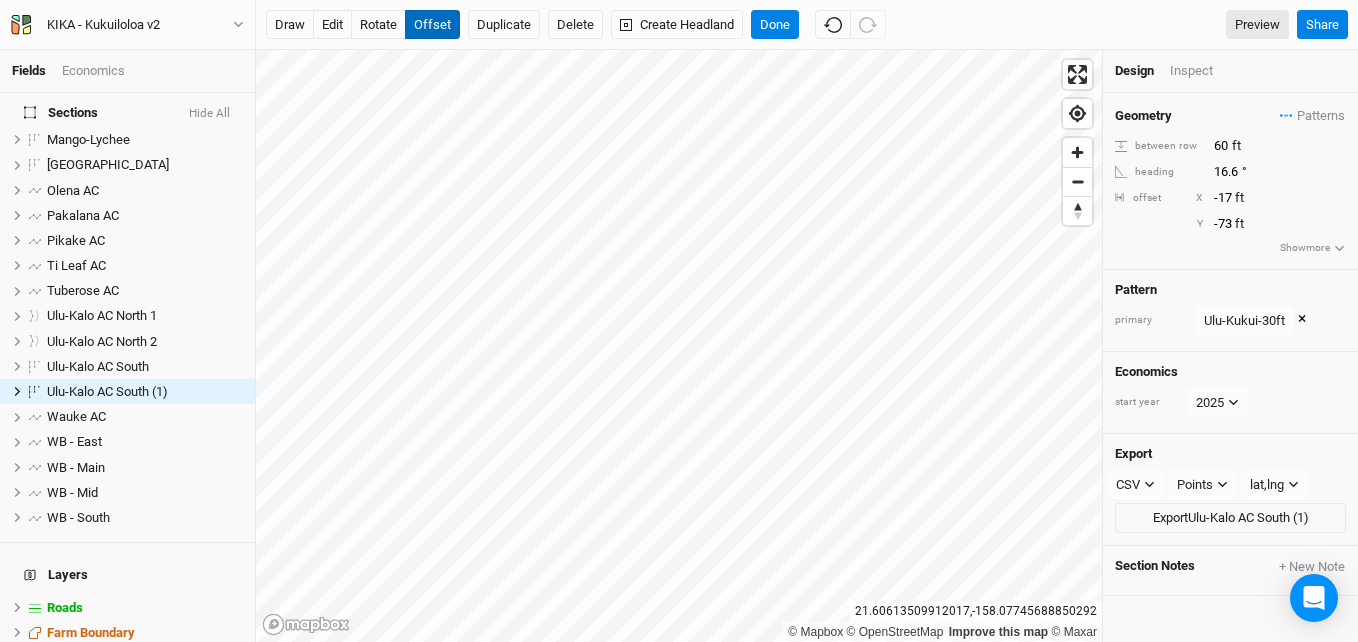 type on "-19" 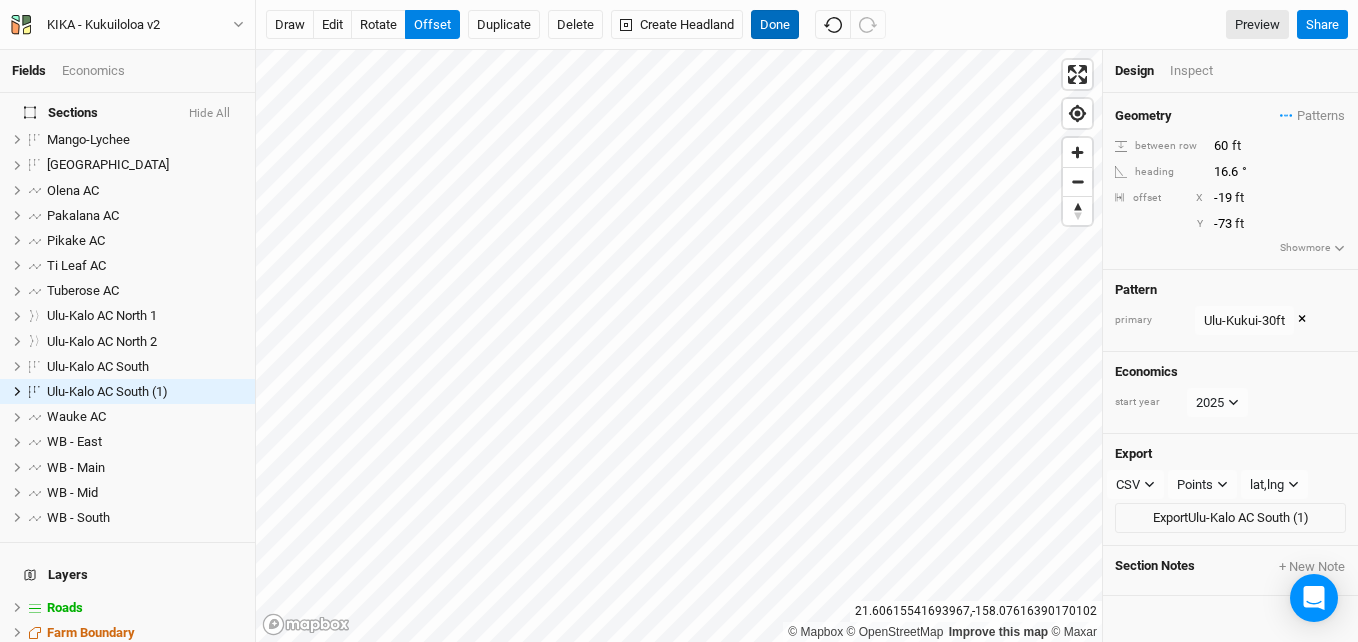 click on "Done" at bounding box center (775, 25) 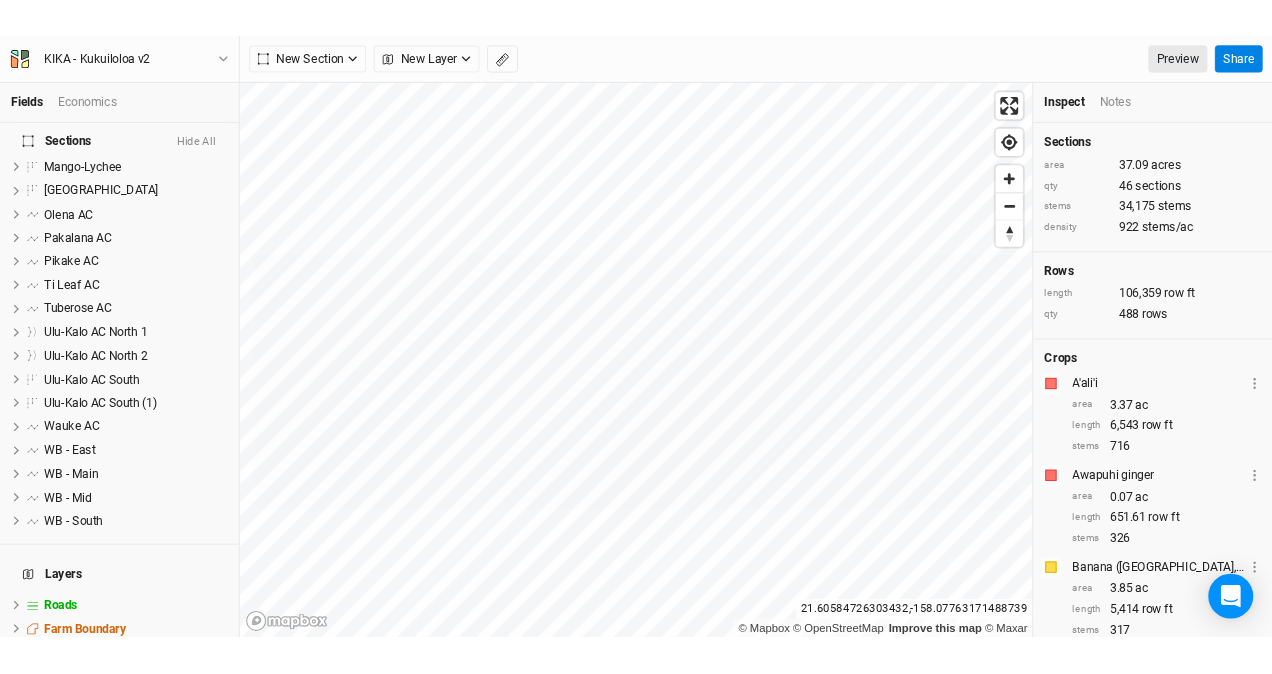 scroll, scrollTop: 888, scrollLeft: 0, axis: vertical 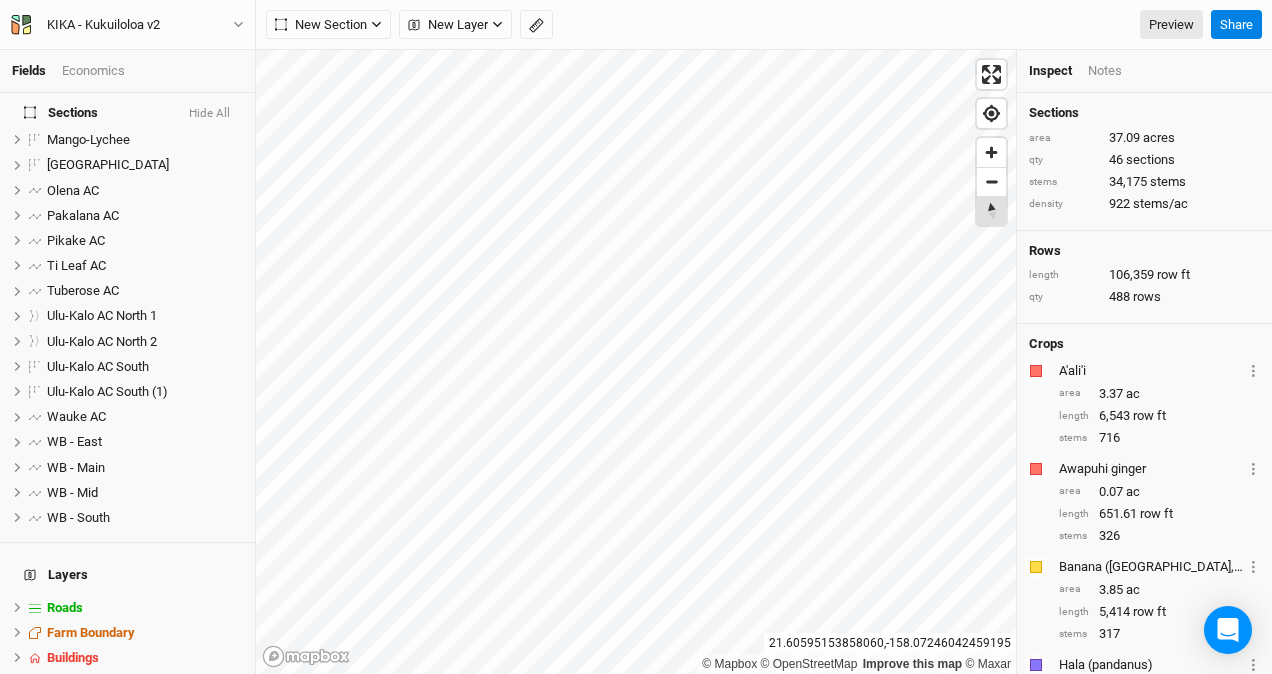 drag, startPoint x: 988, startPoint y: 219, endPoint x: 1003, endPoint y: 222, distance: 15.297058 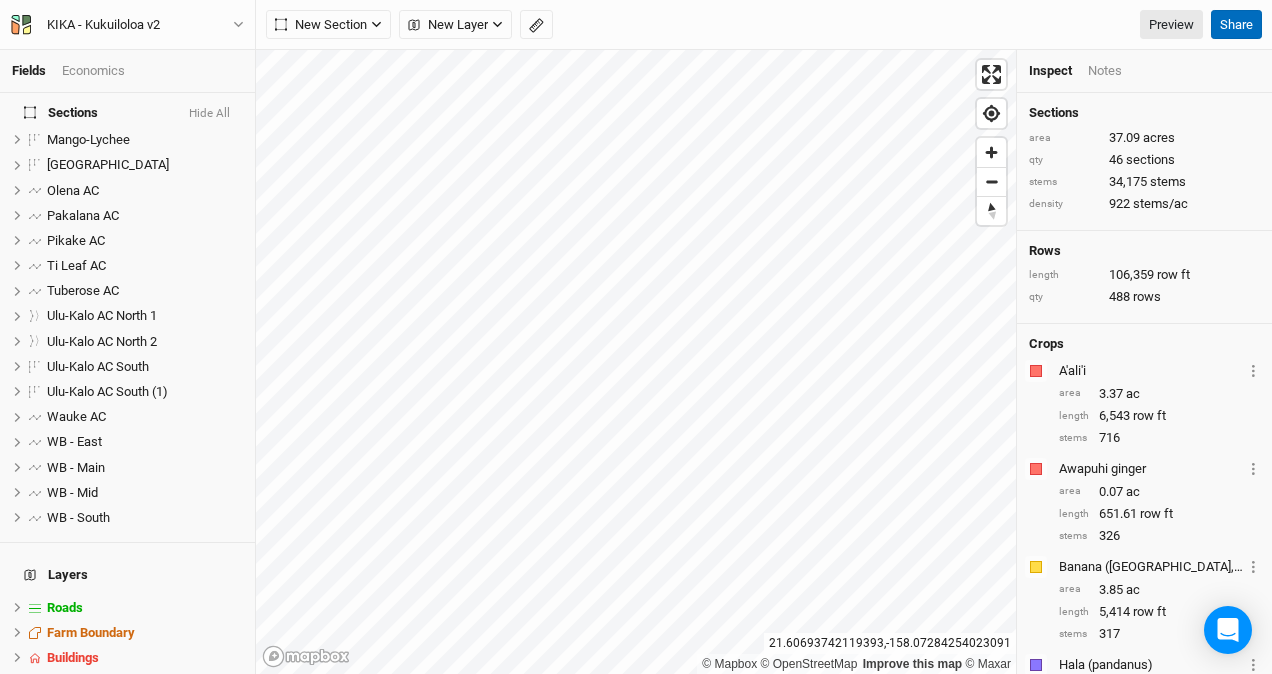 click on "Share" at bounding box center [1236, 25] 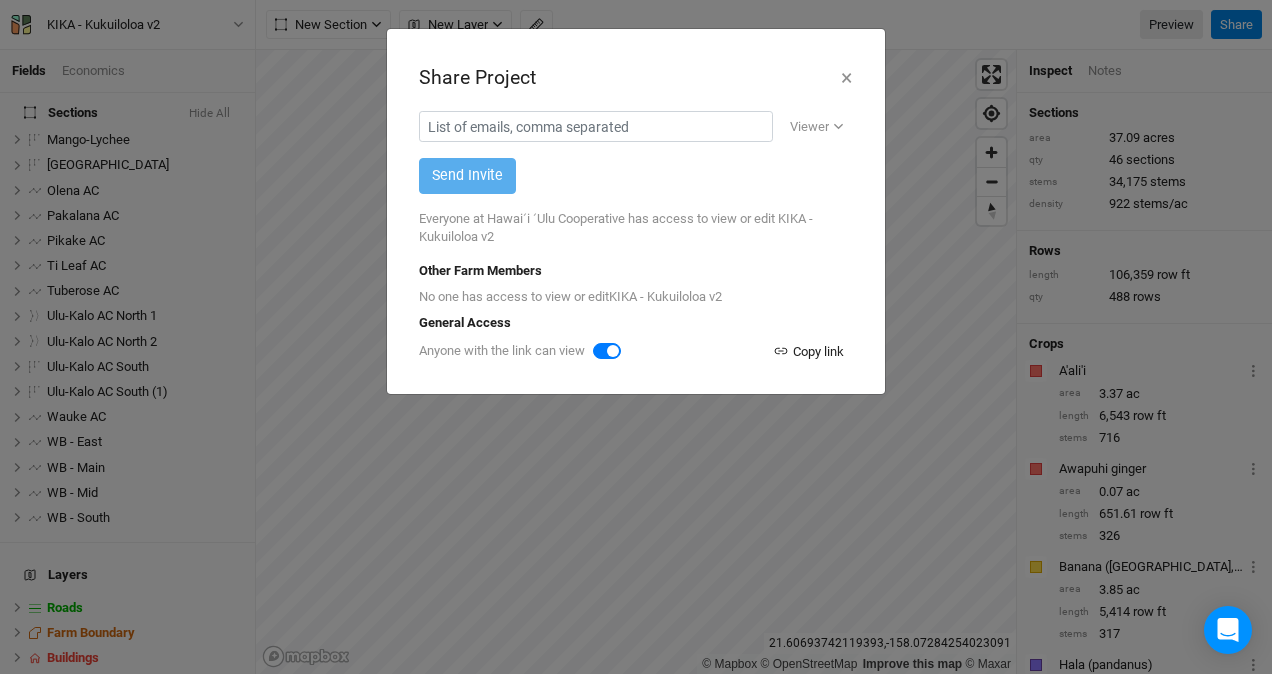 click on "Copy link" at bounding box center (808, 352) 